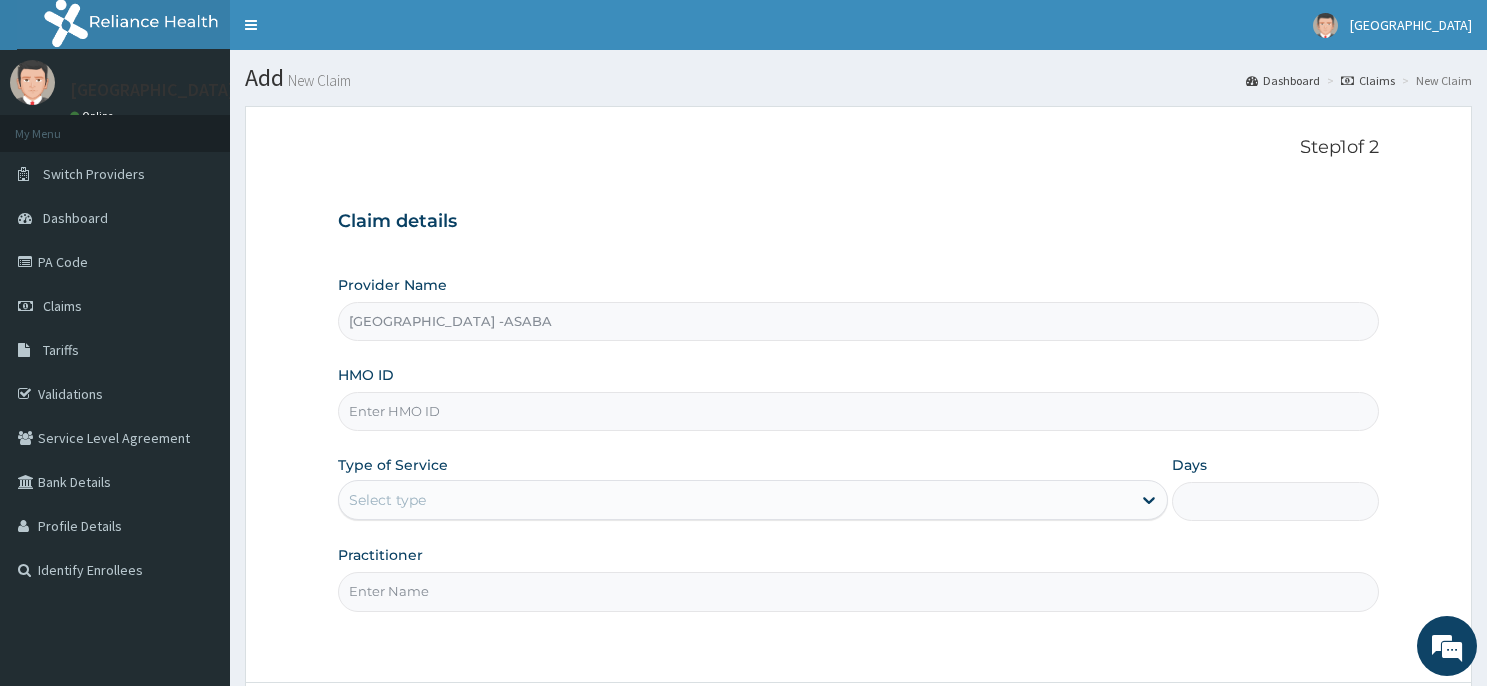 scroll, scrollTop: 0, scrollLeft: 0, axis: both 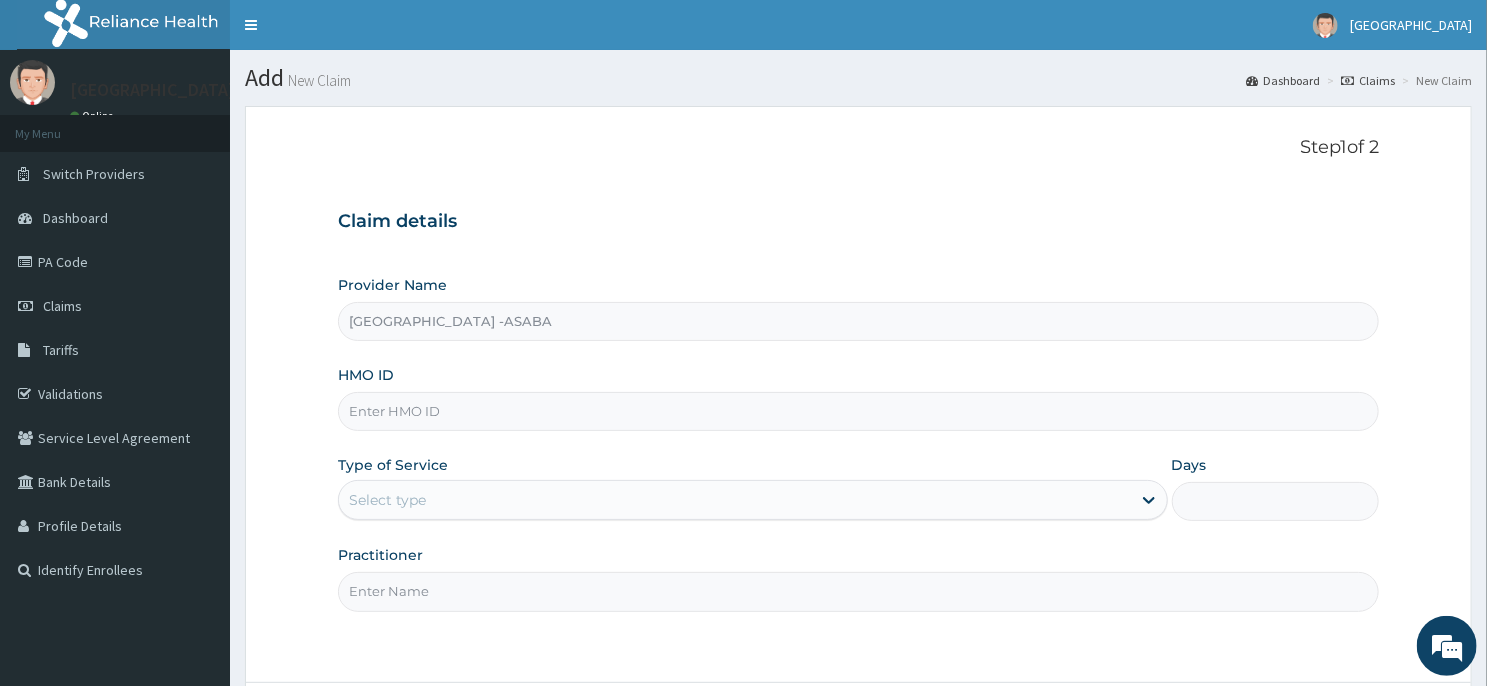 click on "Select type" at bounding box center (735, 500) 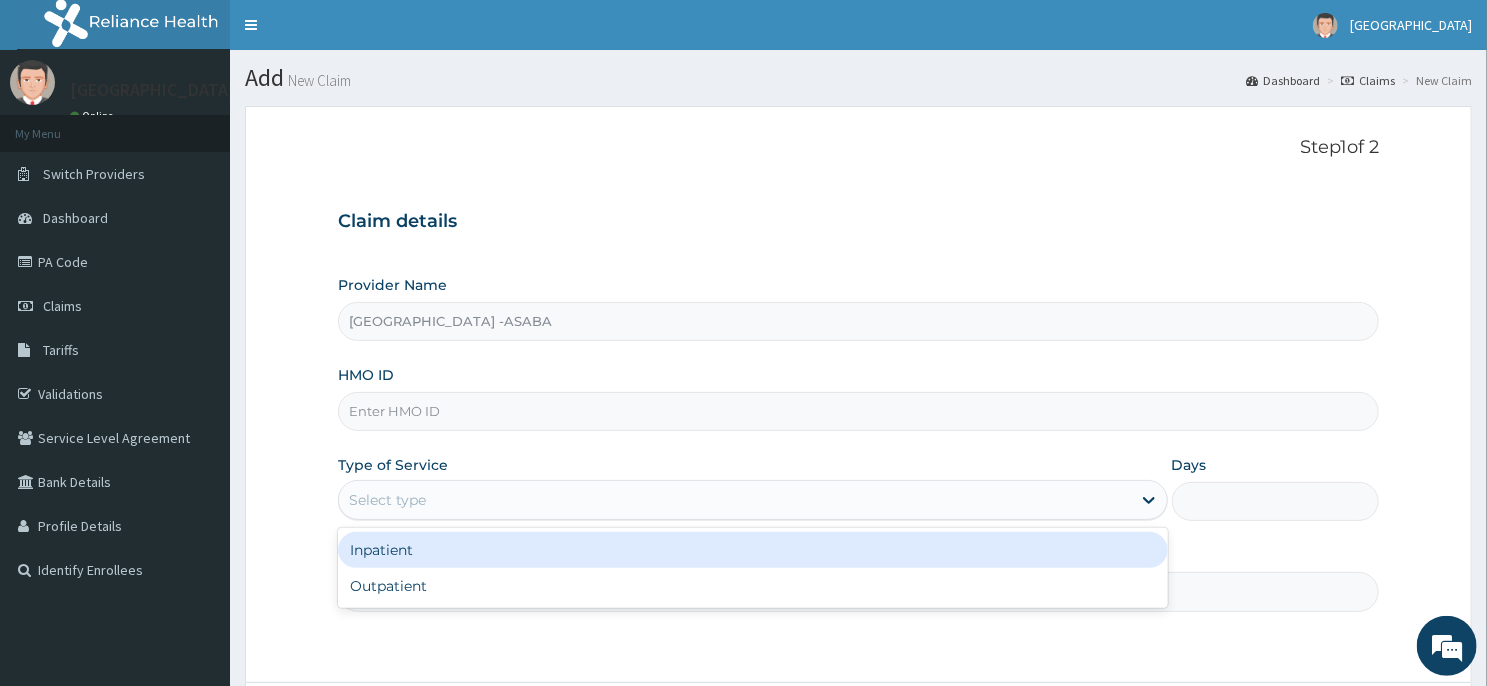 click on "HMO ID" at bounding box center [858, 411] 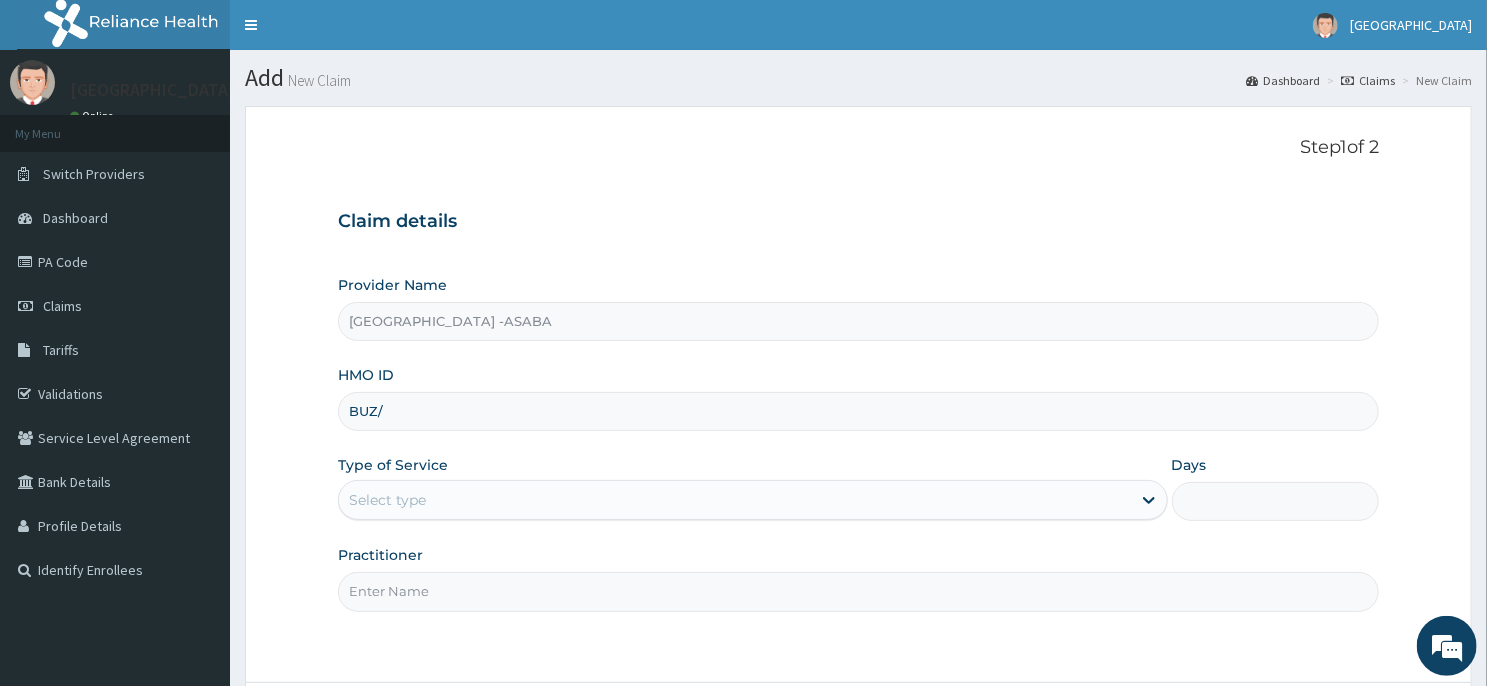 click on "Select type" at bounding box center [735, 500] 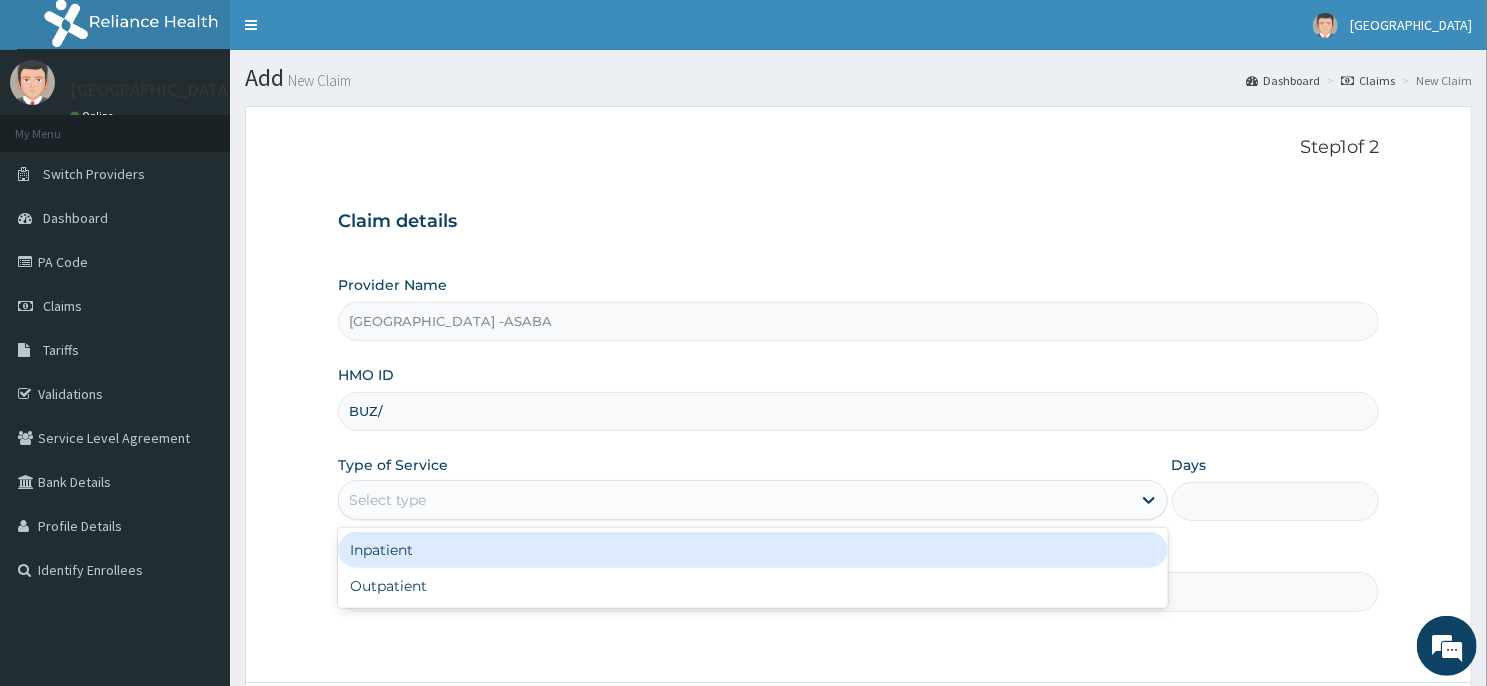 click on "BUZ/" at bounding box center (858, 411) 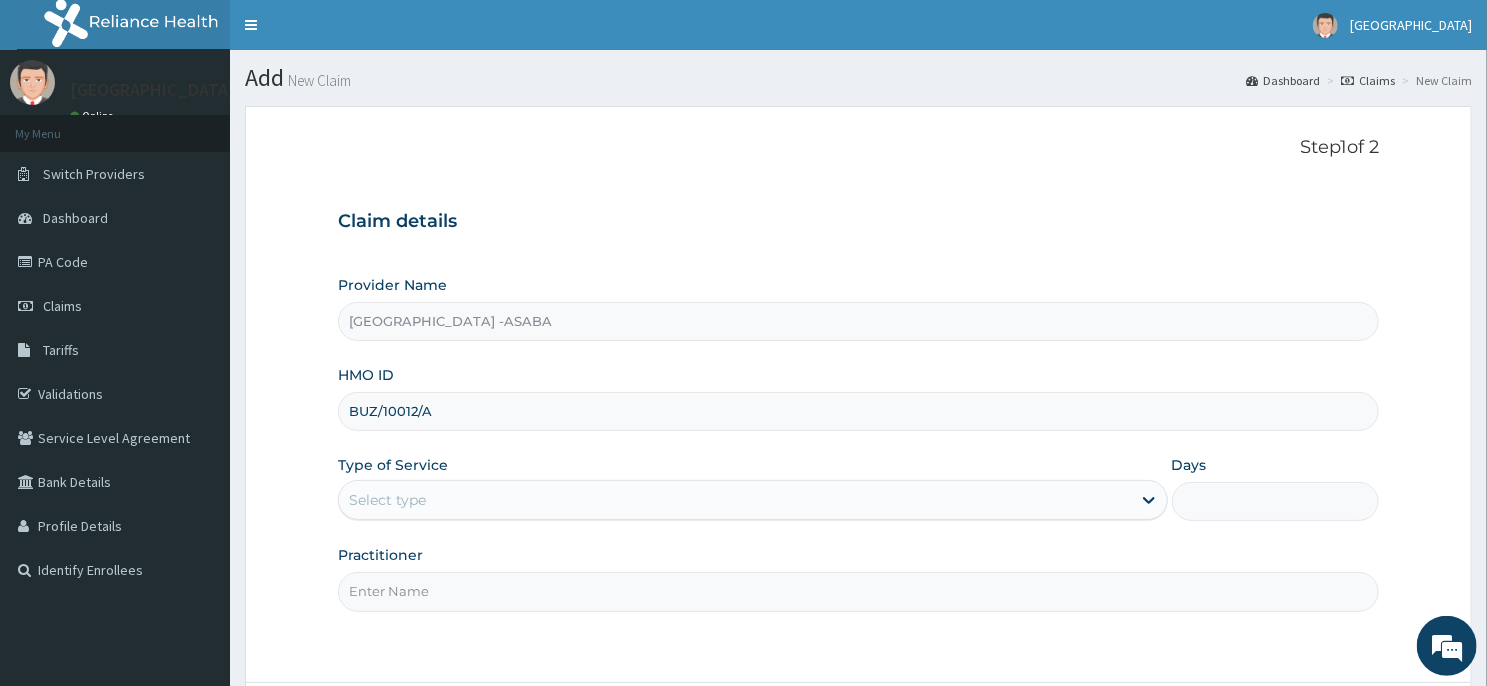 type on "BUZ/10012/A" 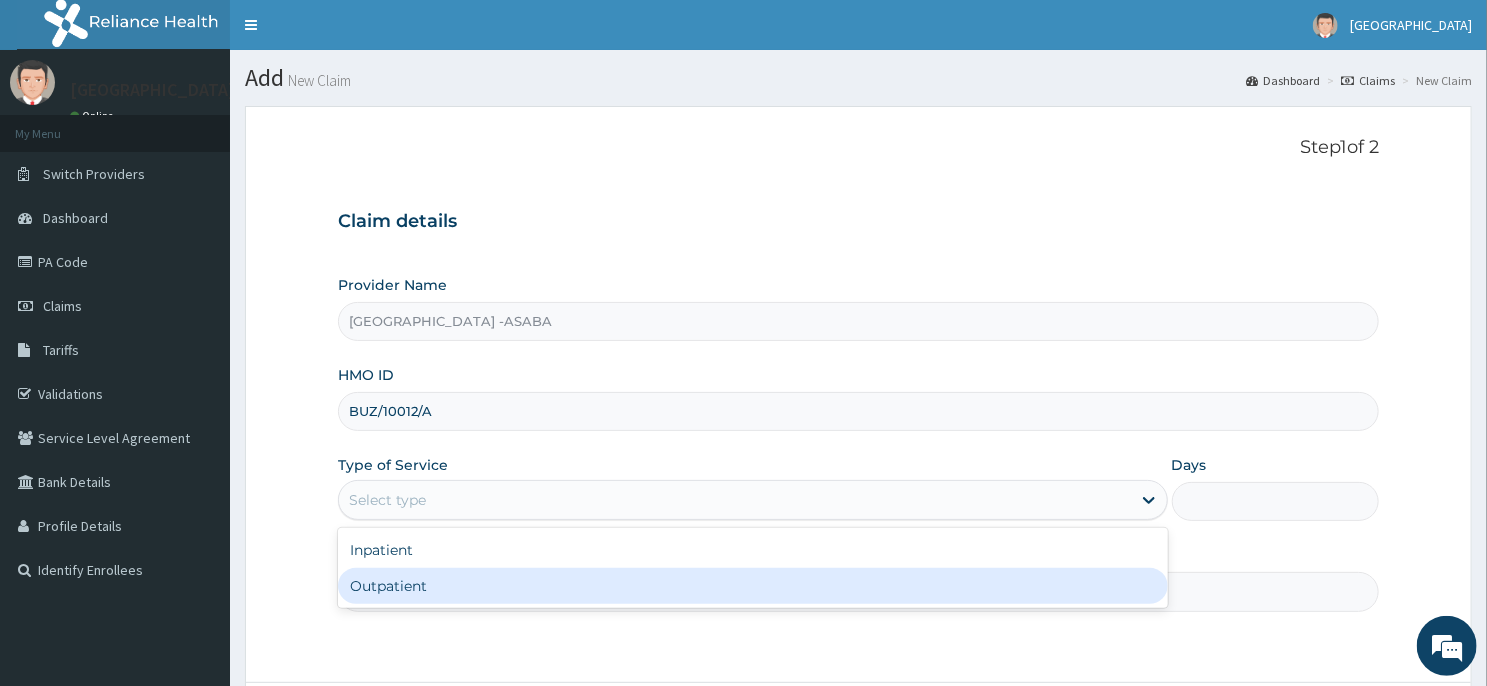 click on "Outpatient" at bounding box center [753, 586] 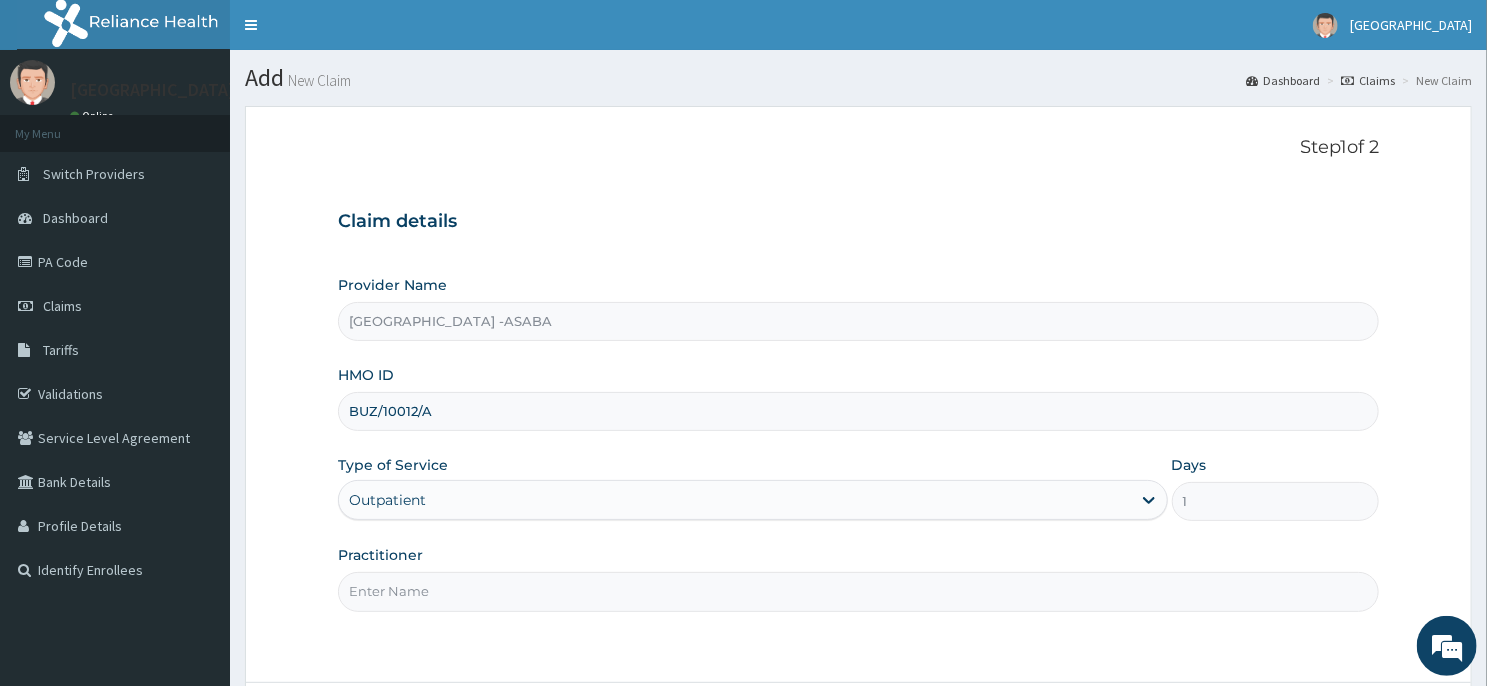 click on "Practitioner" at bounding box center [858, 591] 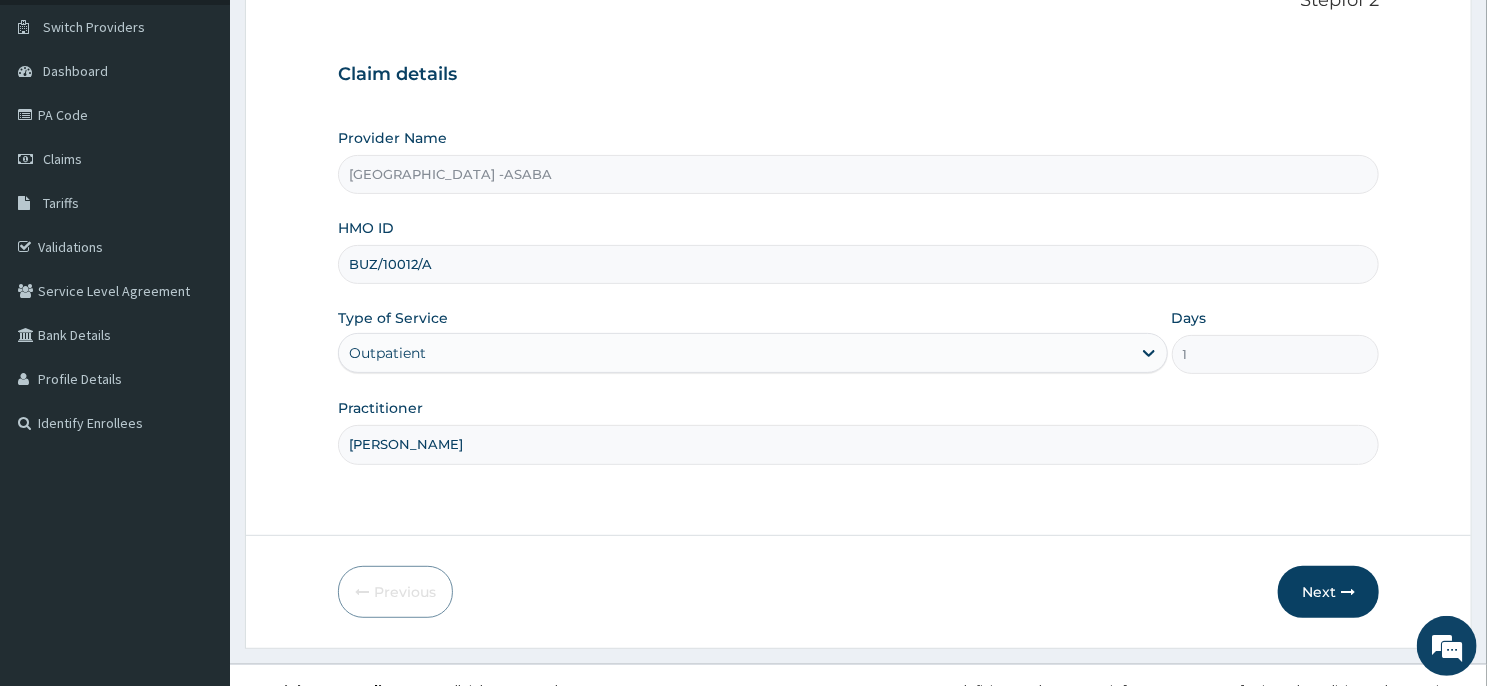 scroll, scrollTop: 176, scrollLeft: 0, axis: vertical 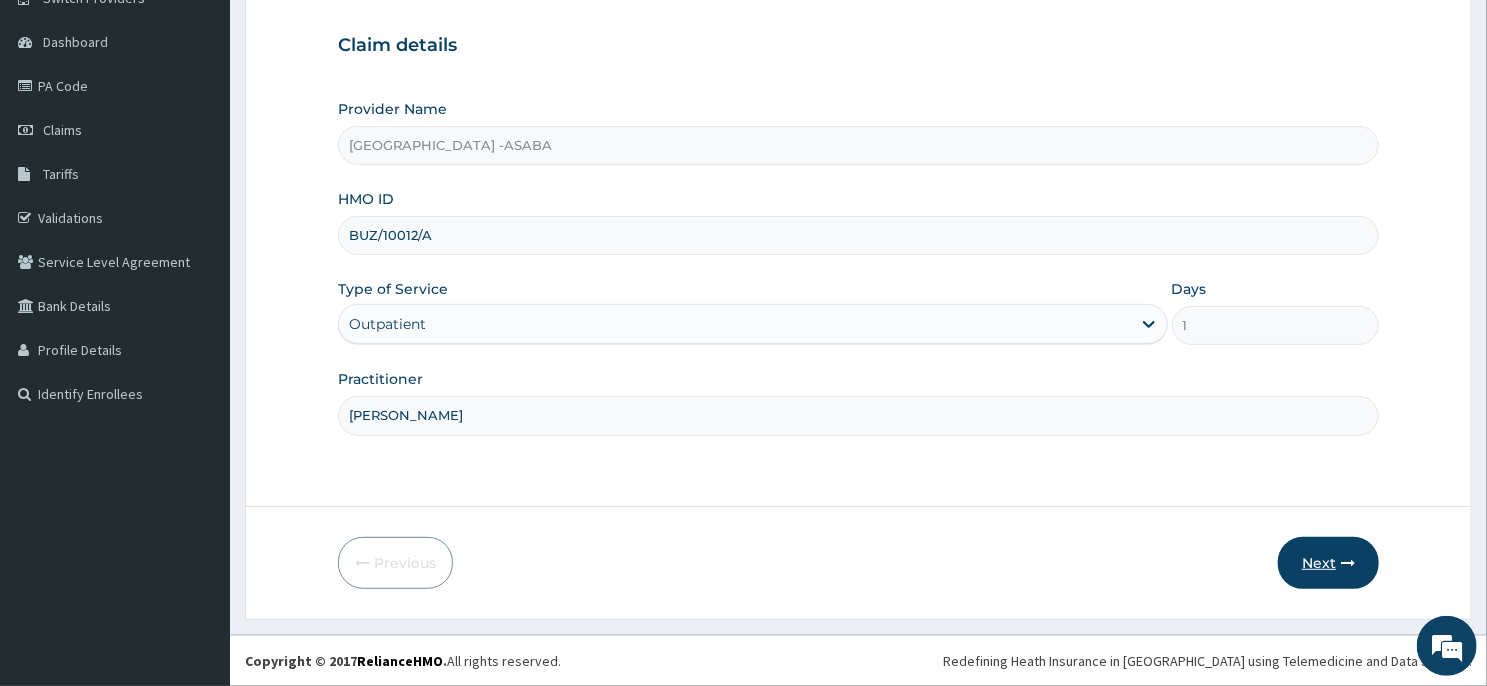 type on "[PERSON_NAME]" 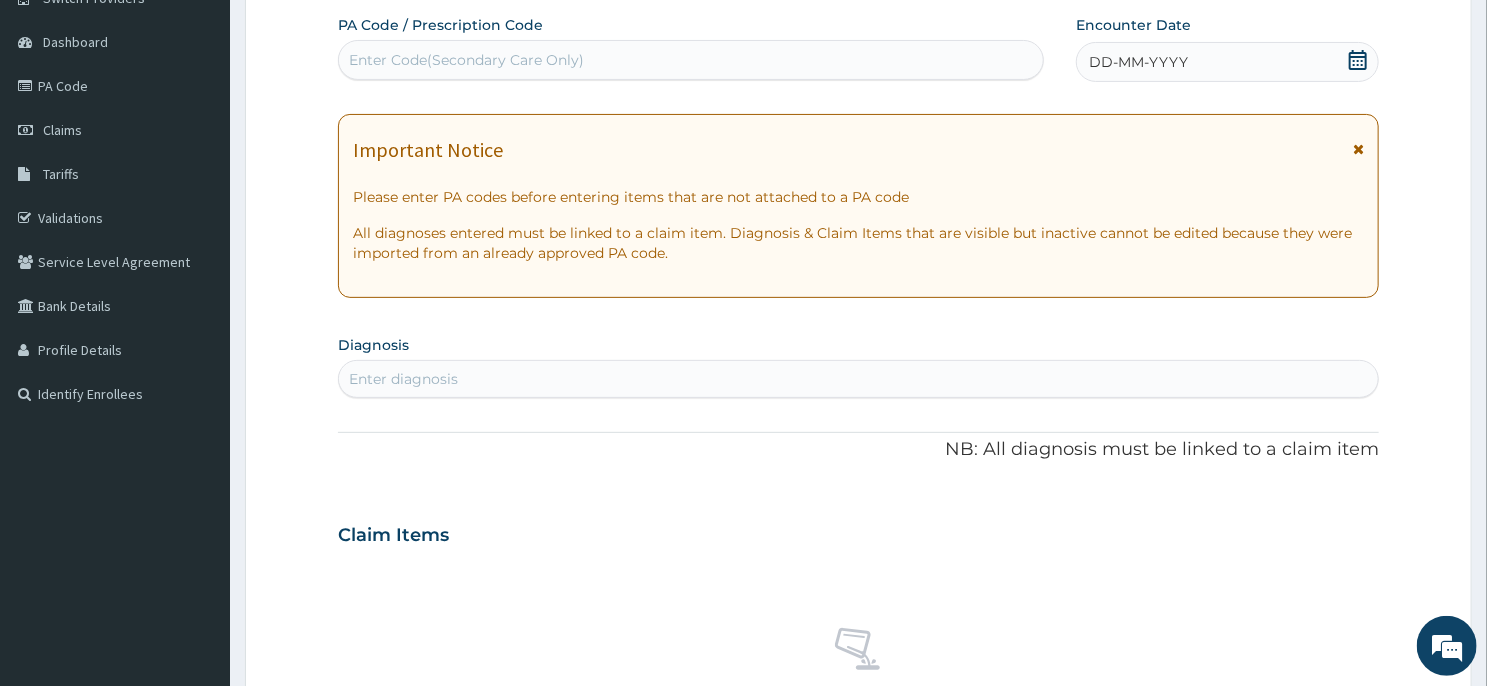 click on "Enter Code(Secondary Care Only)" at bounding box center (691, 60) 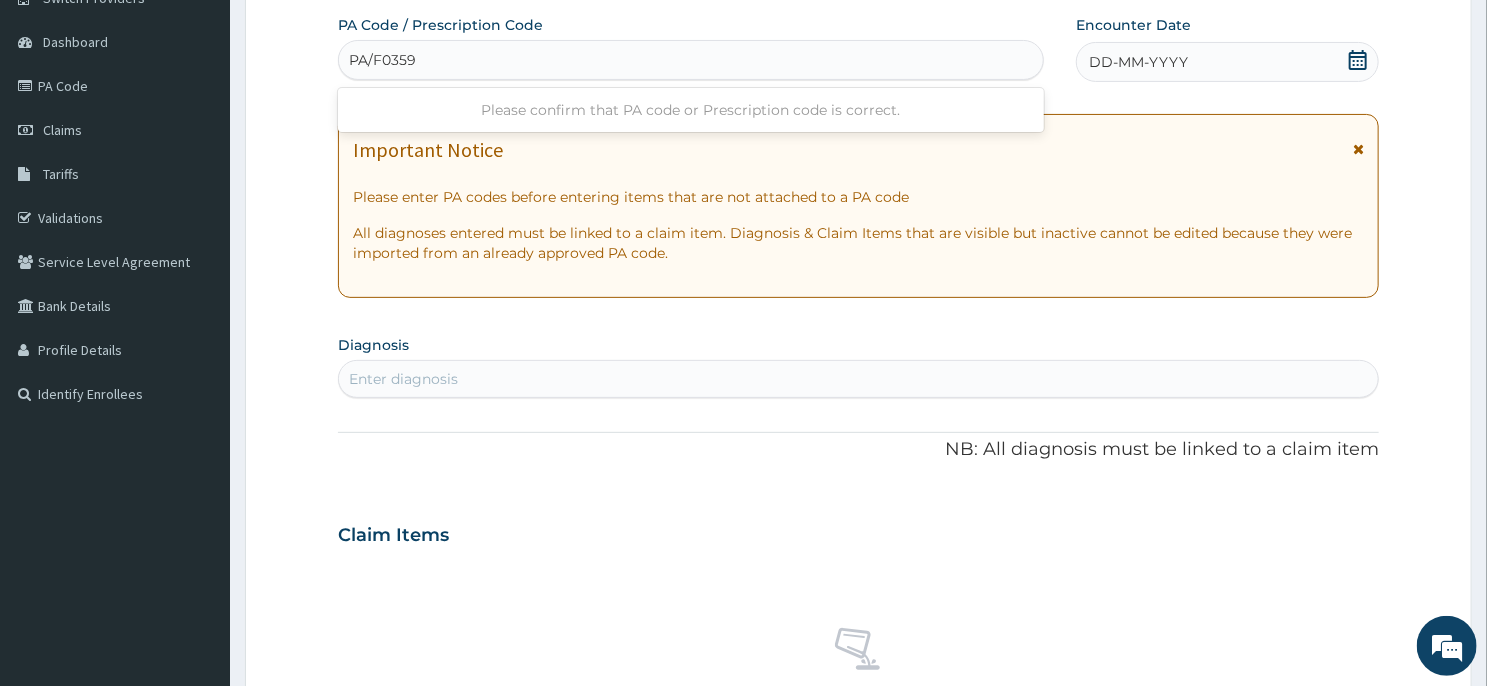 type on "PA/F03597" 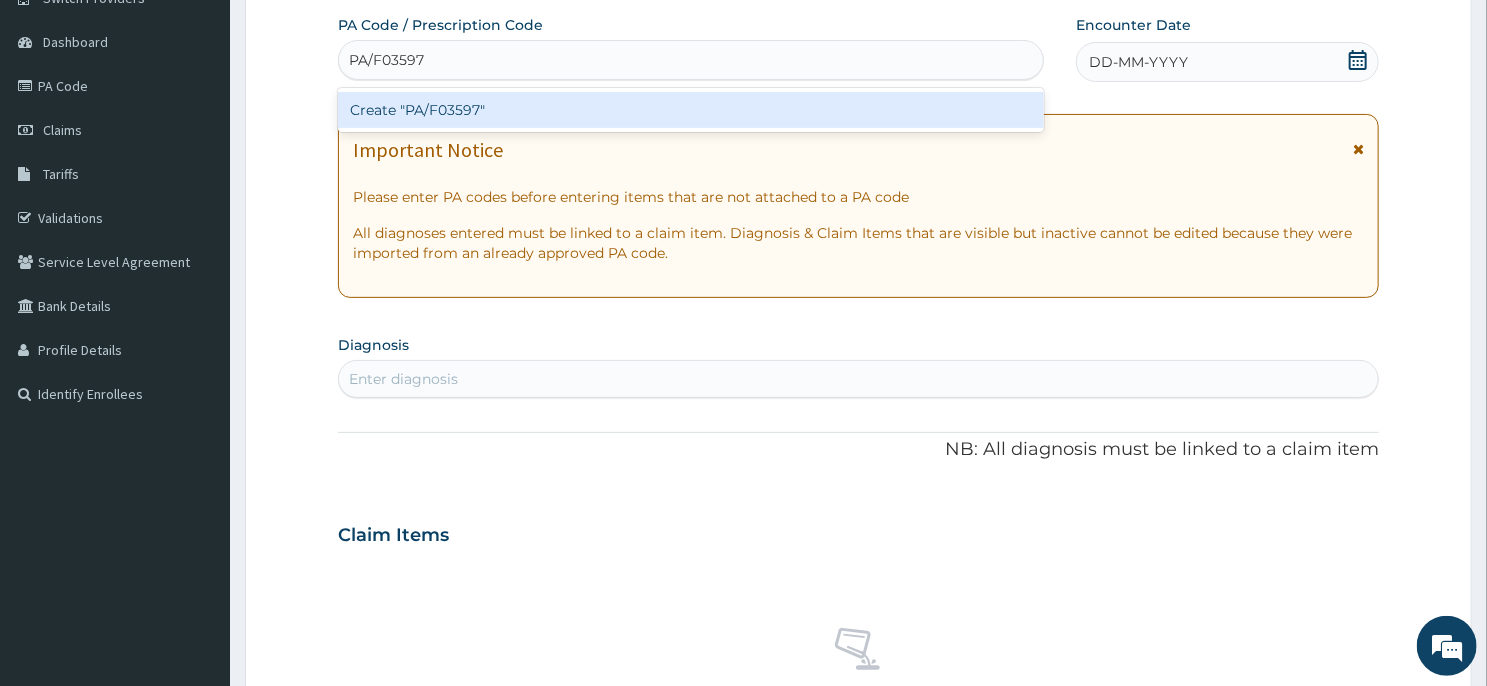 click on "Create "PA/F03597"" at bounding box center (691, 110) 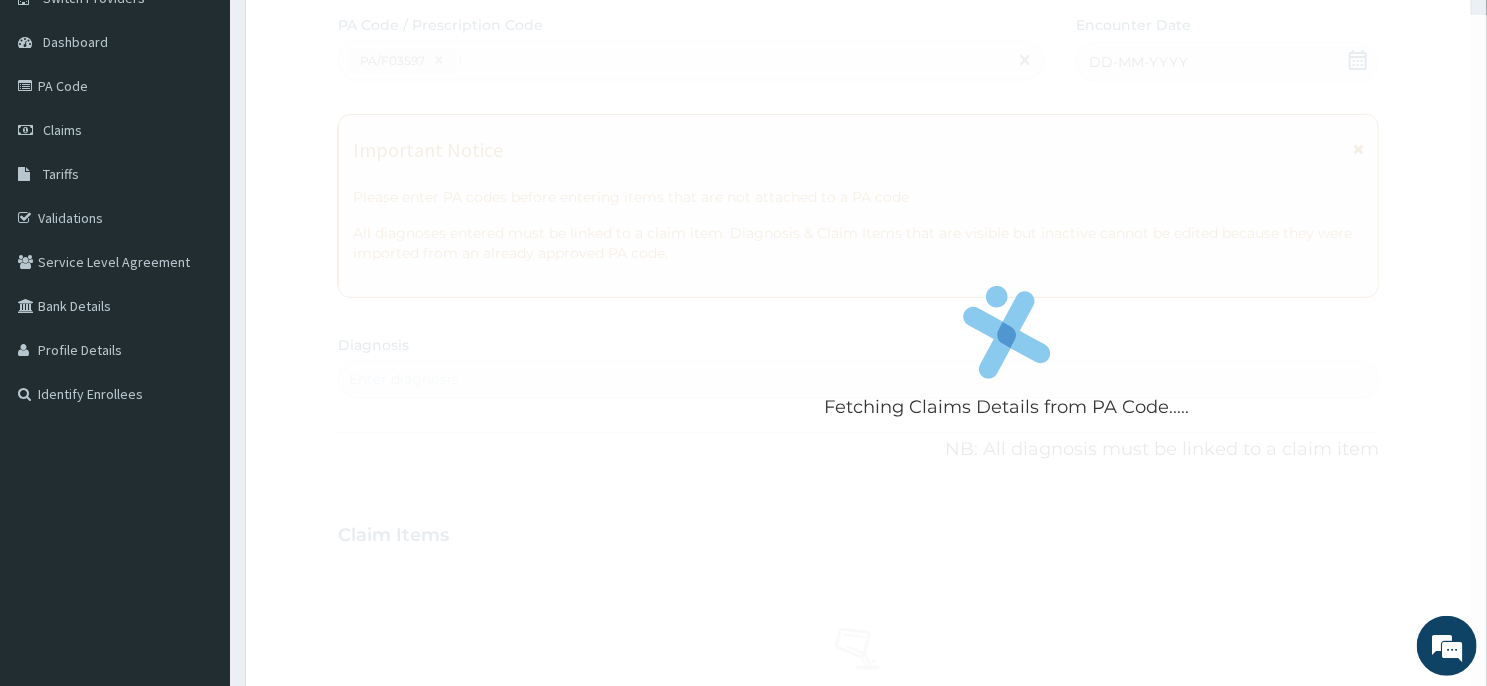 type 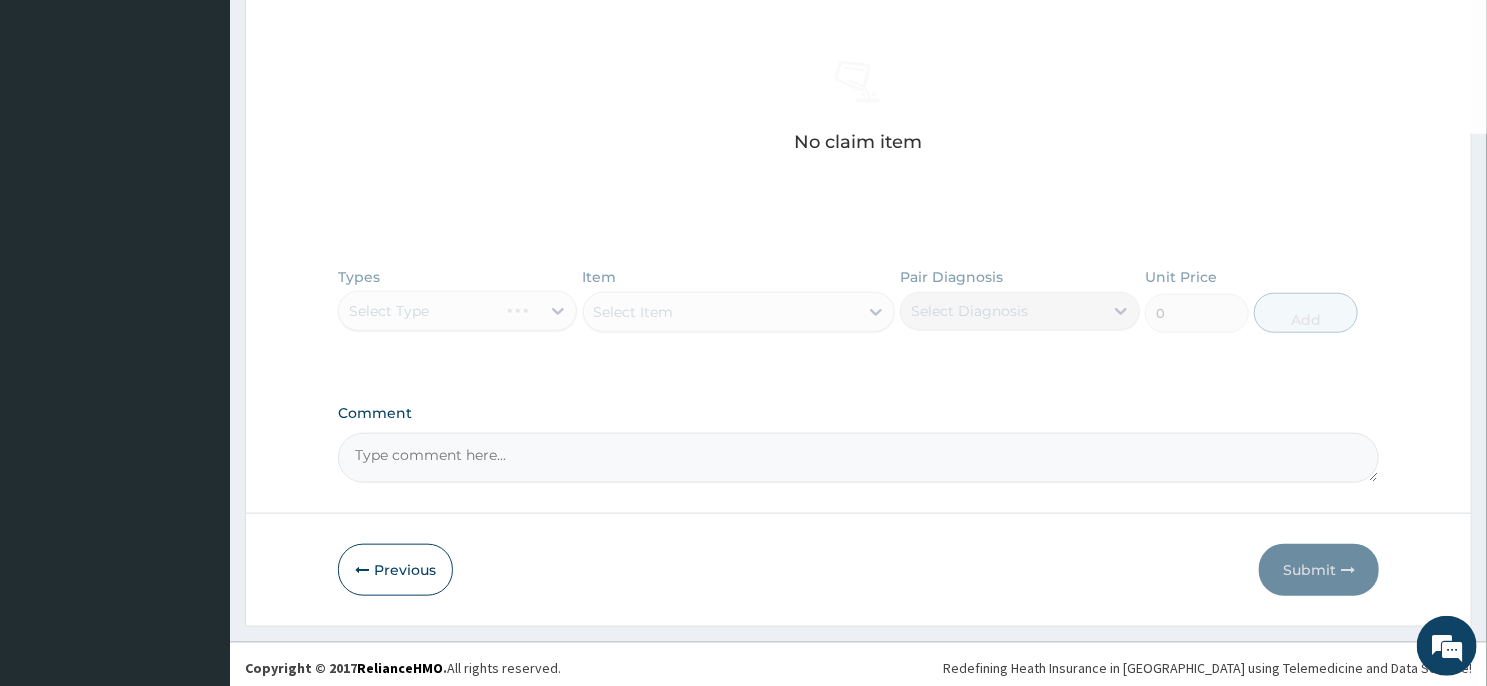 scroll, scrollTop: 751, scrollLeft: 0, axis: vertical 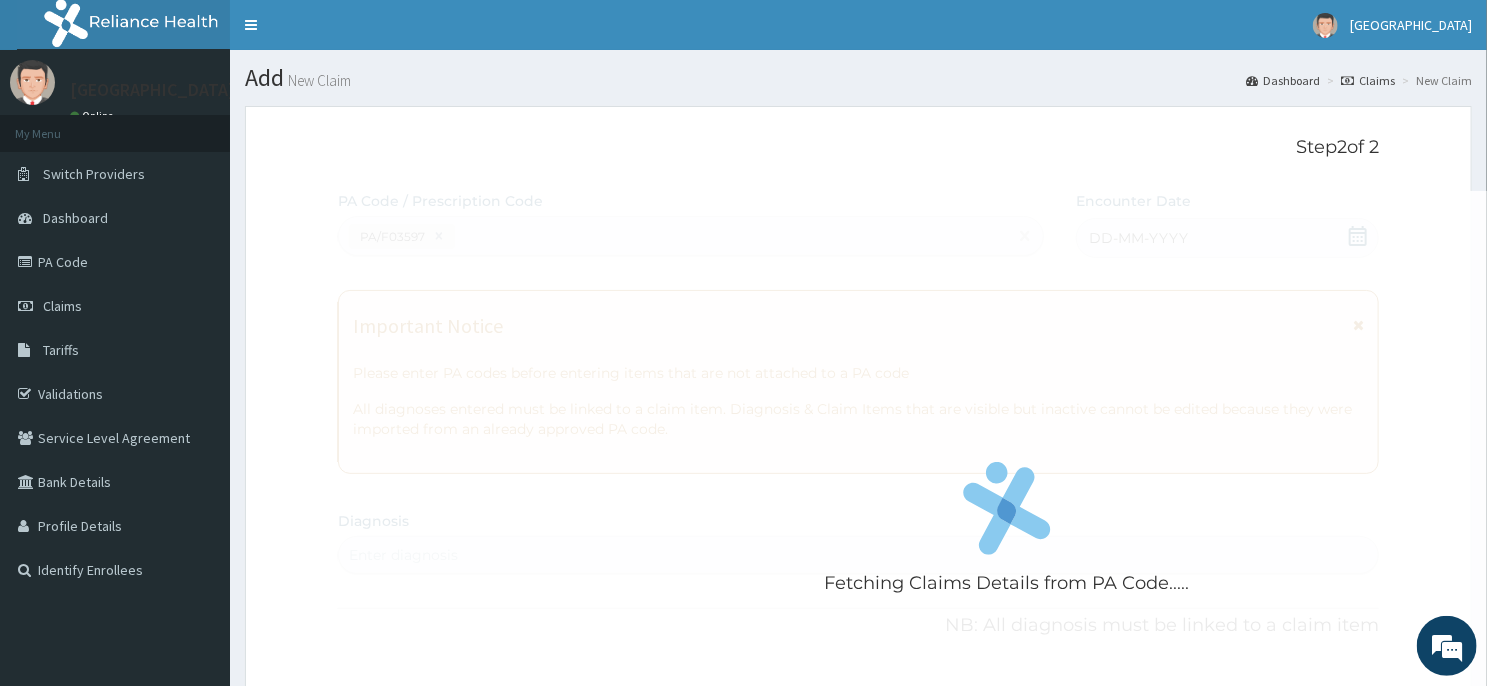 click on "Step  2  of 2 Fetching Claims Details from PA Code..... PA Code / Prescription Code PA/F03597 Encounter Date DD-MM-YYYY Important Notice Please enter PA codes before entering items that are not attached to a PA code   All diagnoses entered must be linked to a claim item. Diagnosis & Claim Items that are visible but inactive cannot be edited because they were imported from an already approved PA code. Diagnosis Enter diagnosis NB: All diagnosis must be linked to a claim item Claim Items No claim item Types Select Type Item Select Item Pair Diagnosis Select Diagnosis Unit Price 0 Add Comment     Previous   Submit" at bounding box center [858, 738] 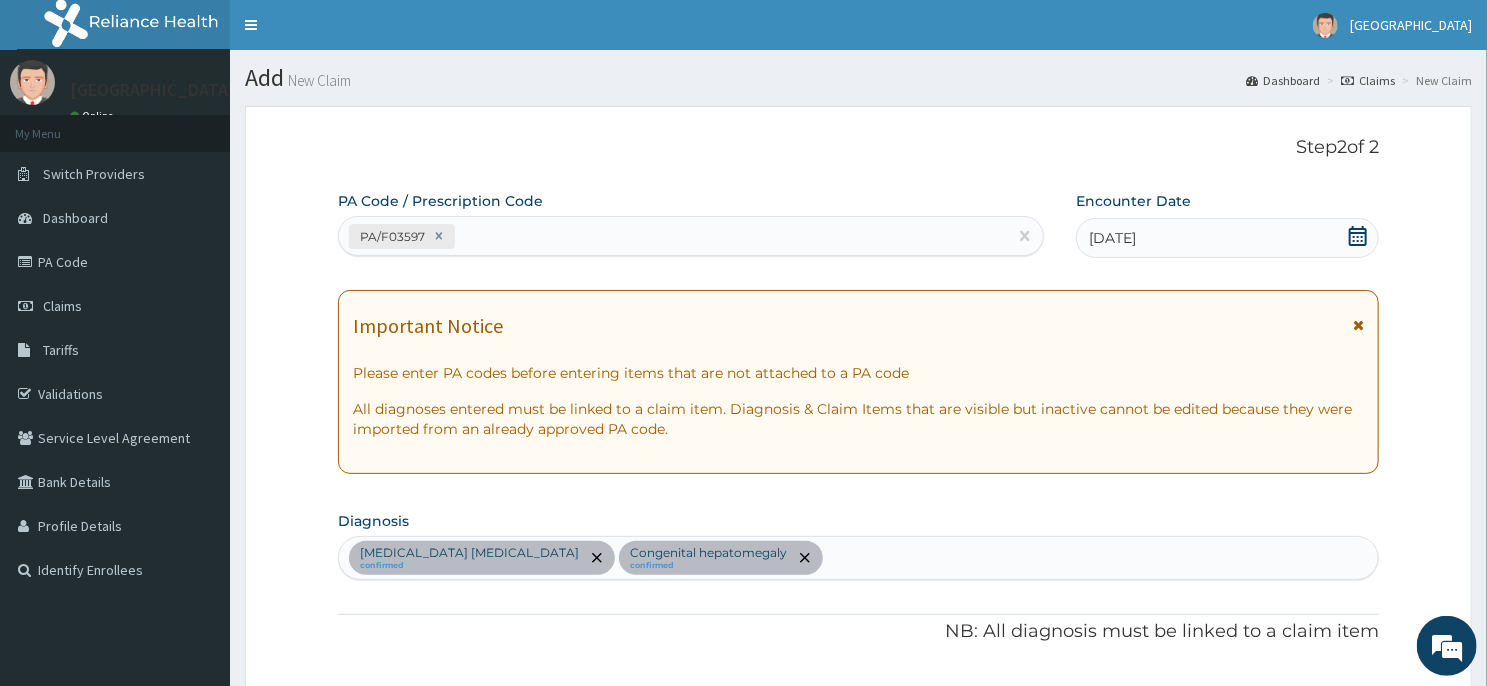 scroll, scrollTop: 492, scrollLeft: 0, axis: vertical 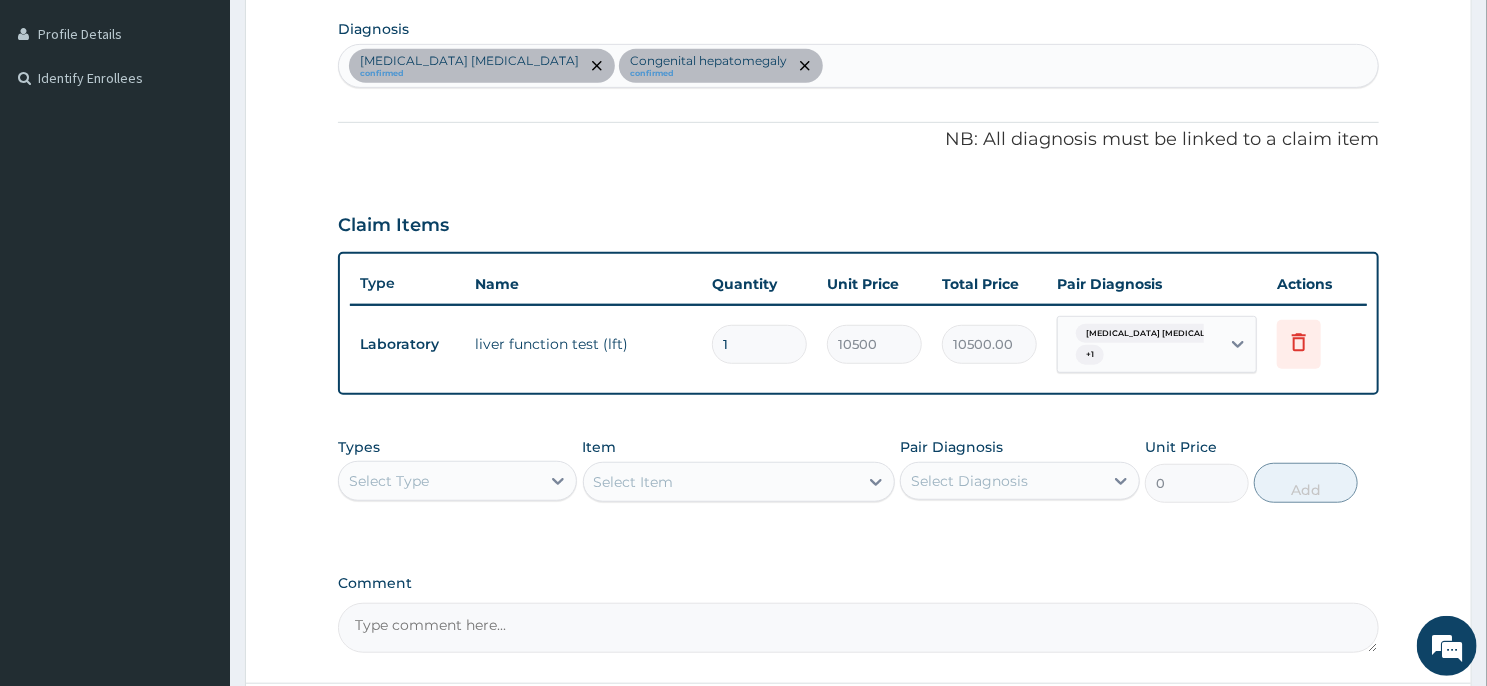 click on "Comment" at bounding box center (858, 628) 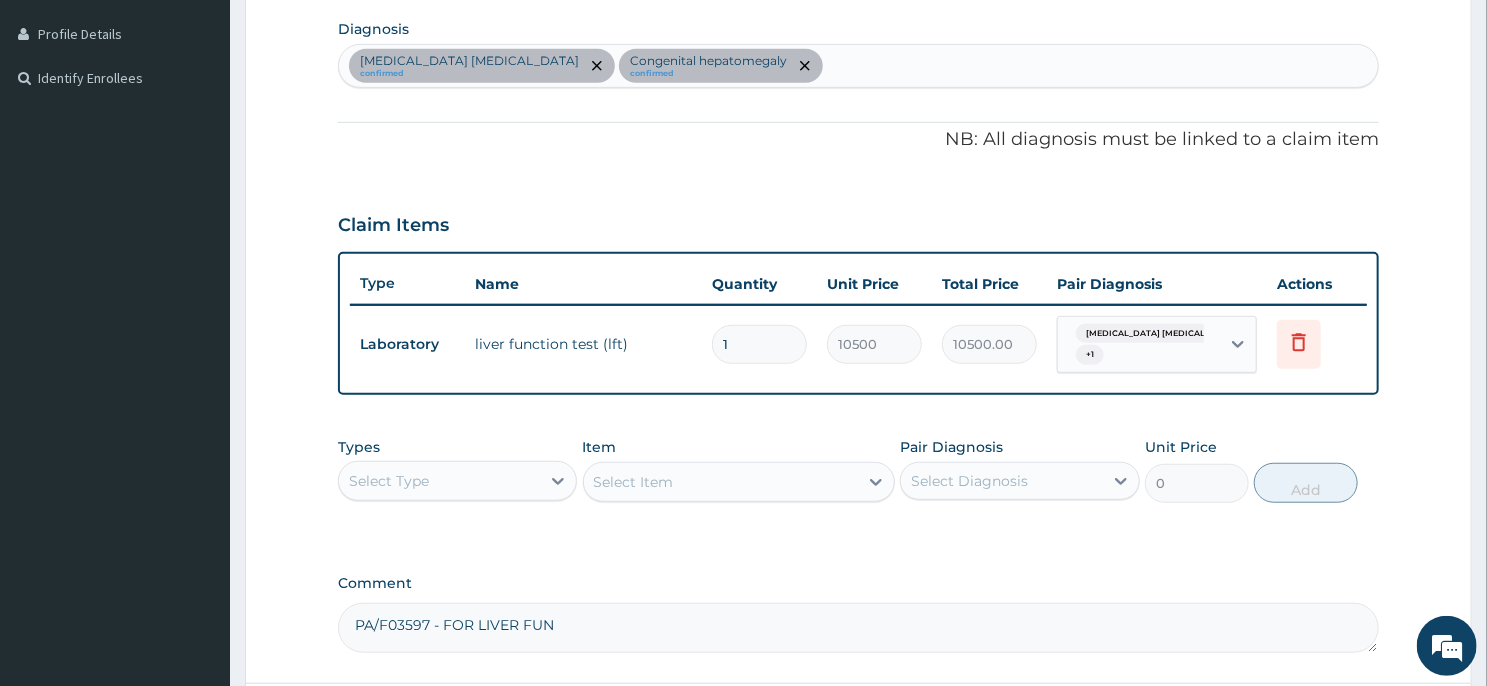 click on "PA/F03597 - FOR LIVER FUN" at bounding box center (858, 628) 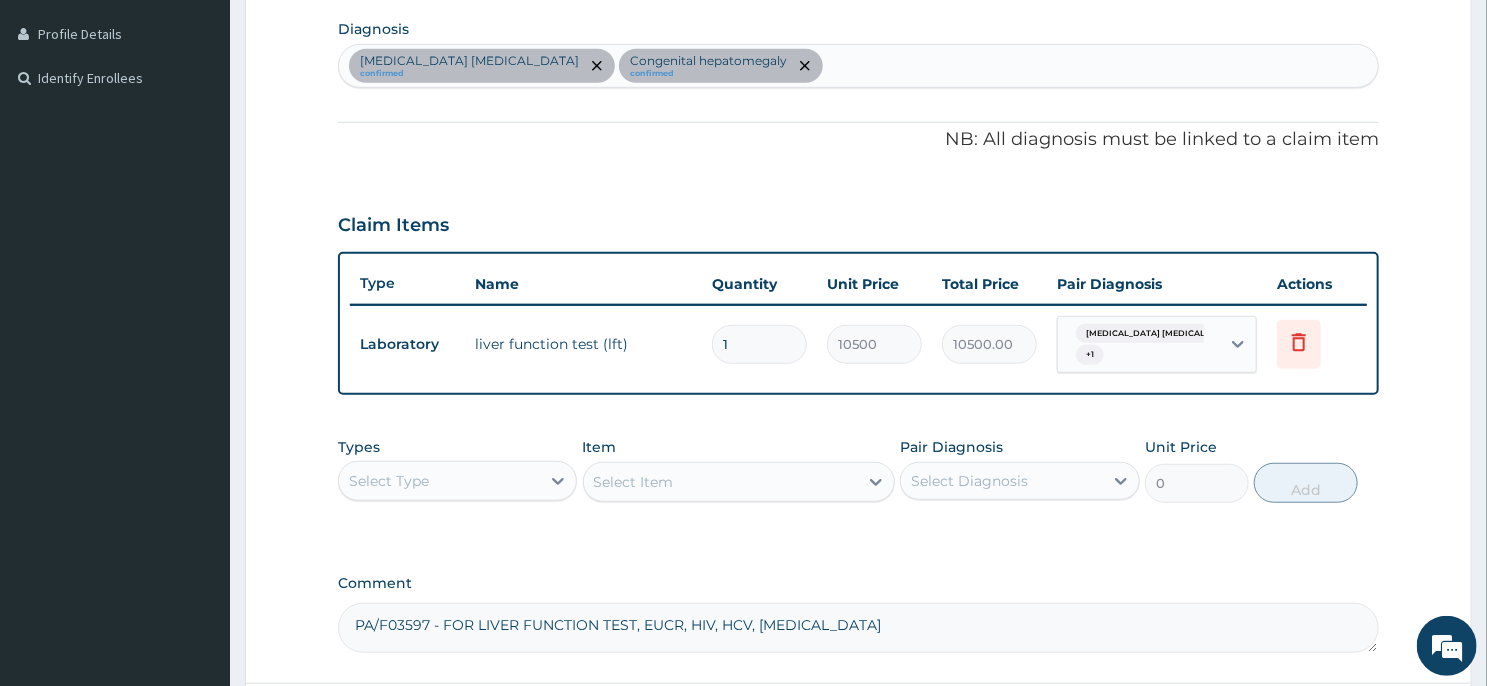scroll, scrollTop: 668, scrollLeft: 0, axis: vertical 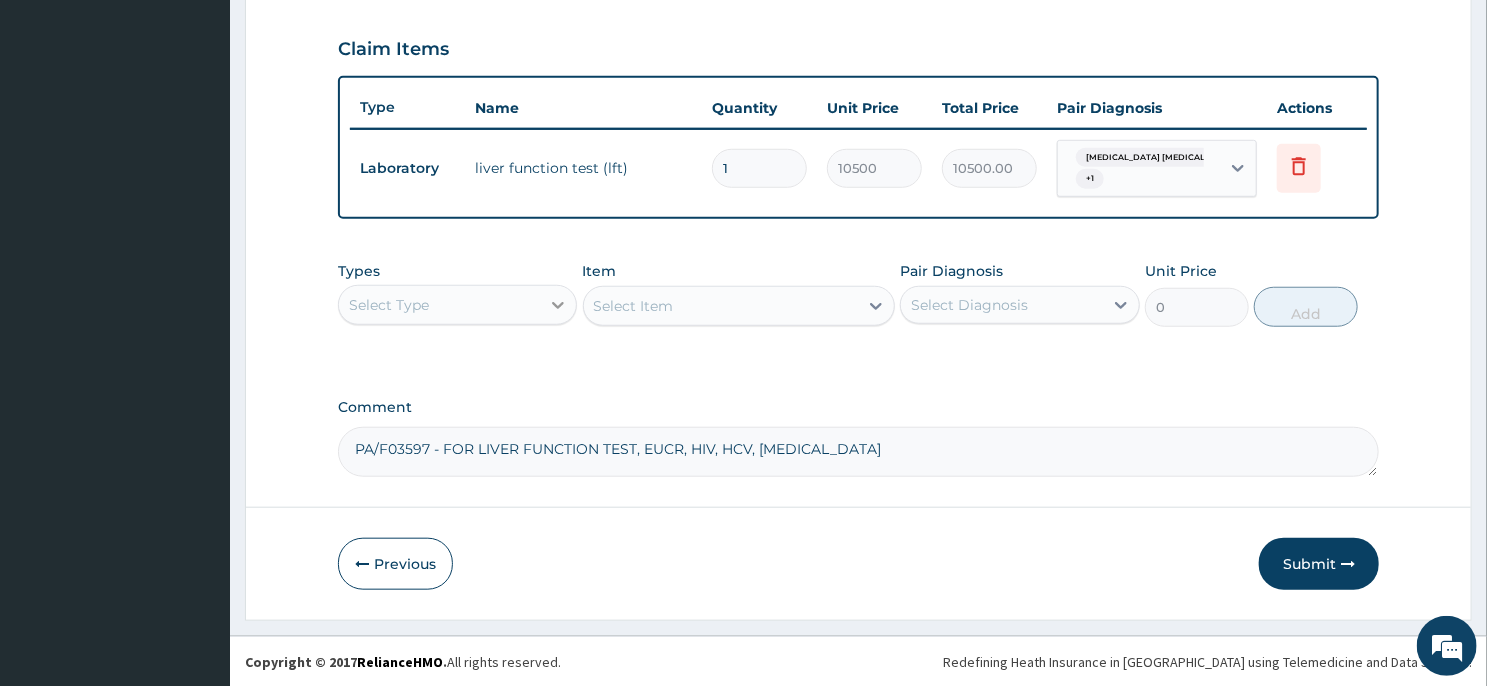 type on "PA/F03597 - FOR LIVER FUNCTION TEST, EUCR, HIV, HCV, [MEDICAL_DATA]" 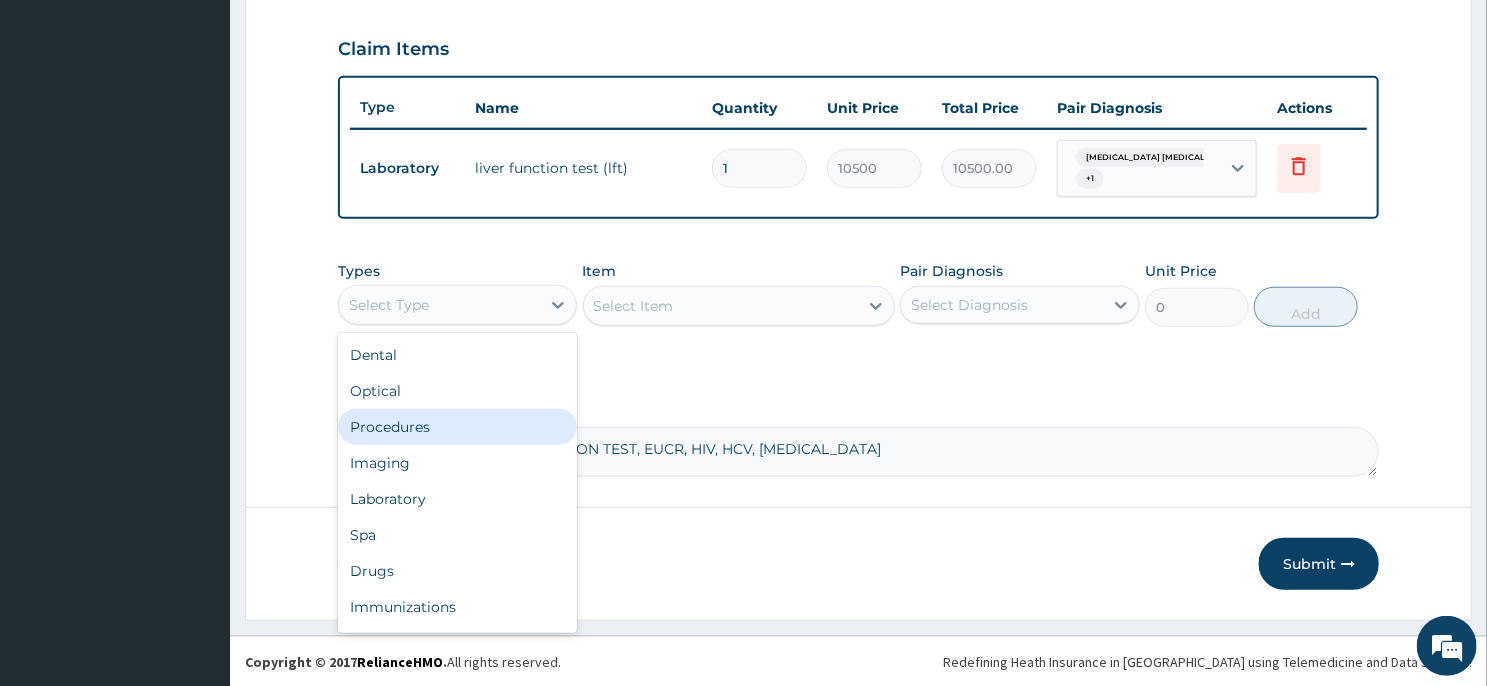 click on "Procedures" at bounding box center (457, 427) 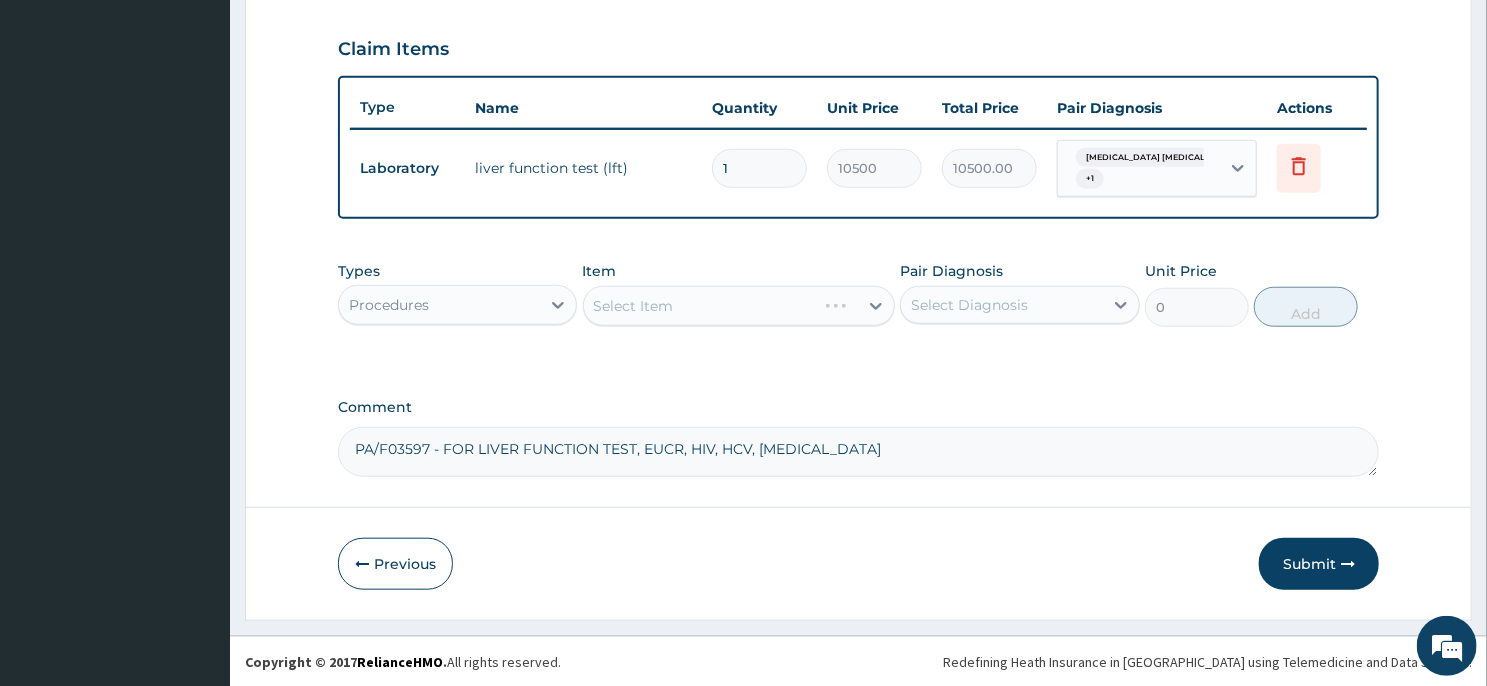 click on "Select Item" at bounding box center [739, 306] 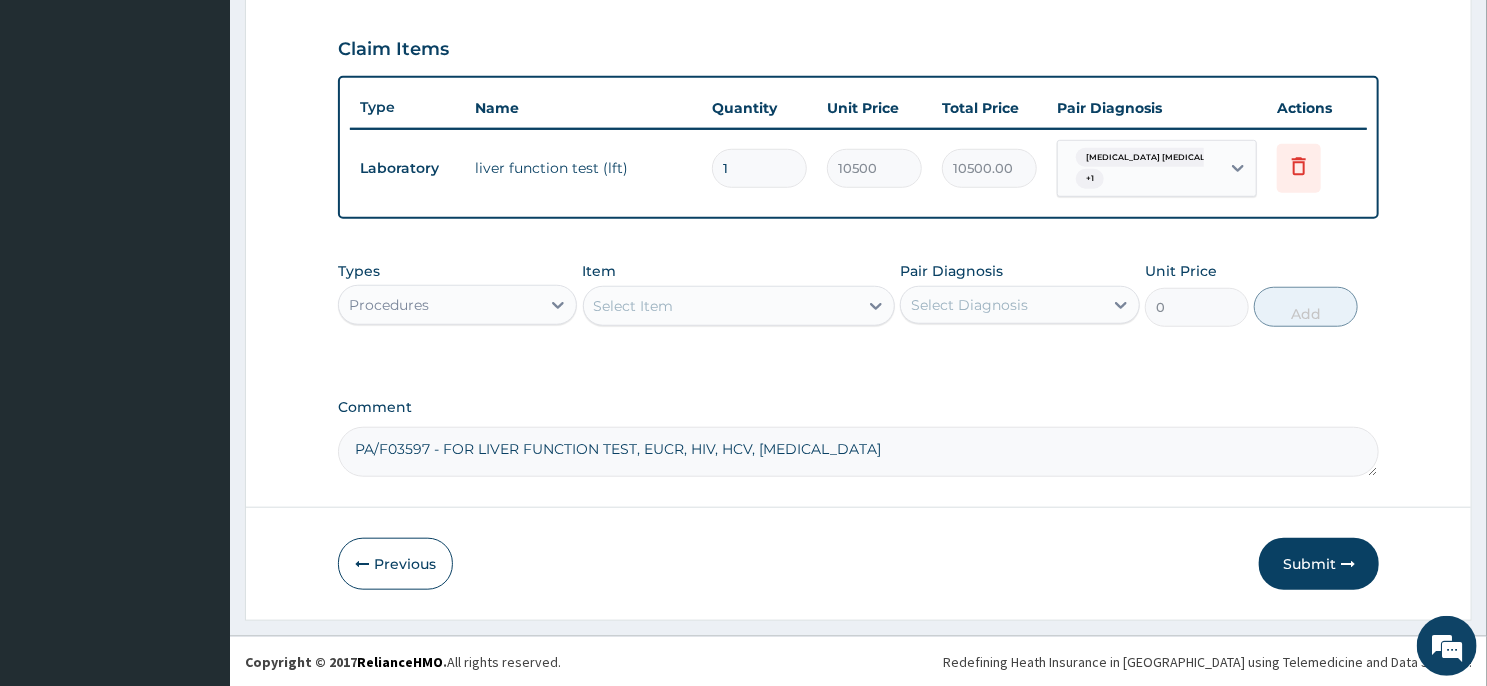 click on "Select Item" at bounding box center [721, 306] 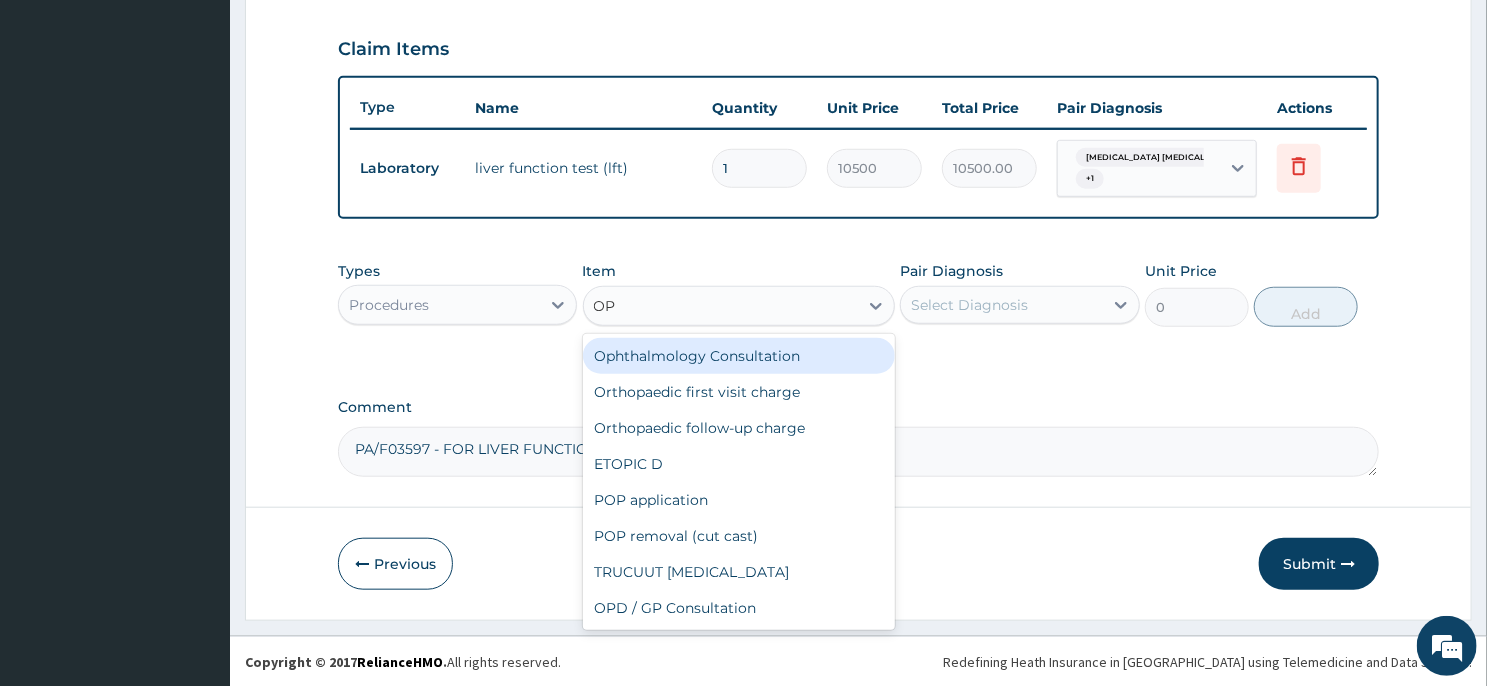 type on "OPD" 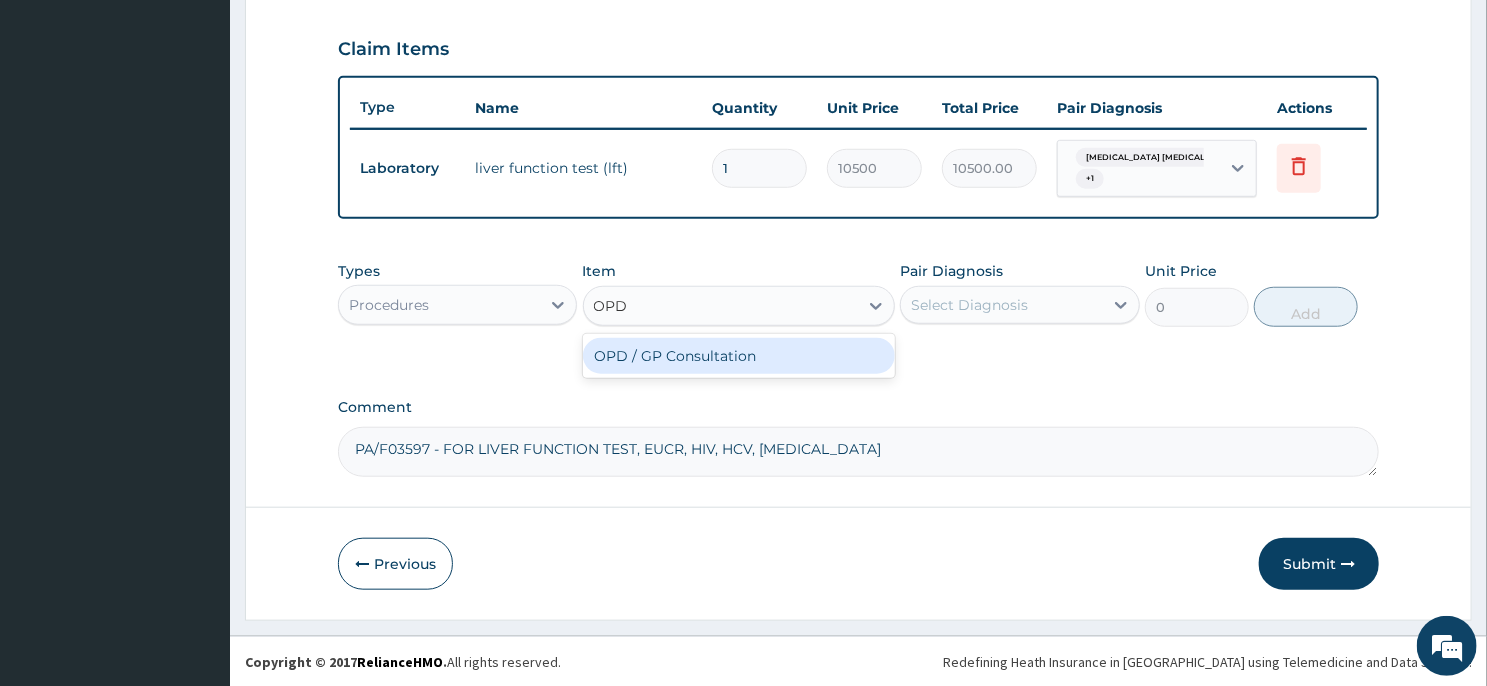 click on "OPD / GP Consultation" at bounding box center (739, 356) 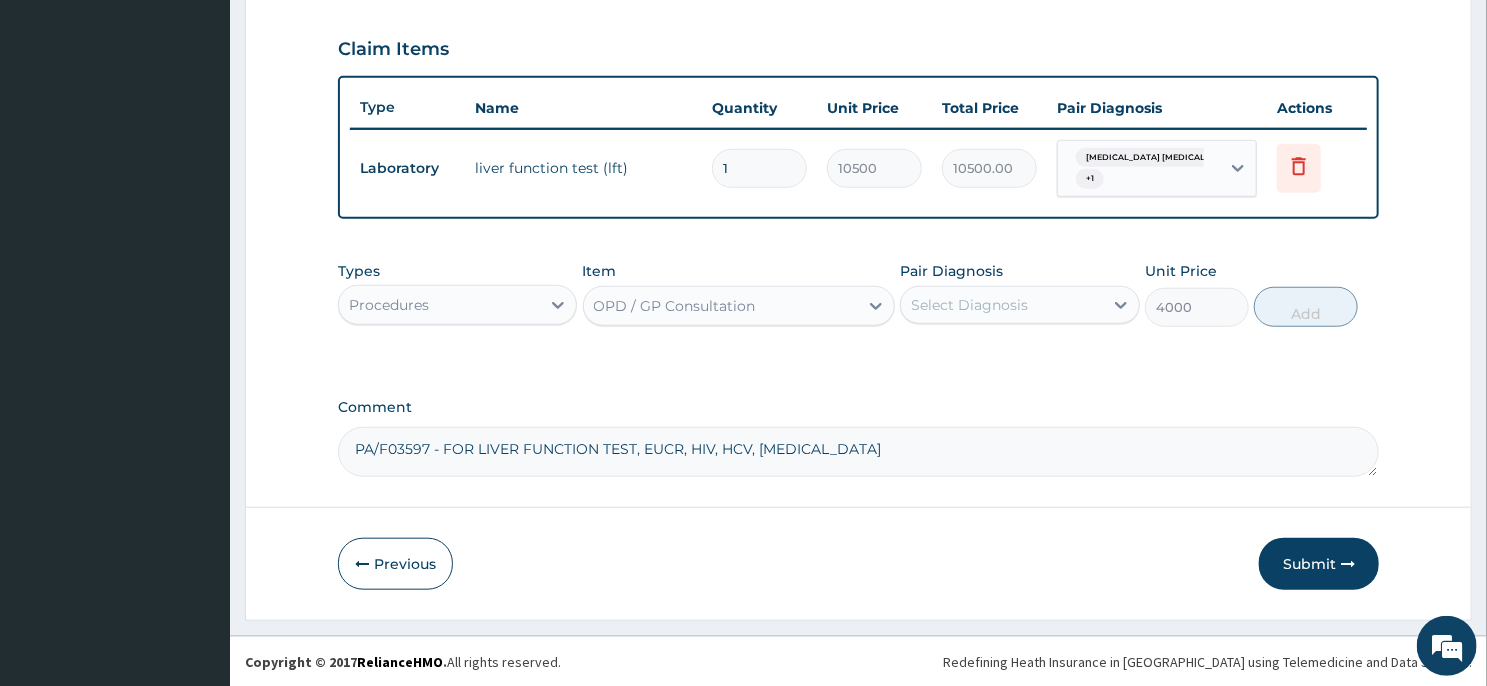 click on "Select Diagnosis" at bounding box center [969, 305] 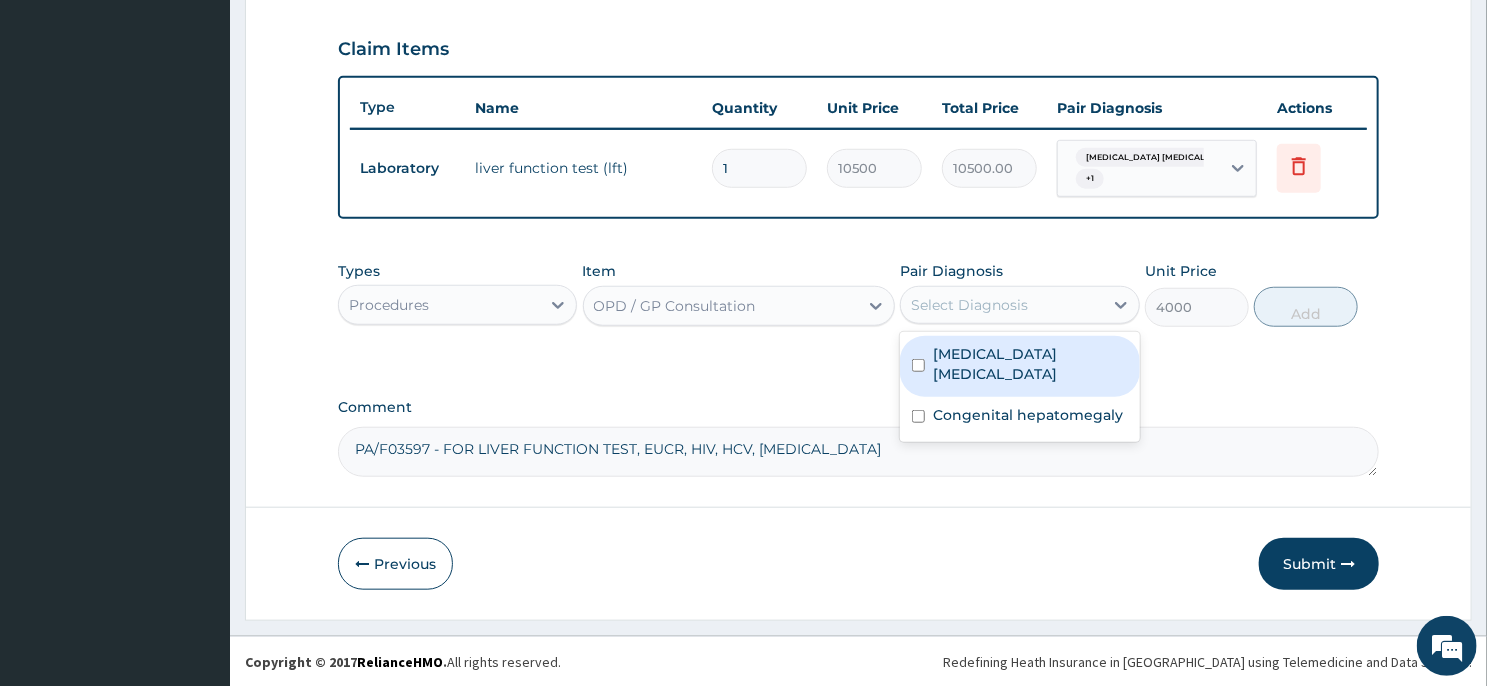 click on "[MEDICAL_DATA] [MEDICAL_DATA]" at bounding box center (1030, 364) 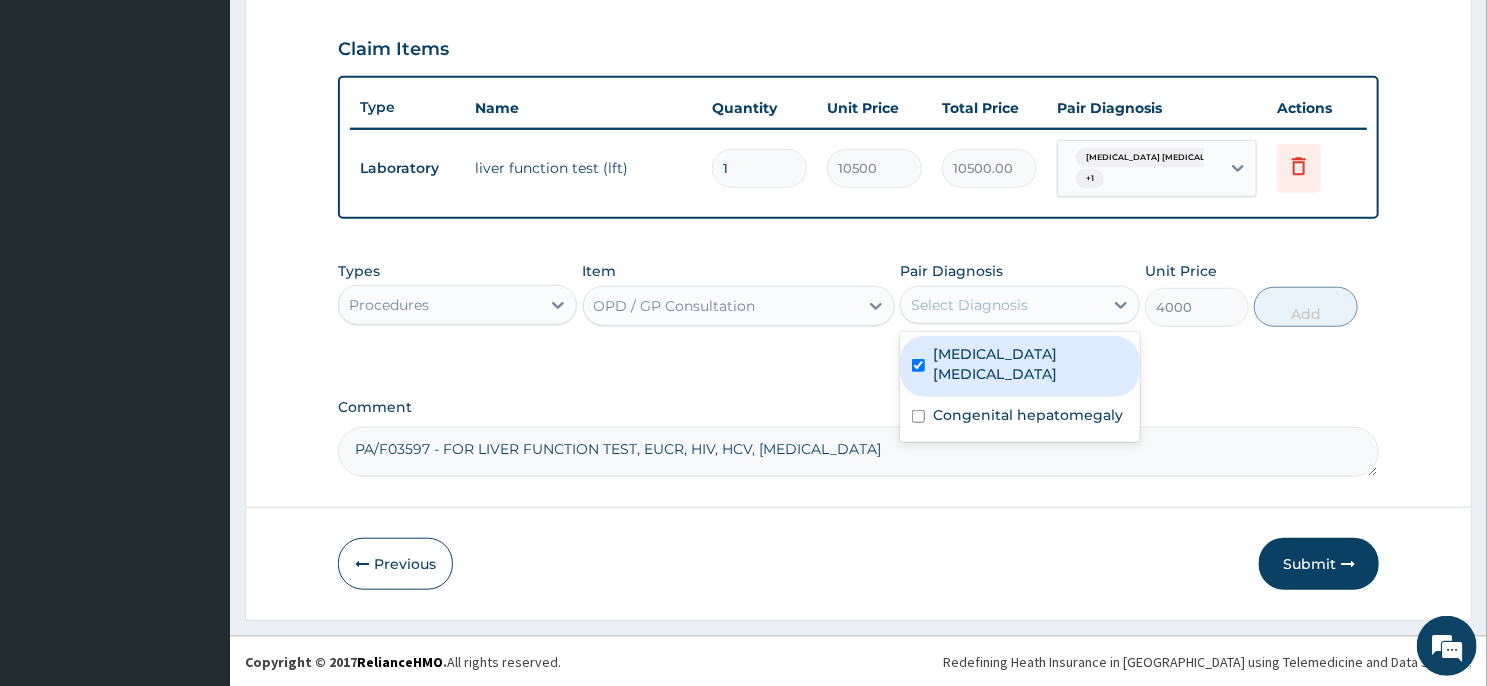 checkbox on "true" 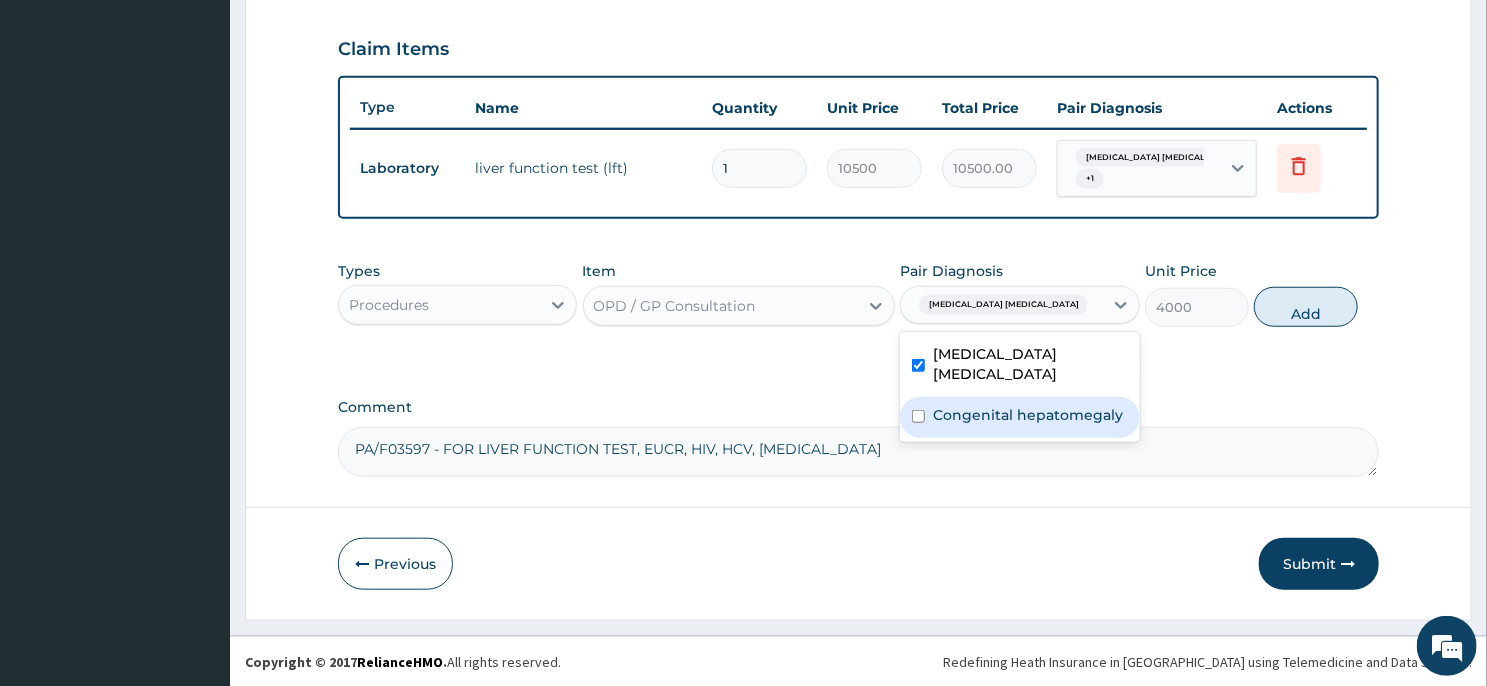 click on "Congenital hepatomegaly" at bounding box center (1028, 415) 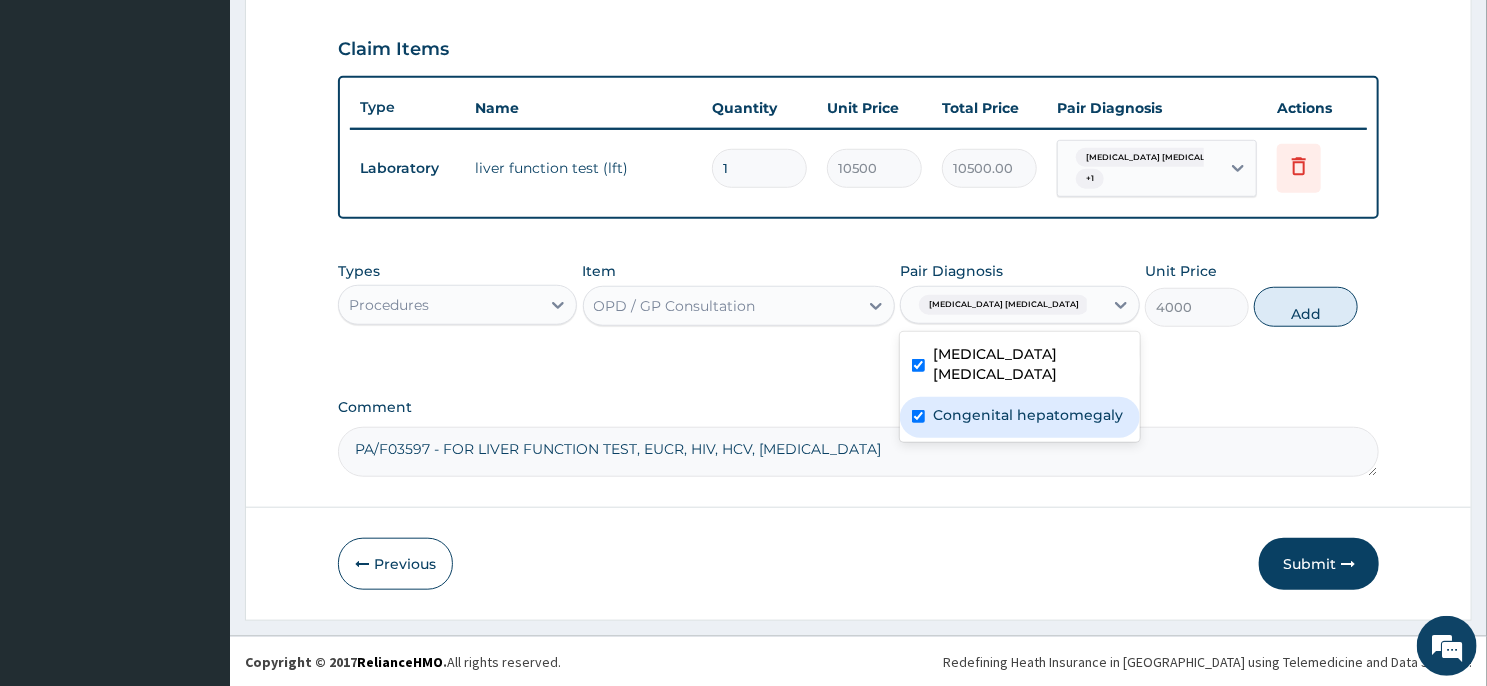 checkbox on "true" 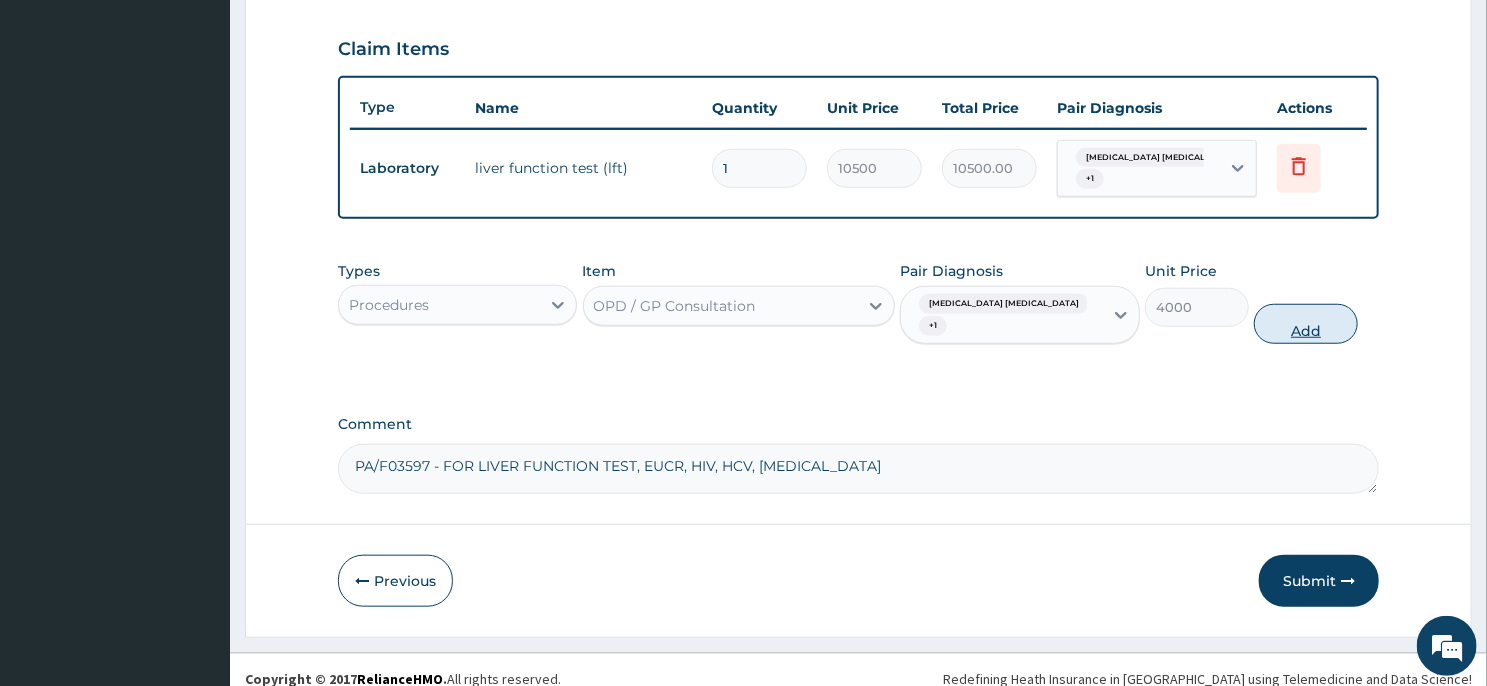 click on "Add" at bounding box center (1306, 324) 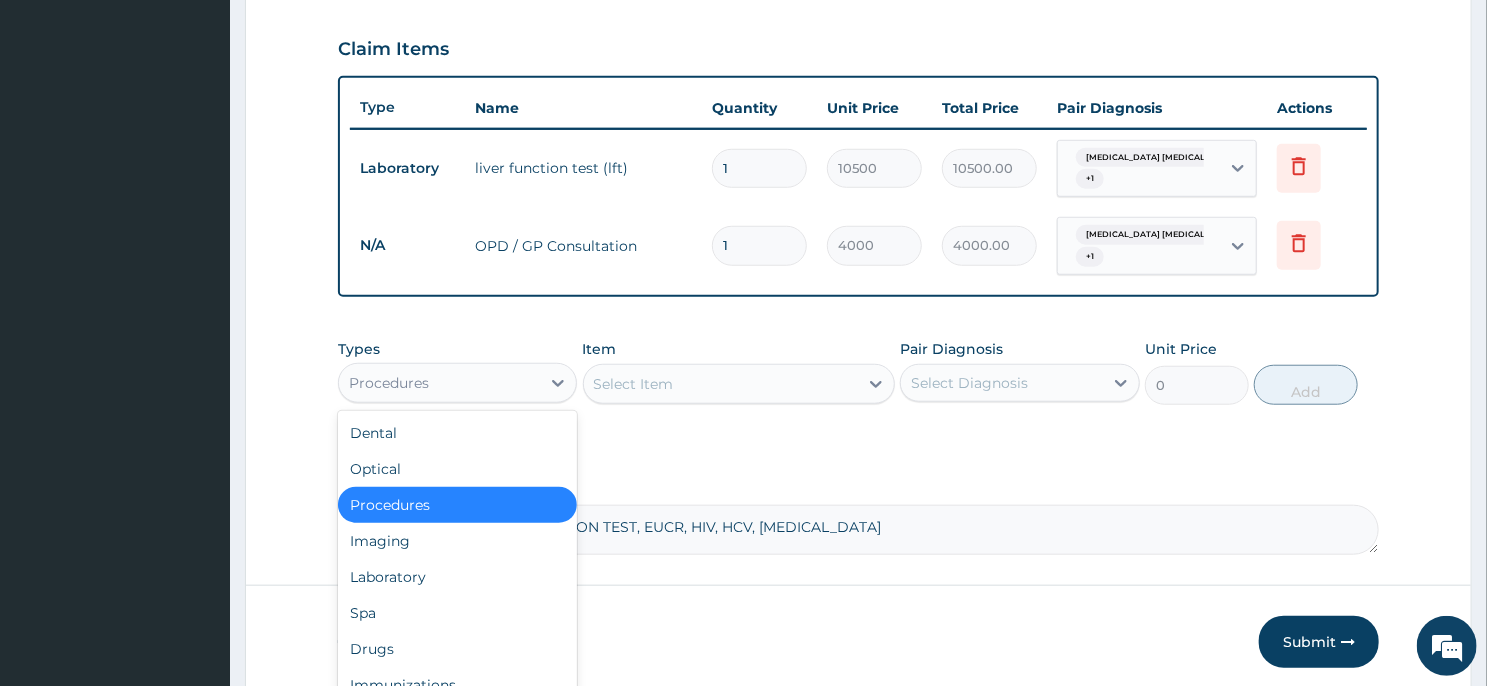 click on "Procedures" at bounding box center [439, 383] 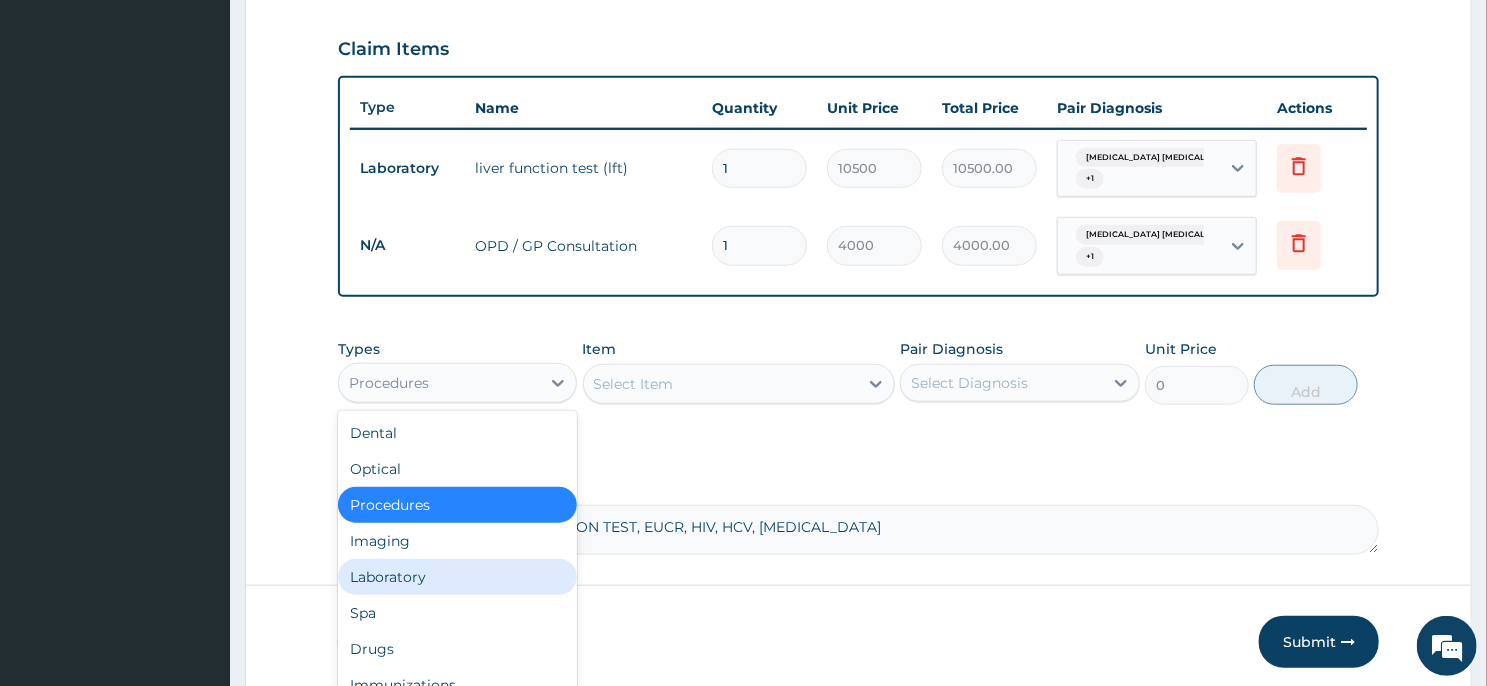 click on "Laboratory" at bounding box center (457, 577) 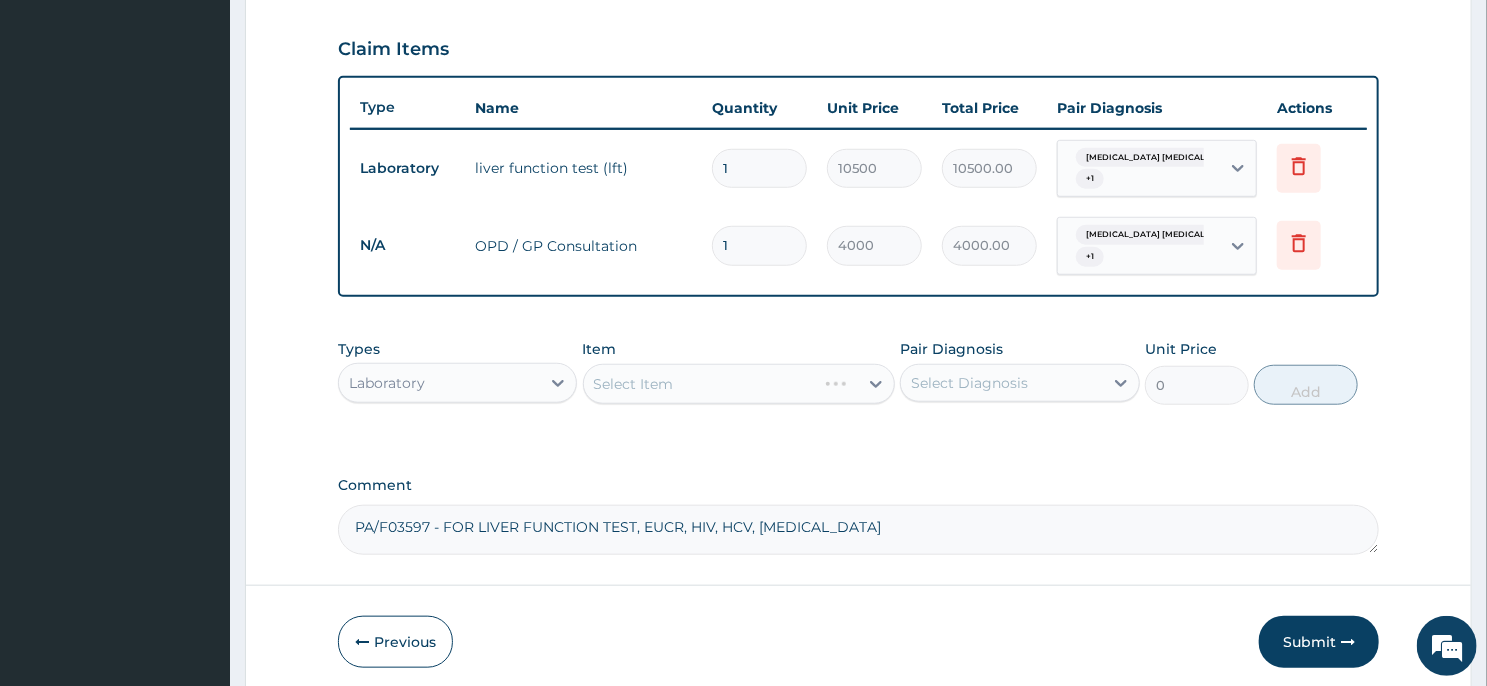 click on "Select Item" at bounding box center [739, 384] 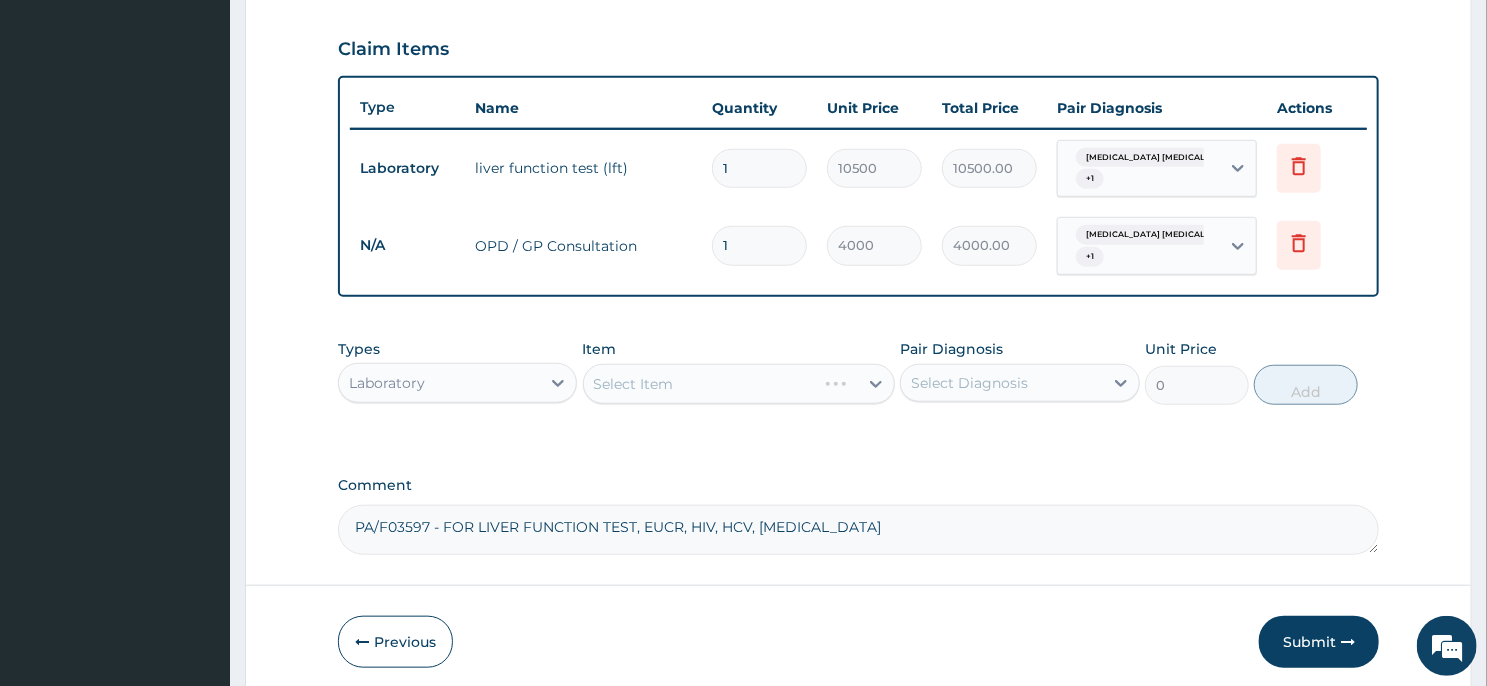click on "Select Item" at bounding box center [739, 384] 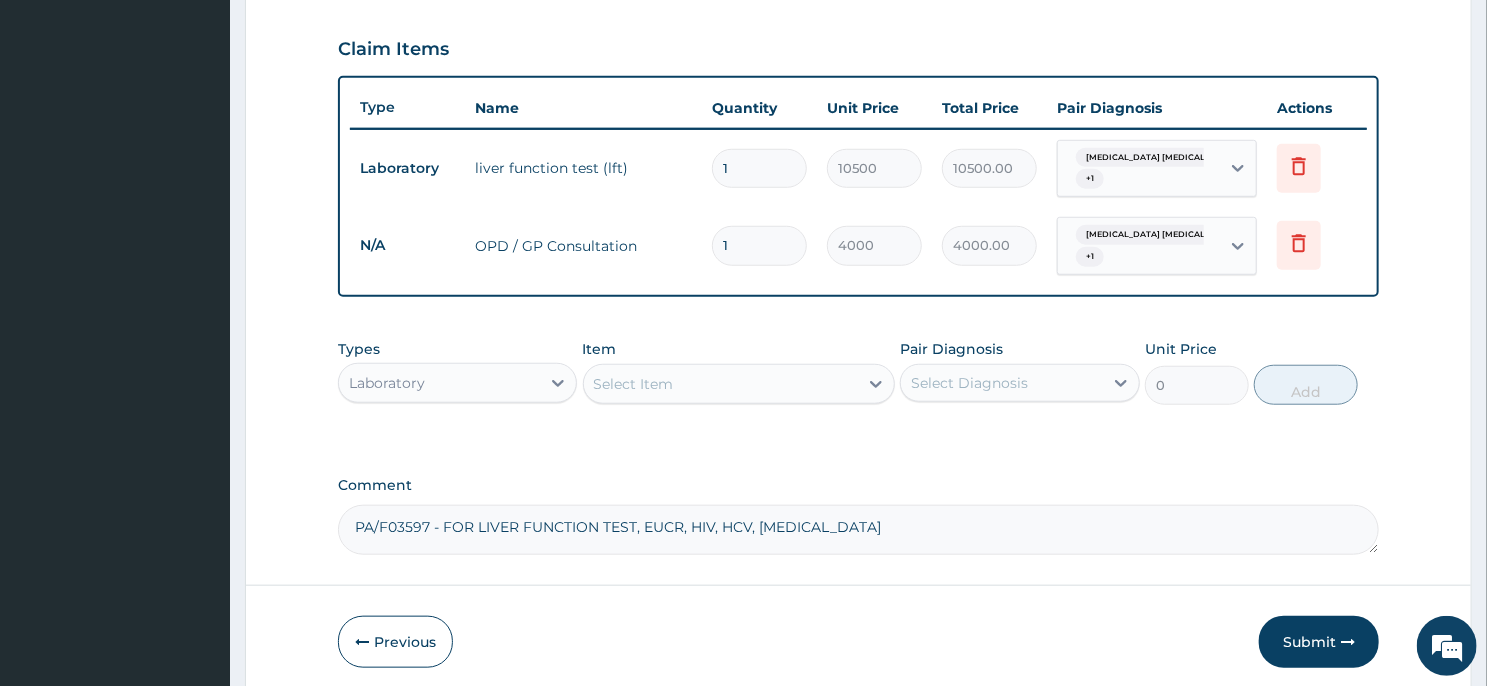 click on "Select Item" at bounding box center (721, 384) 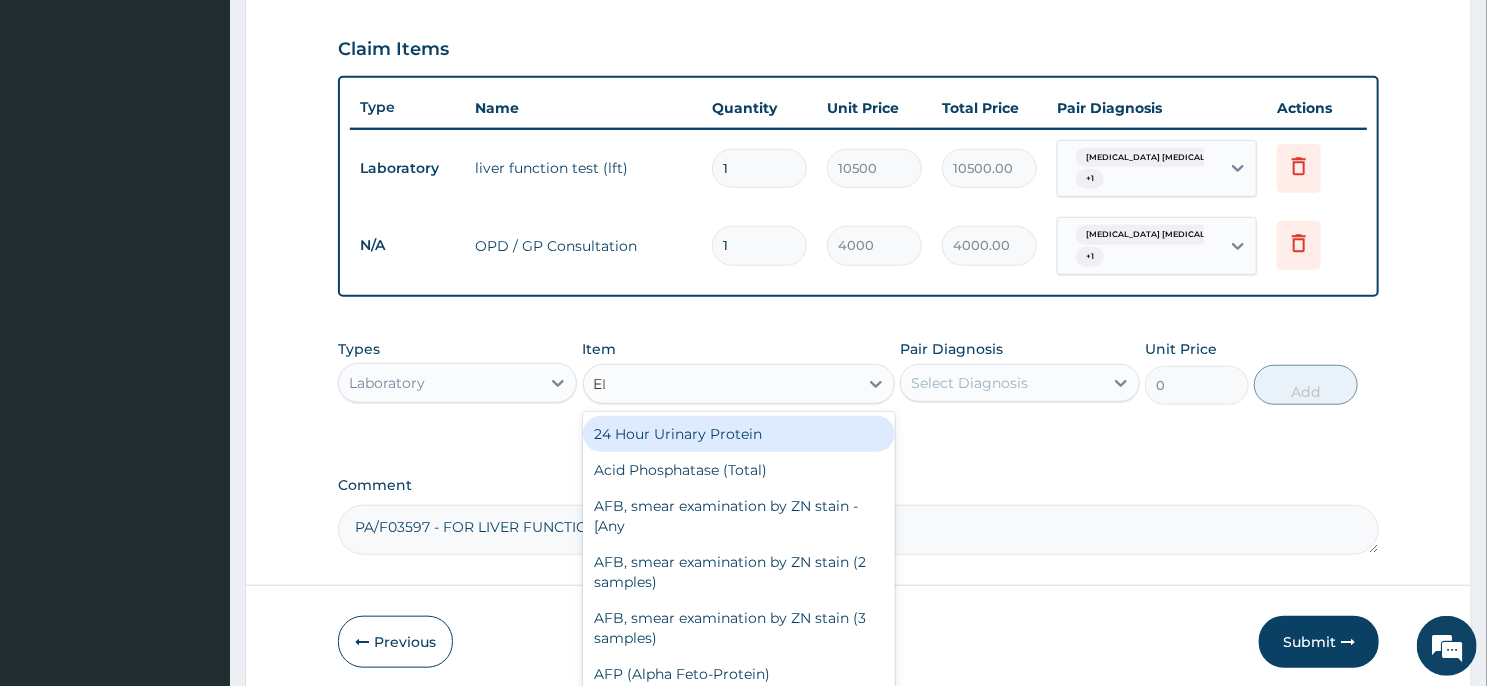 type on "ELE" 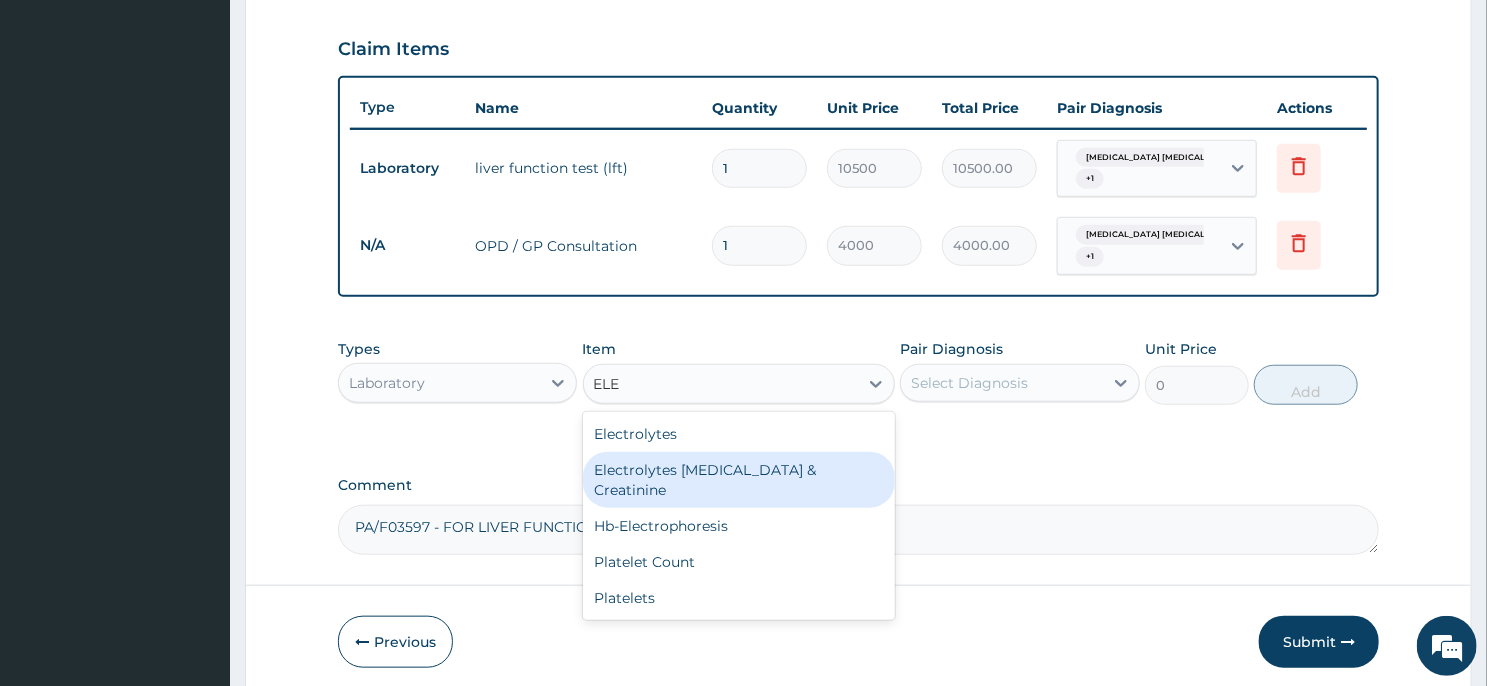 click on "Electrolytes [MEDICAL_DATA] & Creatinine" at bounding box center [739, 480] 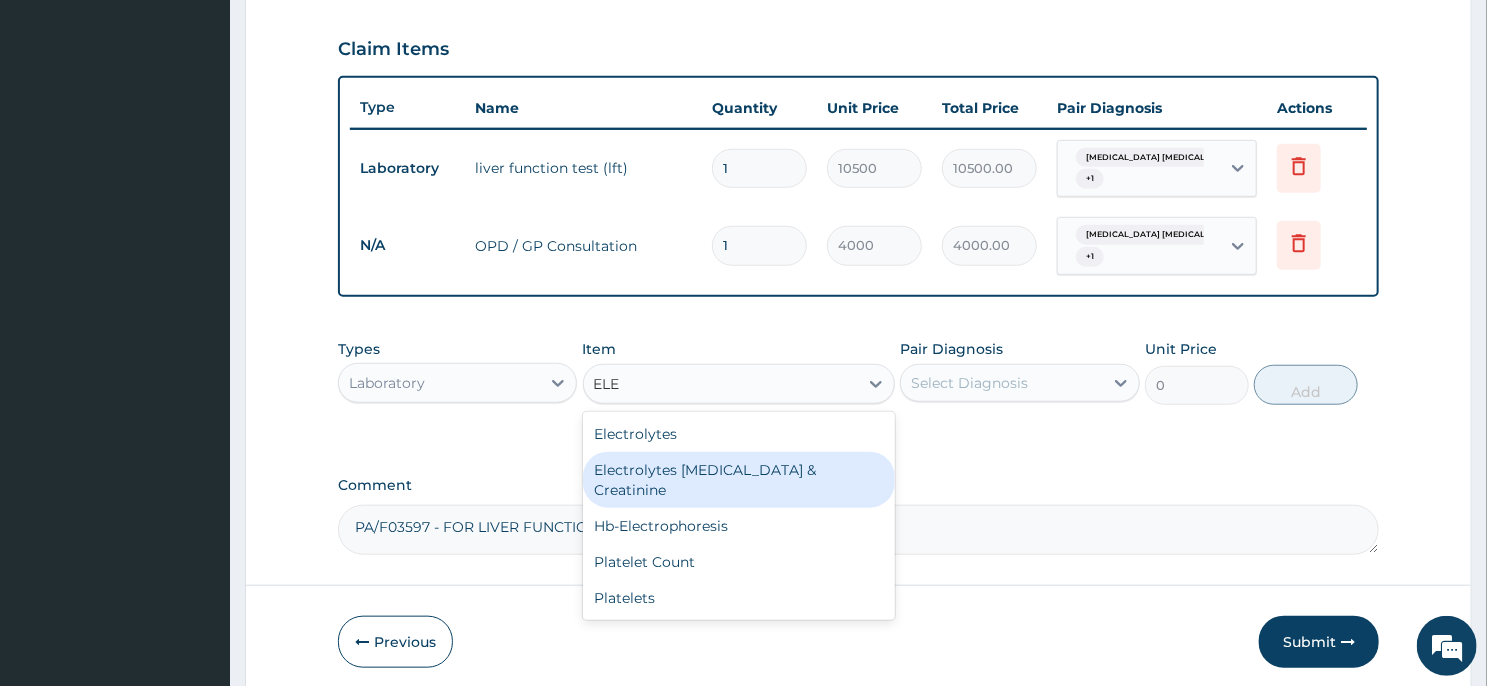 type 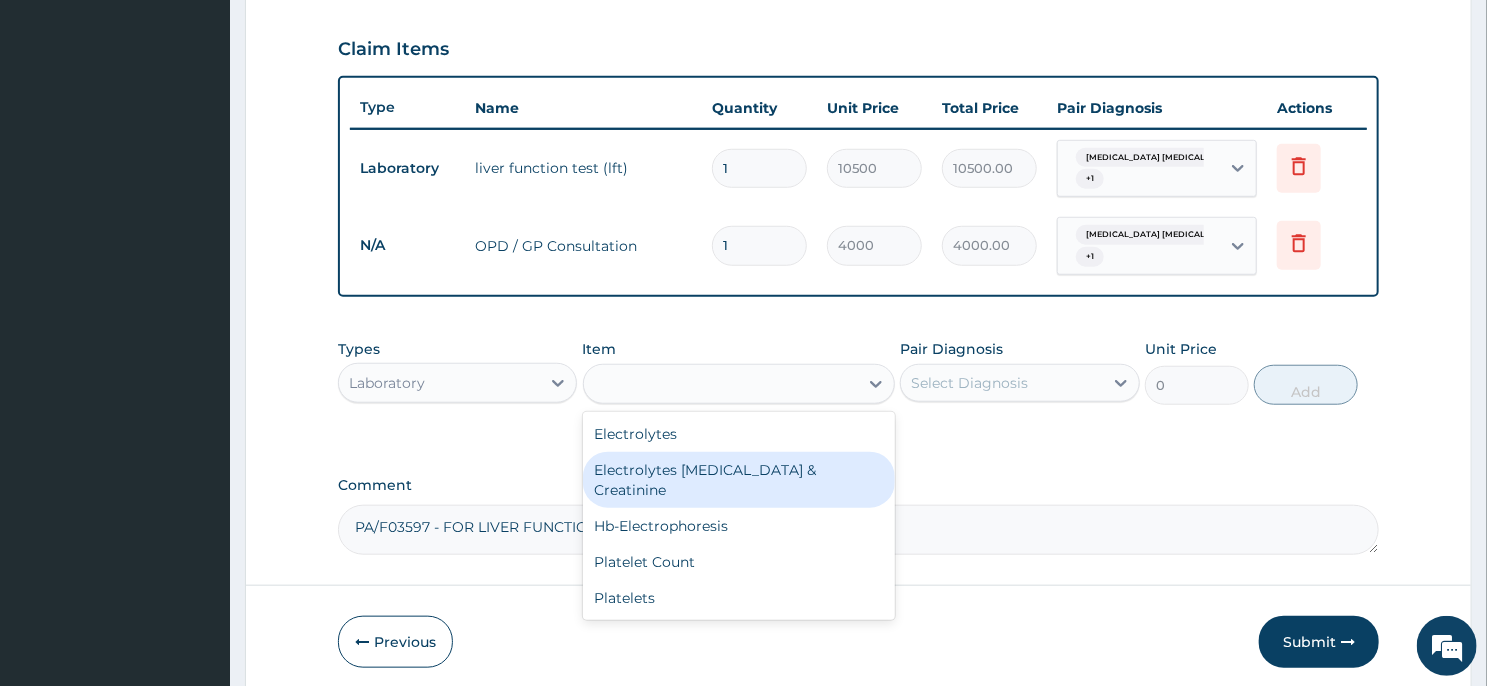 type on "10500" 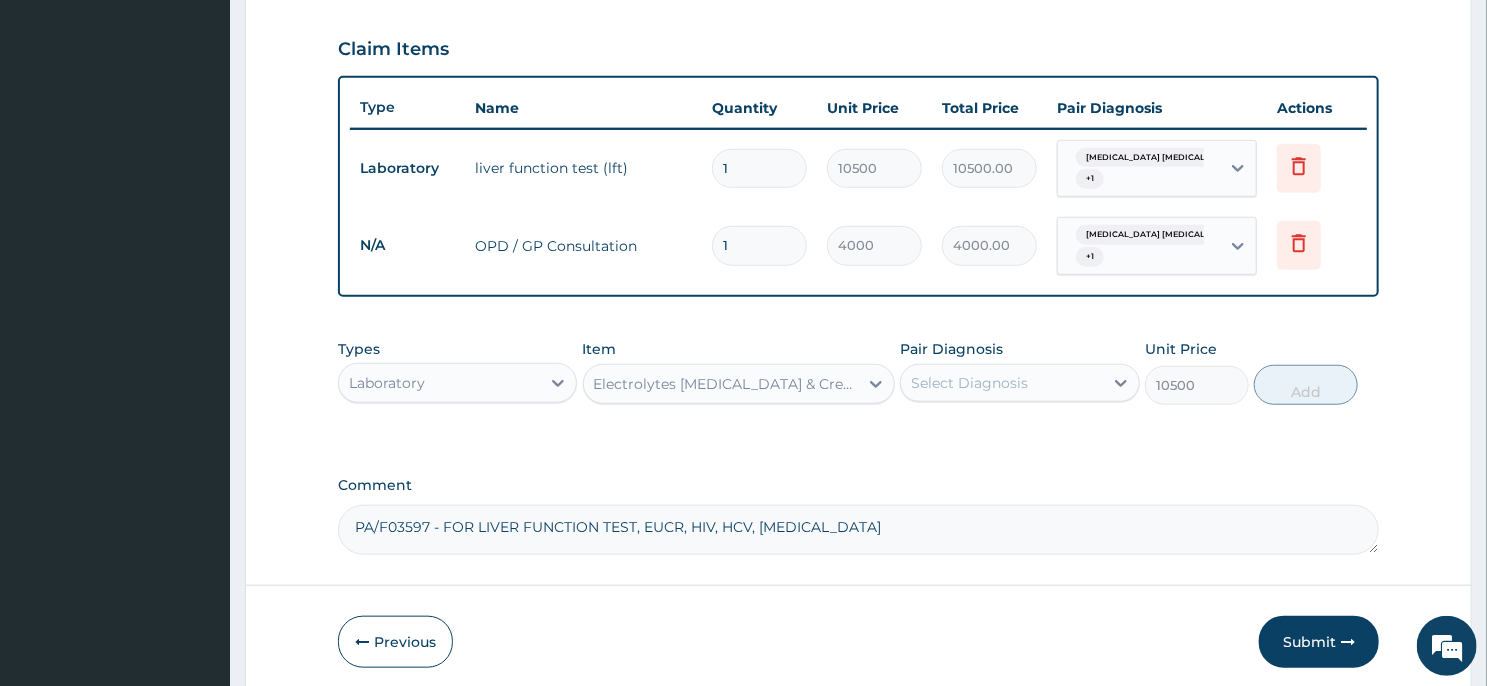 click on "Select Diagnosis" at bounding box center (969, 383) 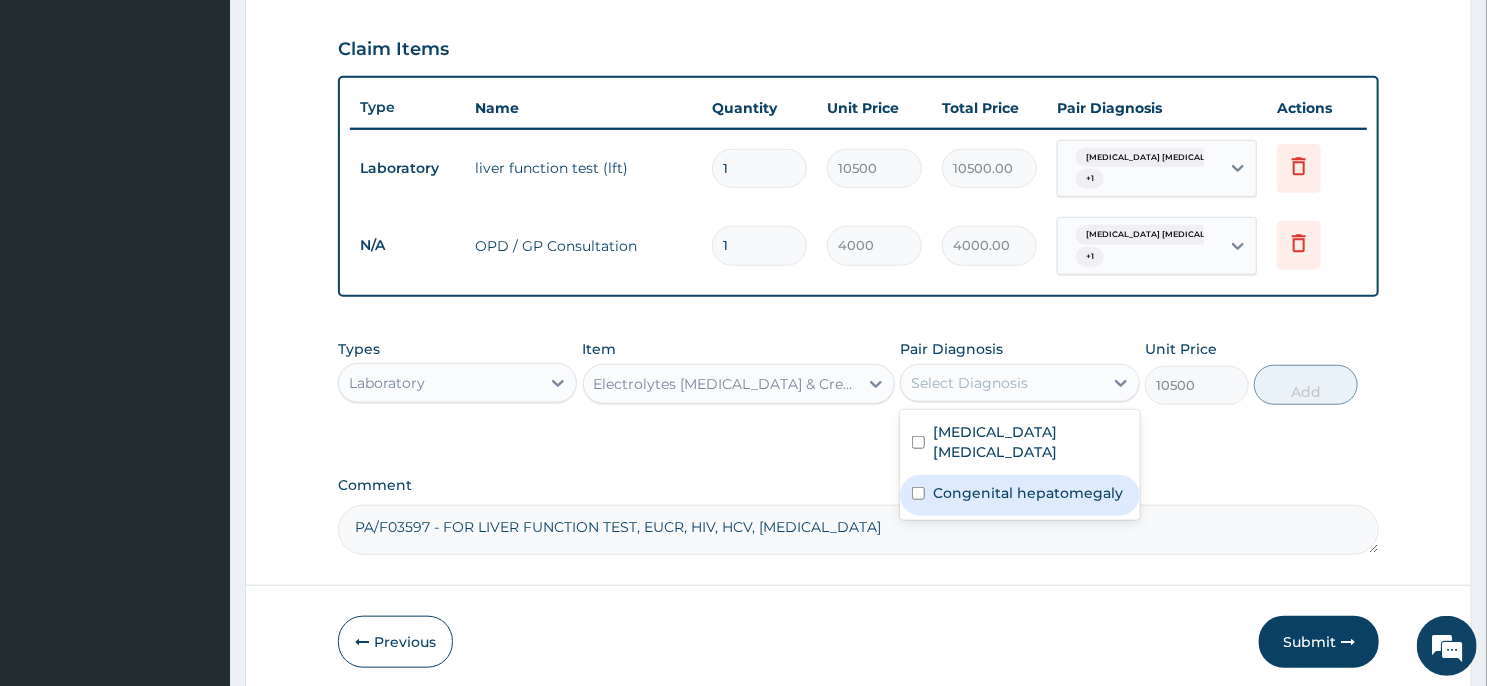 click on "Congenital hepatomegaly" at bounding box center [1019, 495] 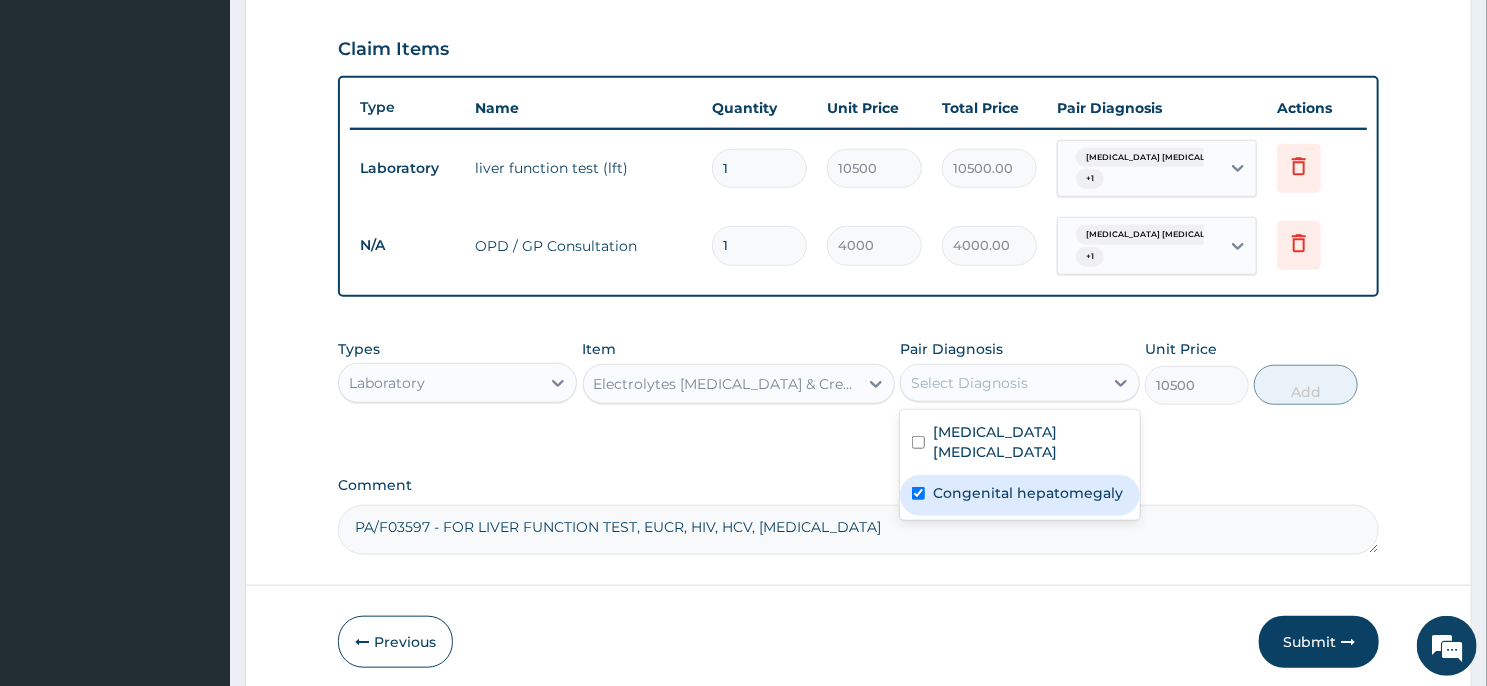 checkbox on "true" 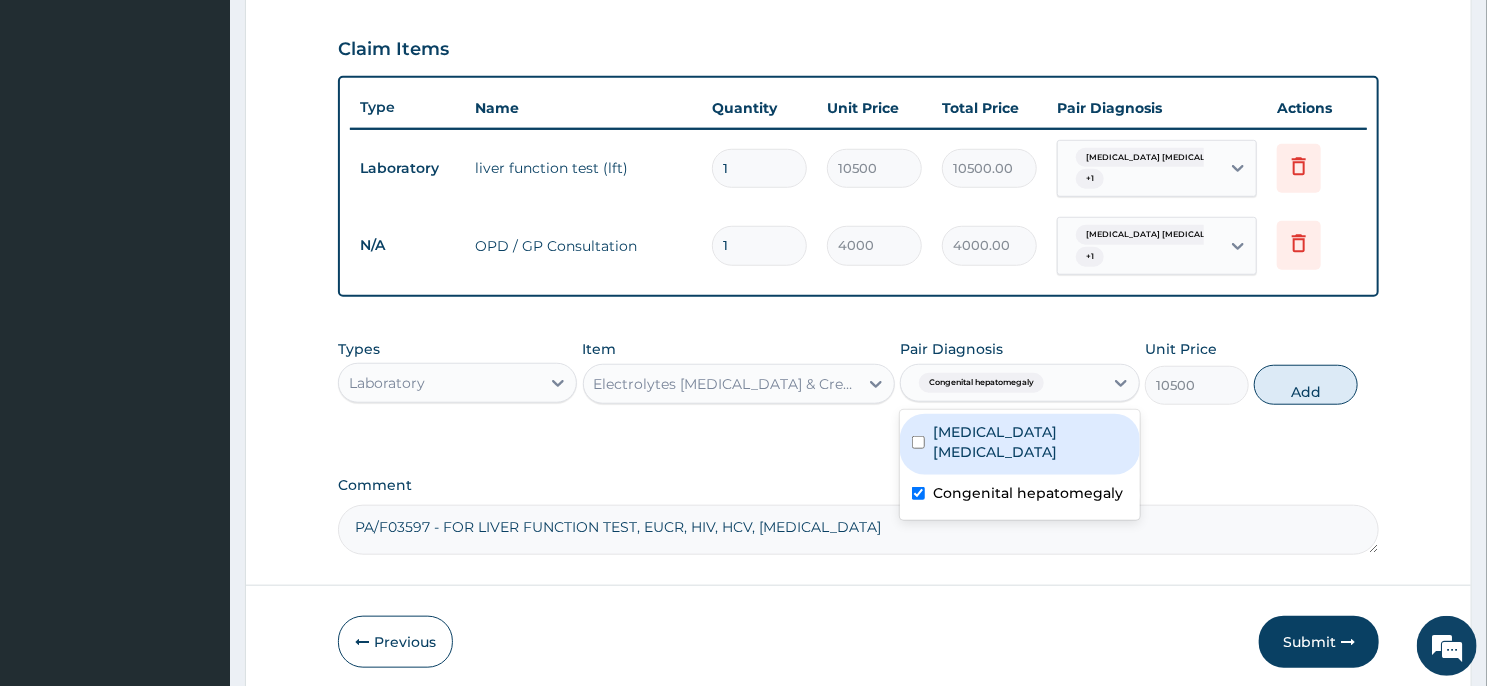 click on "[MEDICAL_DATA] [MEDICAL_DATA]" at bounding box center (1030, 442) 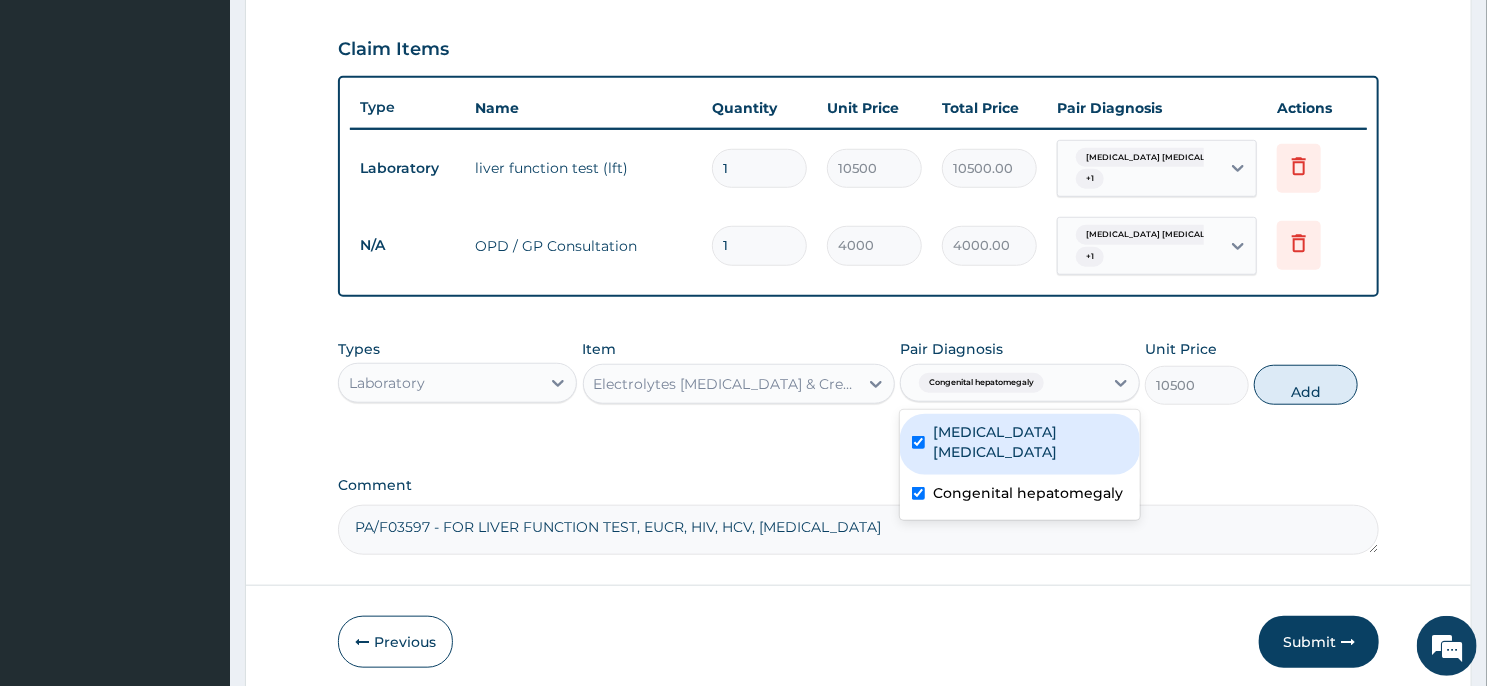 checkbox on "true" 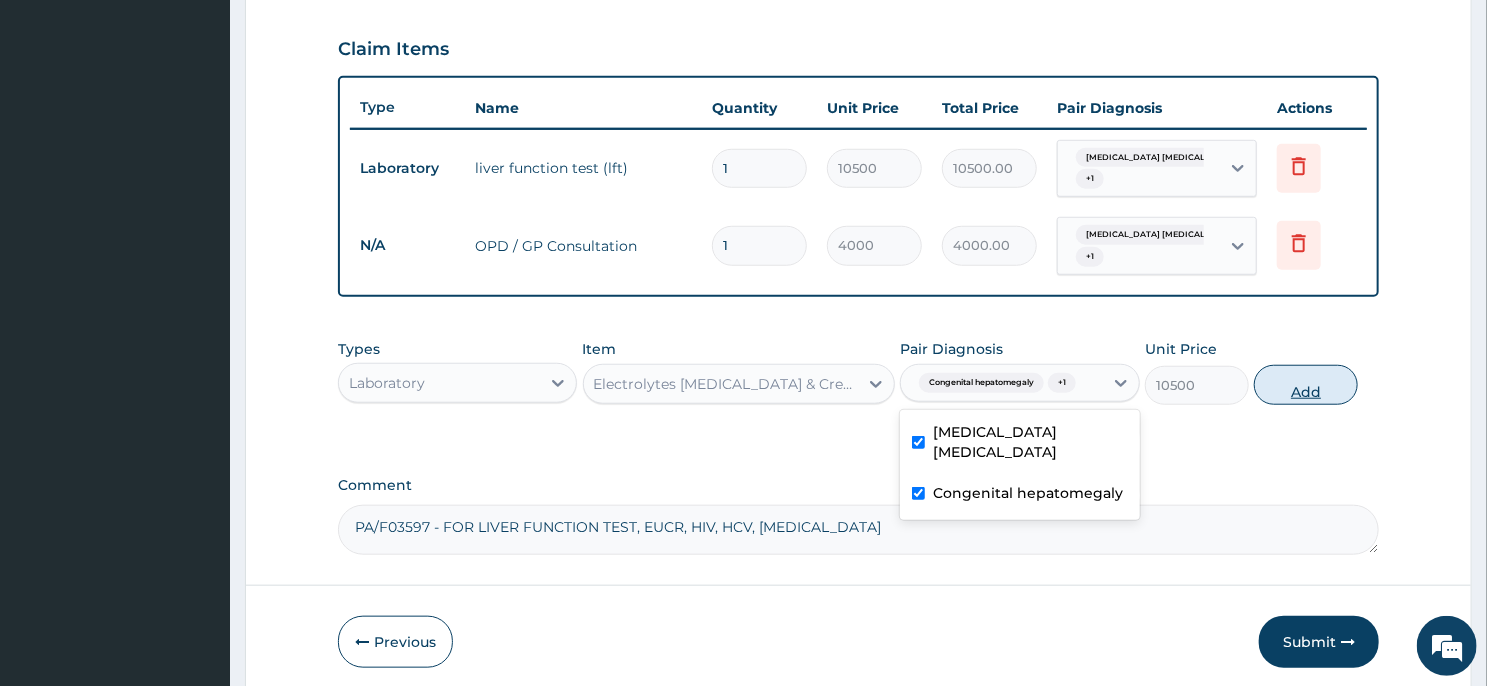 click on "Add" at bounding box center [1306, 385] 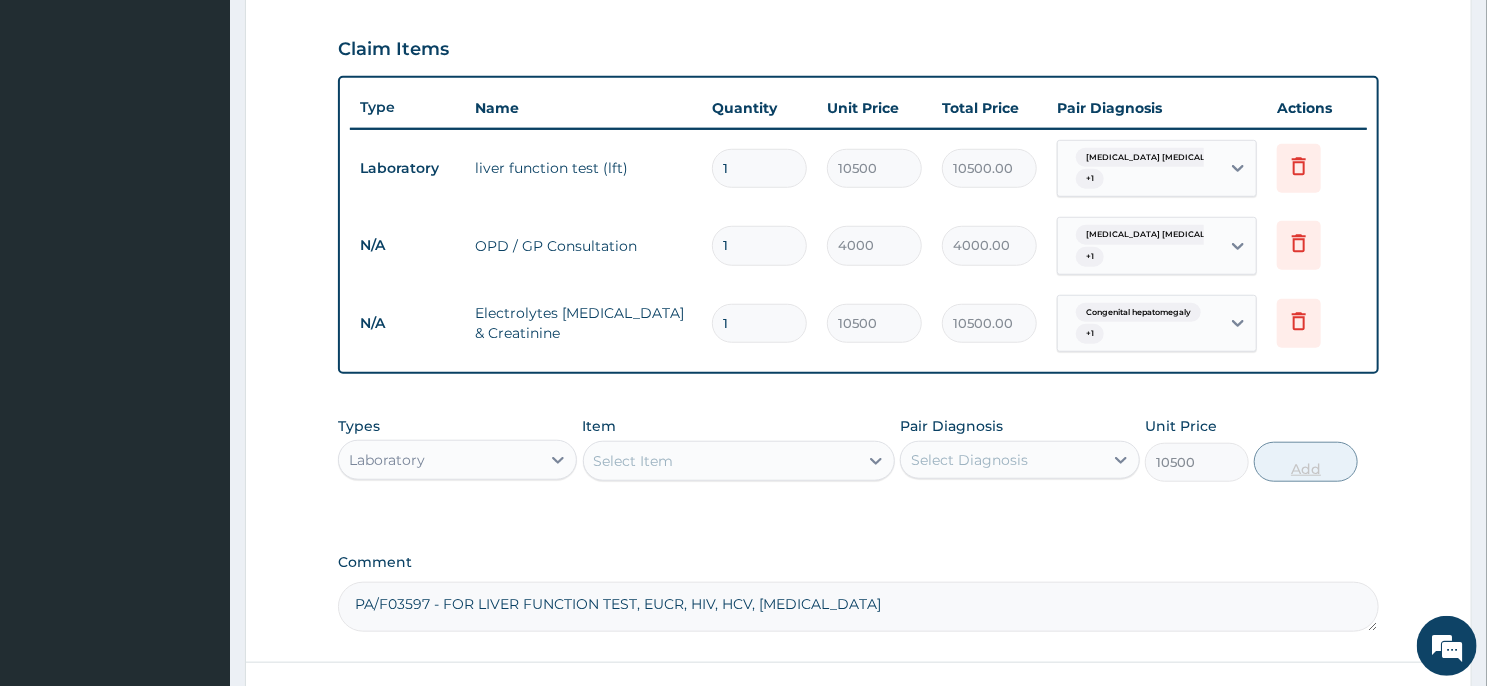 type on "0" 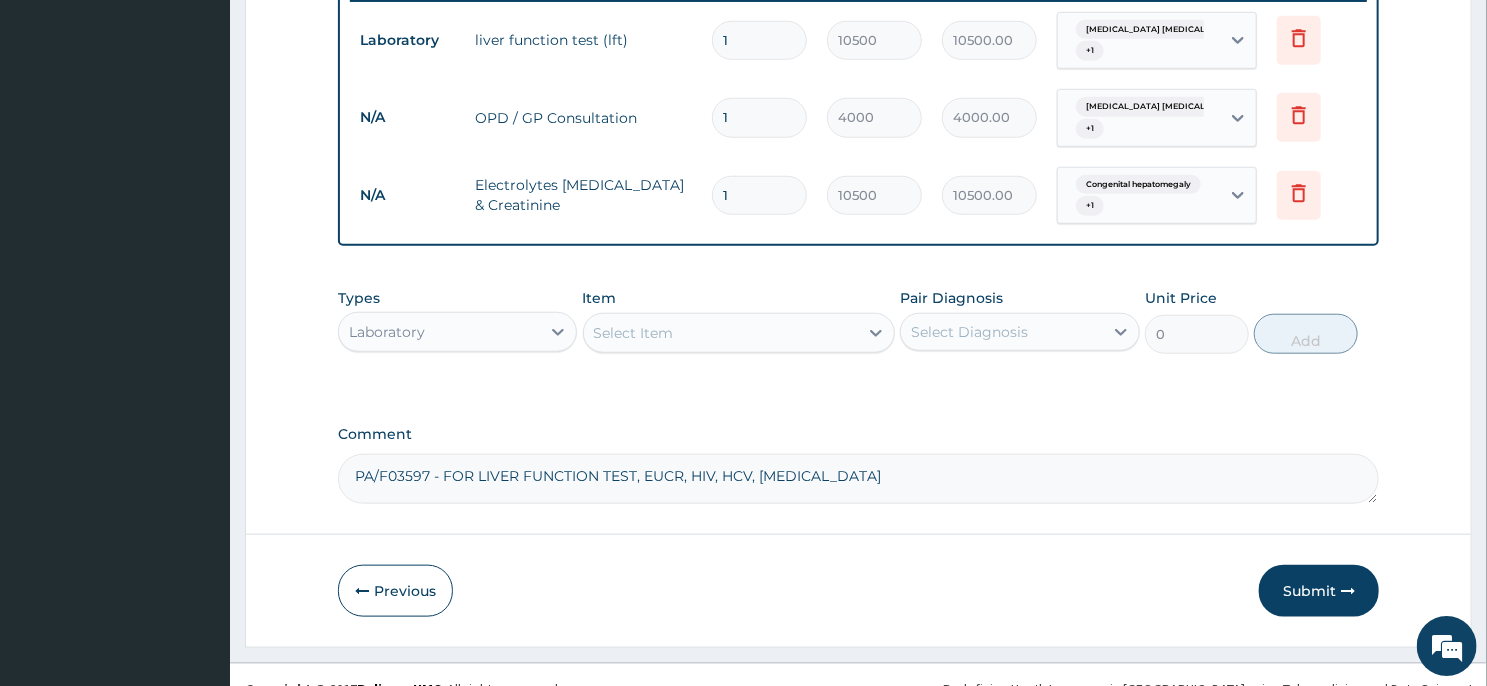 scroll, scrollTop: 824, scrollLeft: 0, axis: vertical 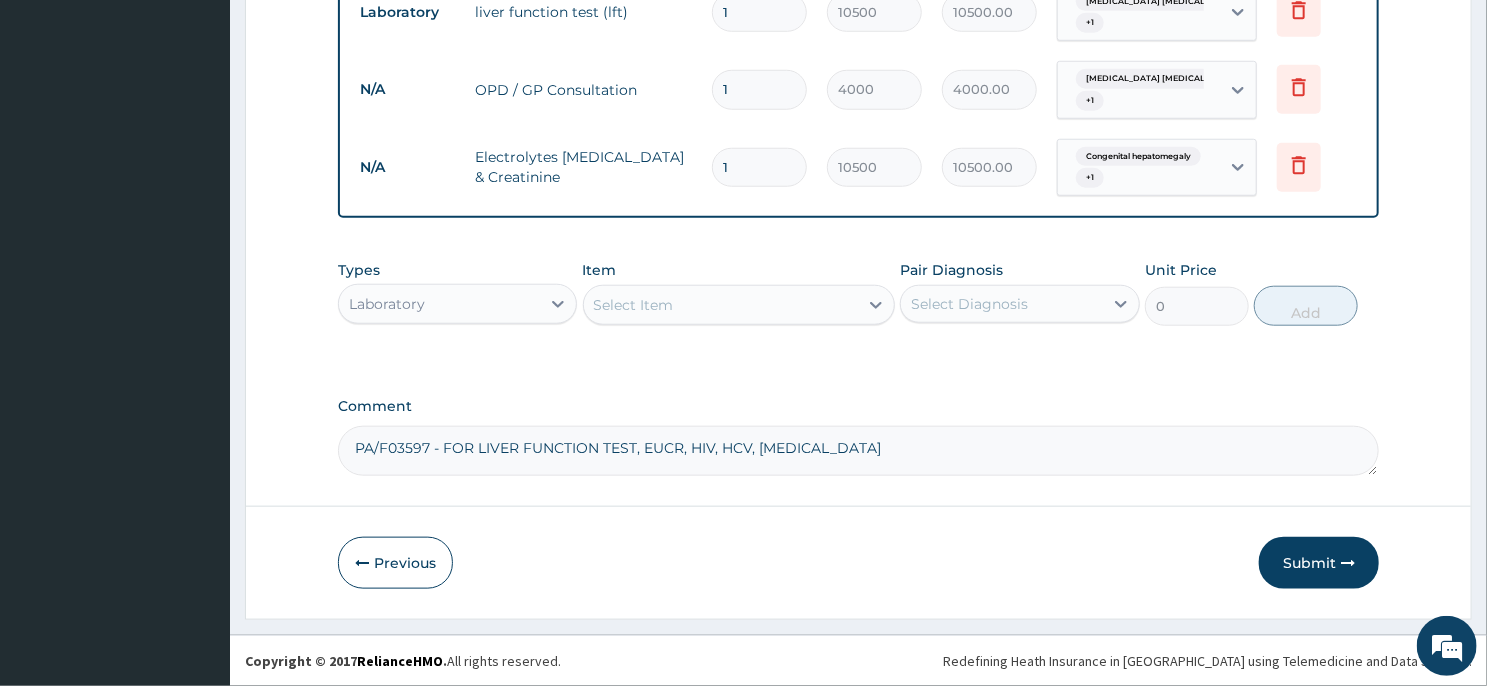 click on "Select Item" at bounding box center [721, 305] 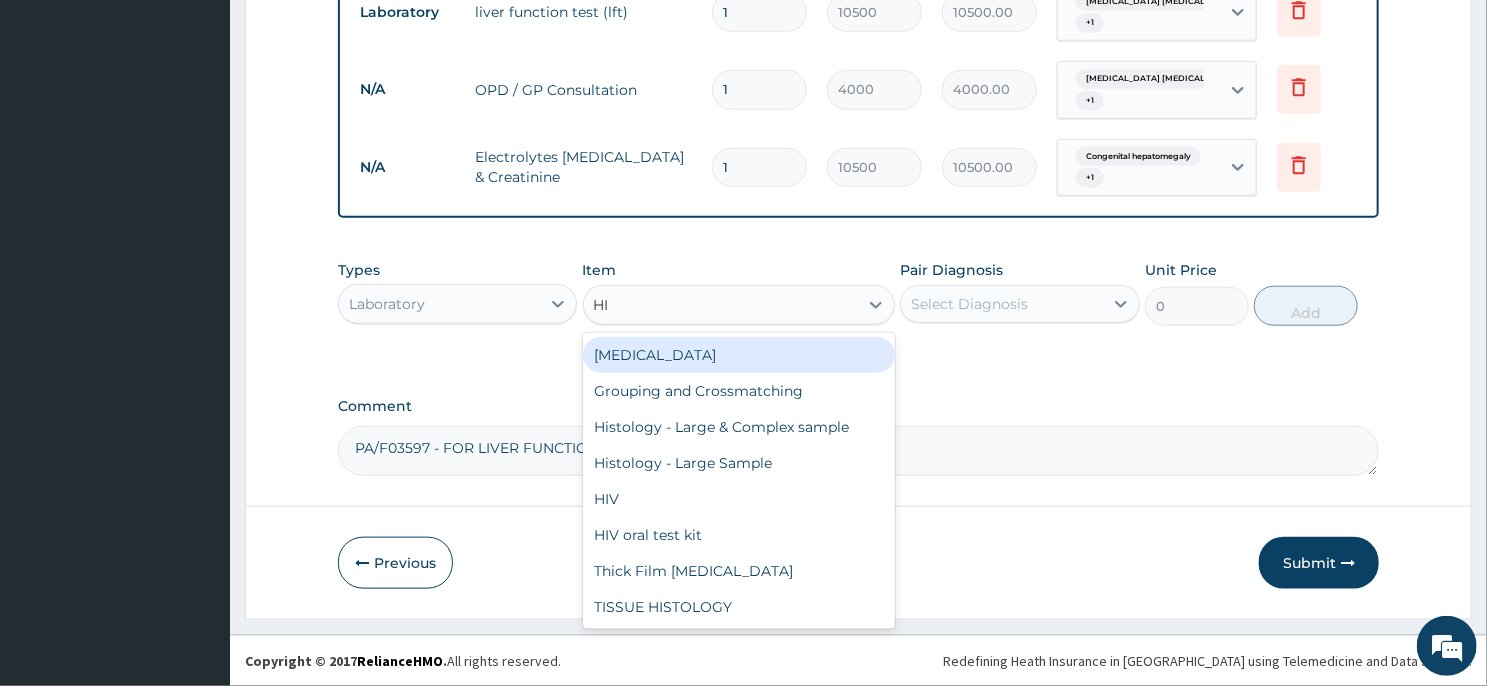 type on "HIV" 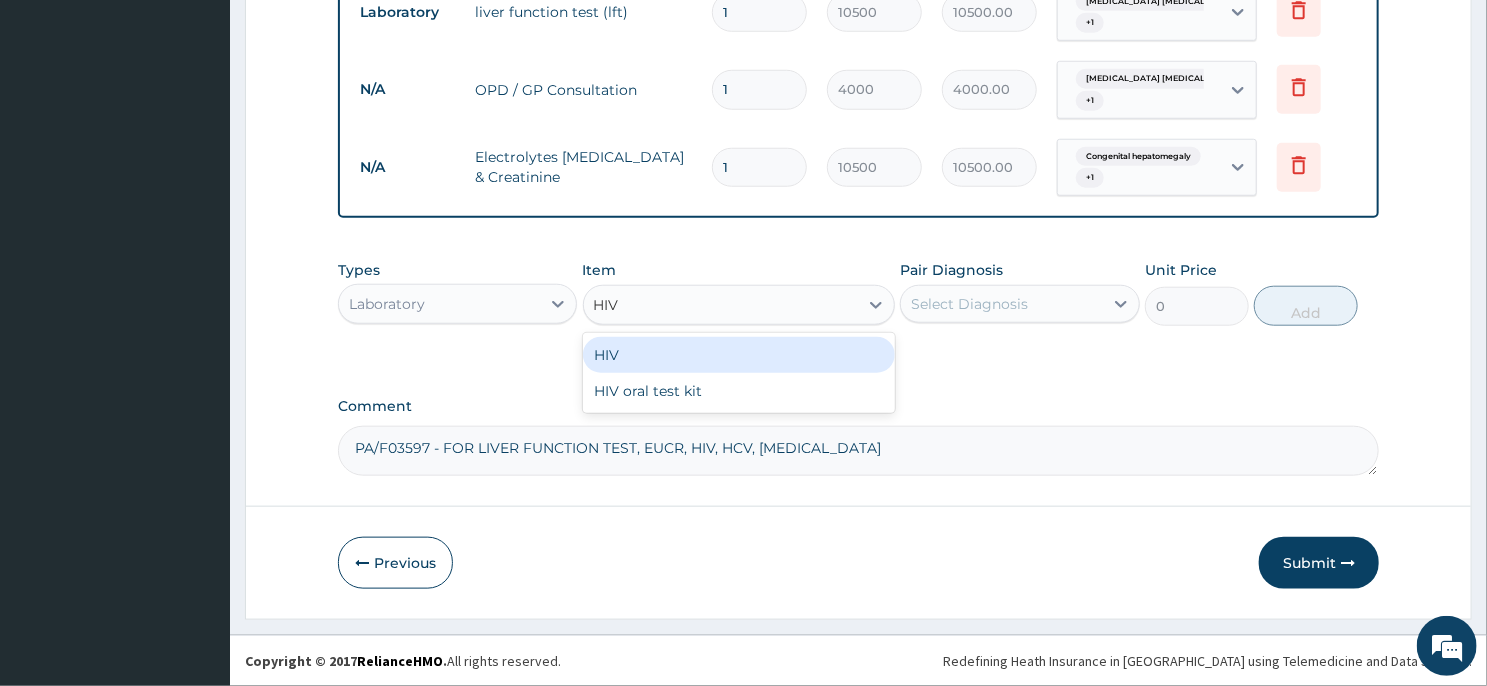 click on "HIV" at bounding box center (739, 355) 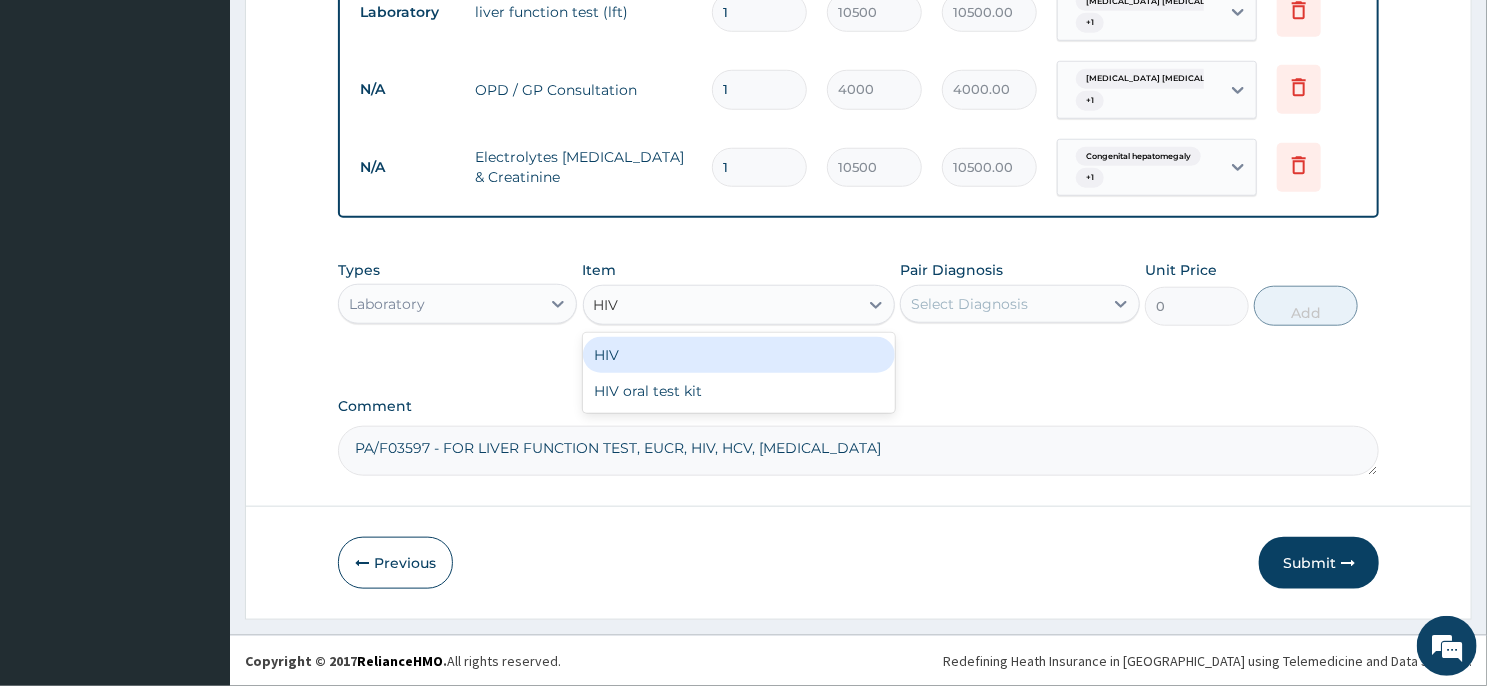 type 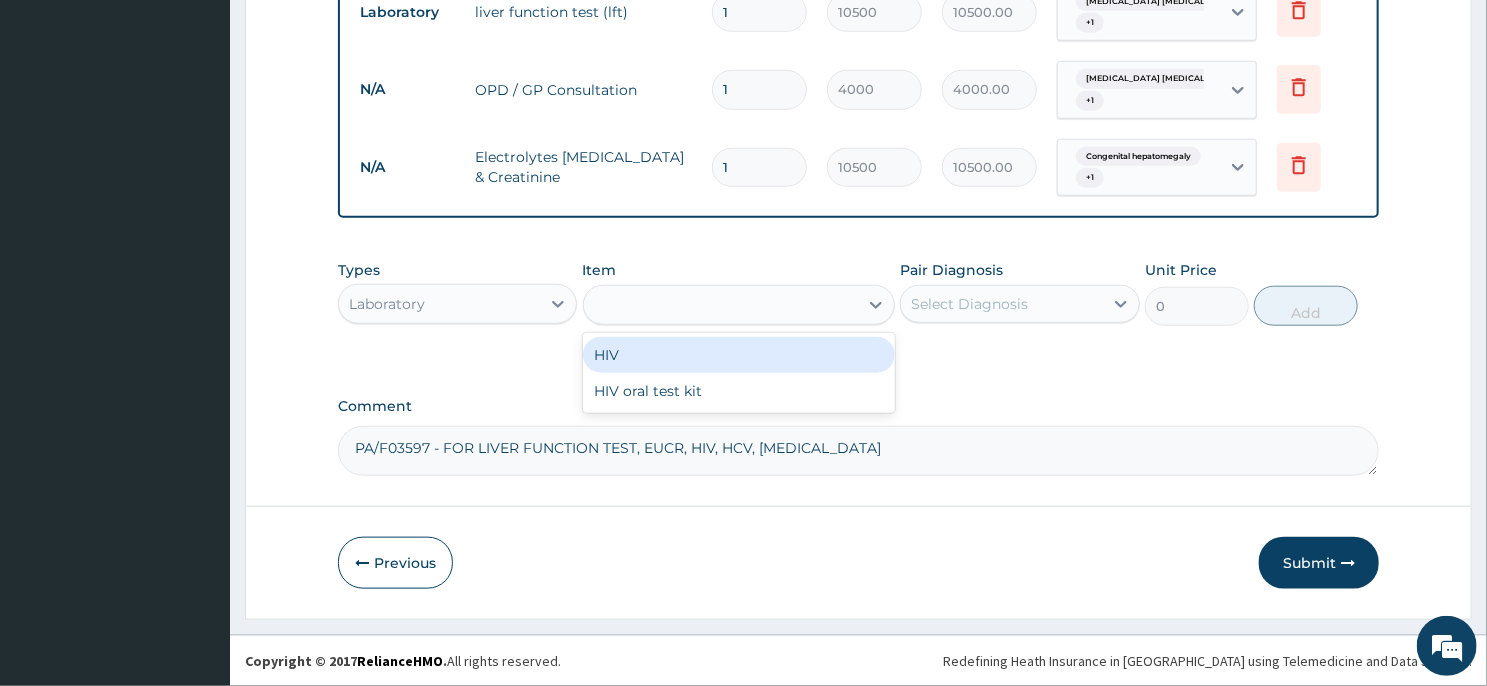 type on "2000" 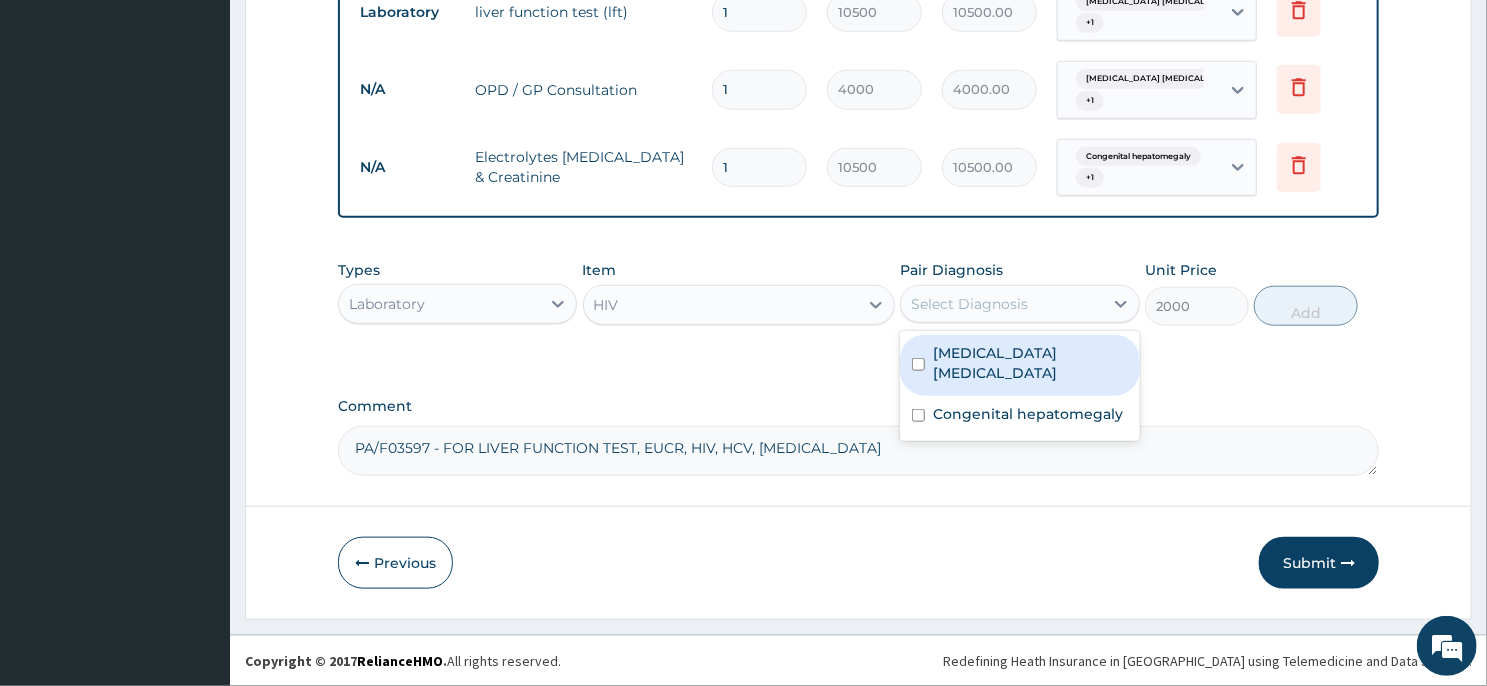 click on "Select Diagnosis" at bounding box center [1001, 304] 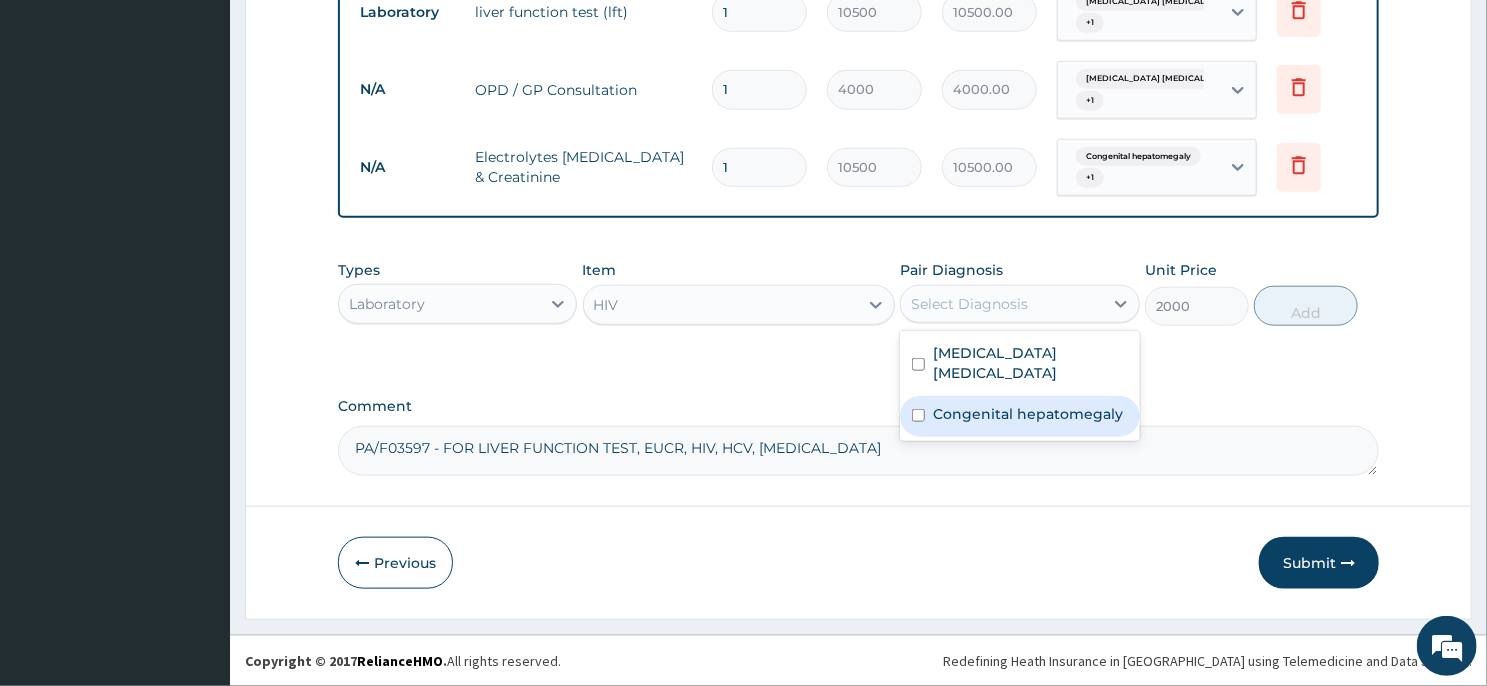 click on "Step  2  of 2 PA Code / Prescription Code PA/F03597 Encounter Date [DATE] Important Notice Please enter PA codes before entering items that are not attached to a PA code   All diagnoses entered must be linked to a claim item. Diagnosis & Claim Items that are visible but inactive cannot be edited because they were imported from an already approved PA code. Diagnosis [MEDICAL_DATA] [MEDICAL_DATA] confirmed Congenital hepatomegaly confirmed NB: All diagnosis must be linked to a claim item Claim Items Type Name Quantity Unit Price Total Price Pair Diagnosis Actions Laboratory liver function test (lft) 1 10500 10500.00 [MEDICAL_DATA] [MEDICAL_DATA]  + 1 Delete N/A OPD / GP Consultation 1 4000 4000.00 [MEDICAL_DATA] [MEDICAL_DATA]  + 1 Delete N/A Electrolytes [MEDICAL_DATA] & Creatinine 1 10500 10500.00 Congenital hepatomegaly  + 1 Delete Types Laboratory Item HIV Pair Diagnosis option [MEDICAL_DATA] [MEDICAL_DATA], selected. Select Diagnosis [MEDICAL_DATA] [MEDICAL_DATA] Congenital hepatomegaly Unit Price 2000 Add" at bounding box center (858, -49) 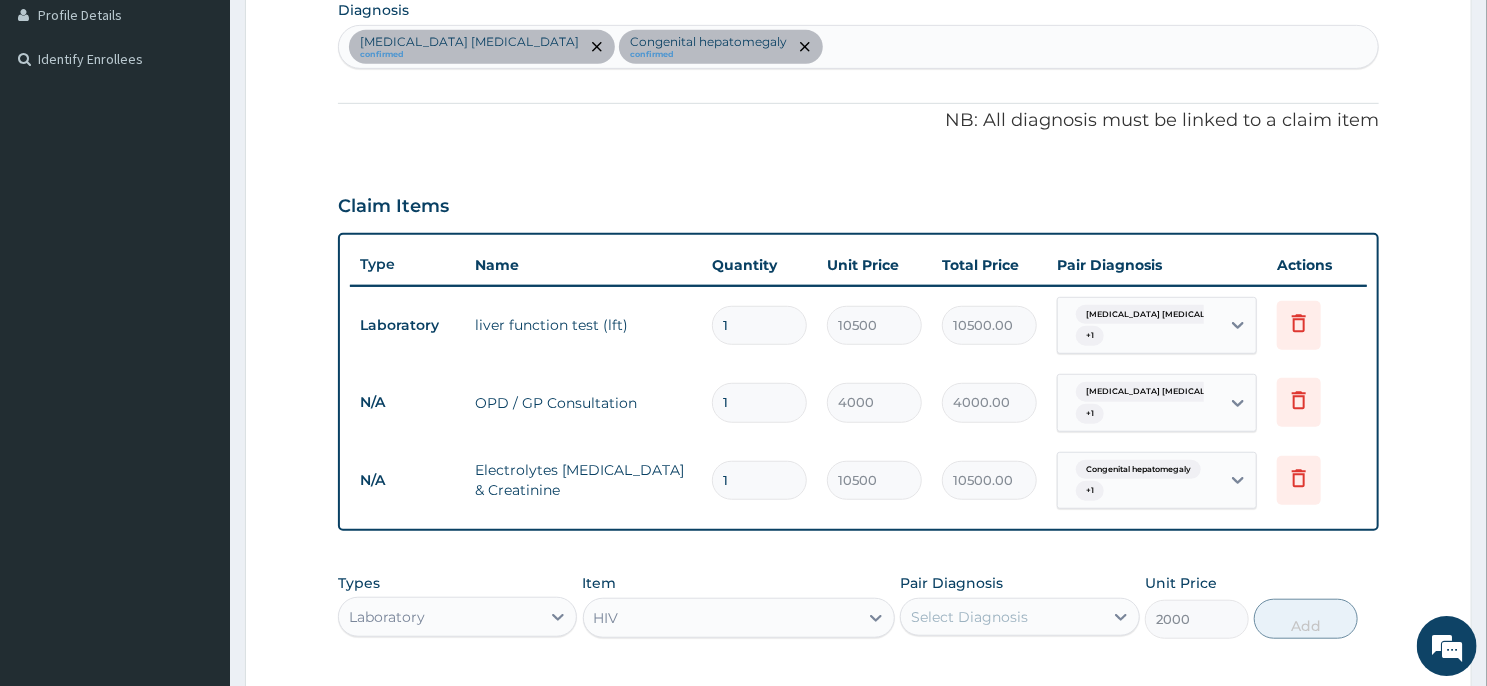 scroll, scrollTop: 502, scrollLeft: 0, axis: vertical 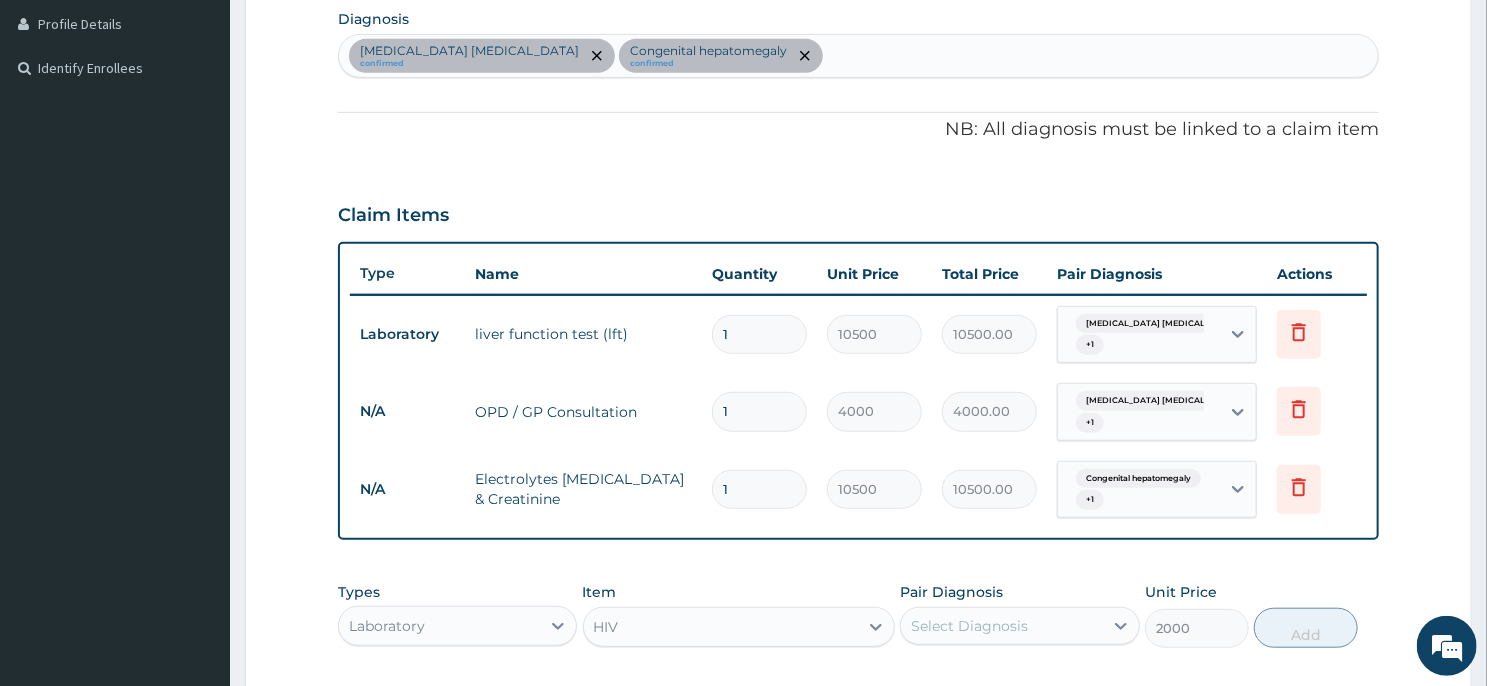 click on "[MEDICAL_DATA] [MEDICAL_DATA] confirmed Congenital hepatomegaly confirmed" at bounding box center [858, 56] 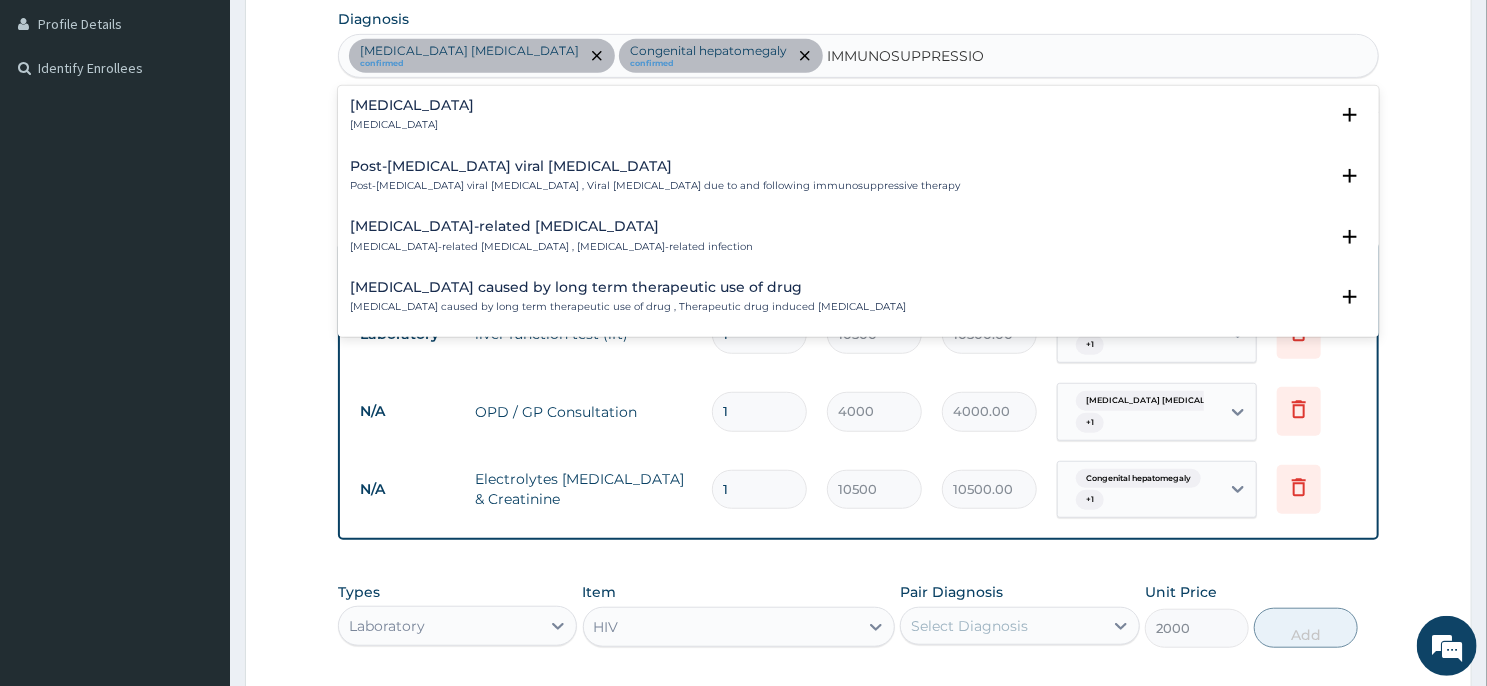 type on "[MEDICAL_DATA]" 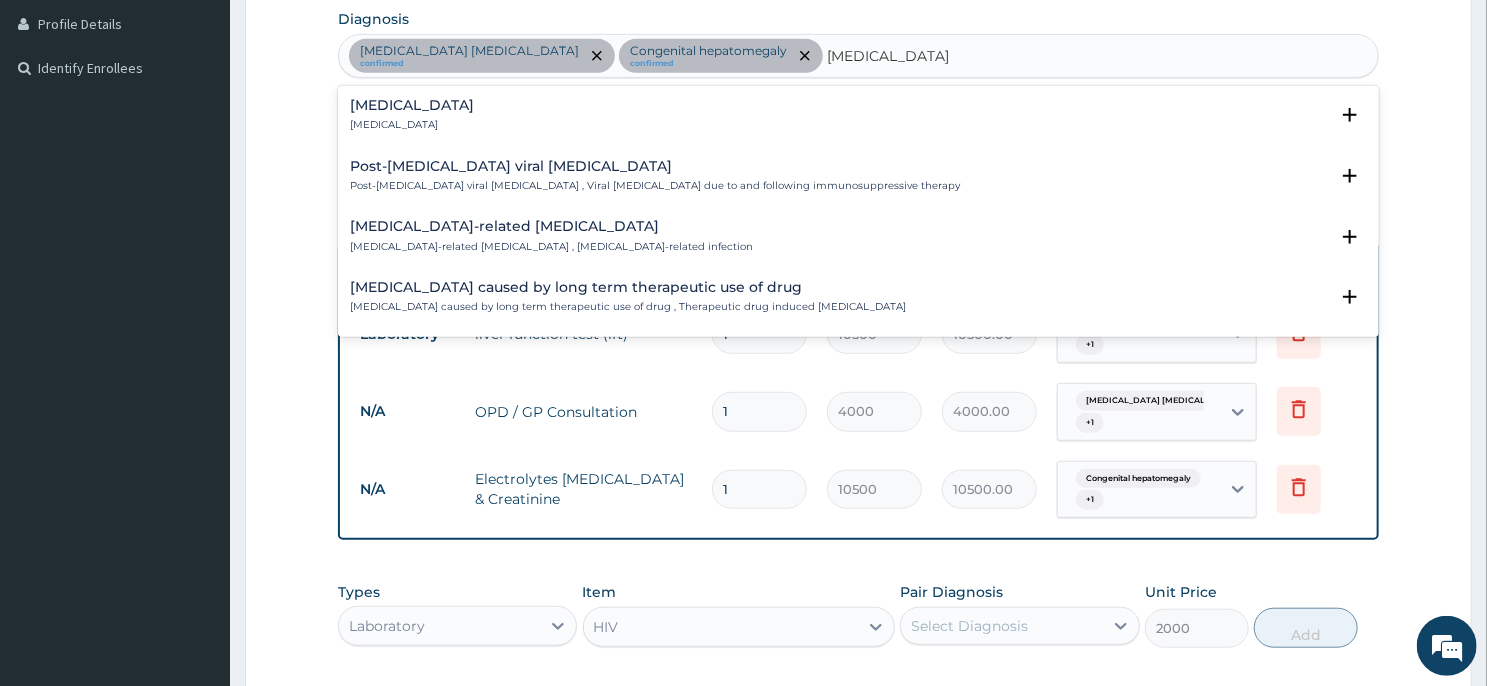 click on "[MEDICAL_DATA] [MEDICAL_DATA]" at bounding box center (412, 115) 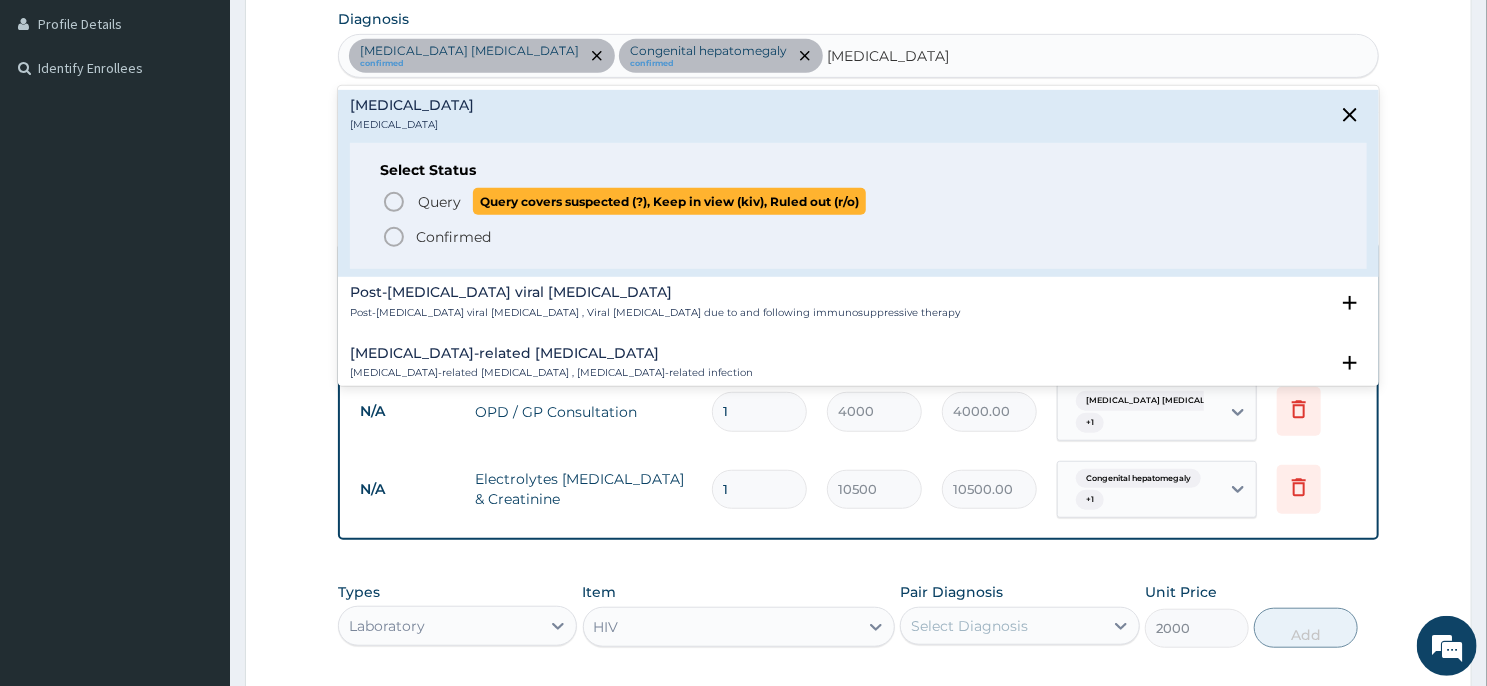click 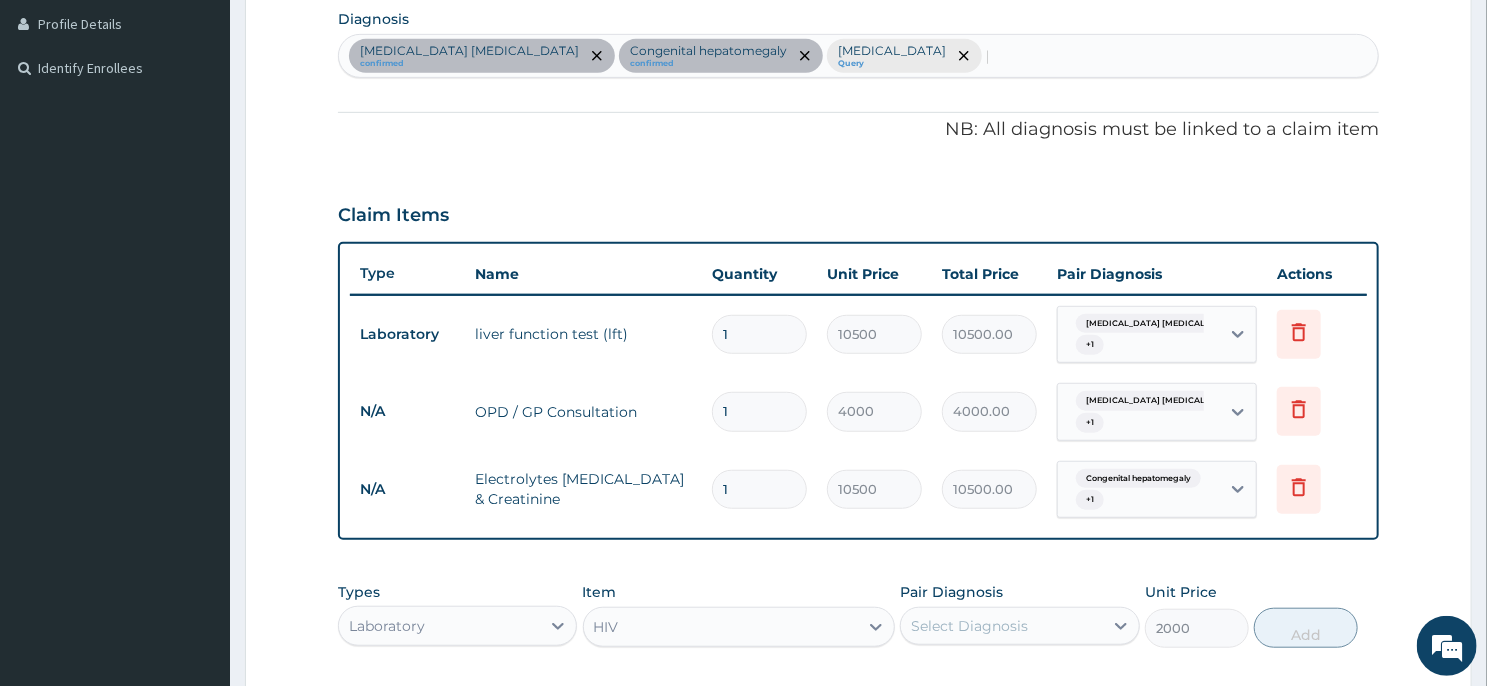 type 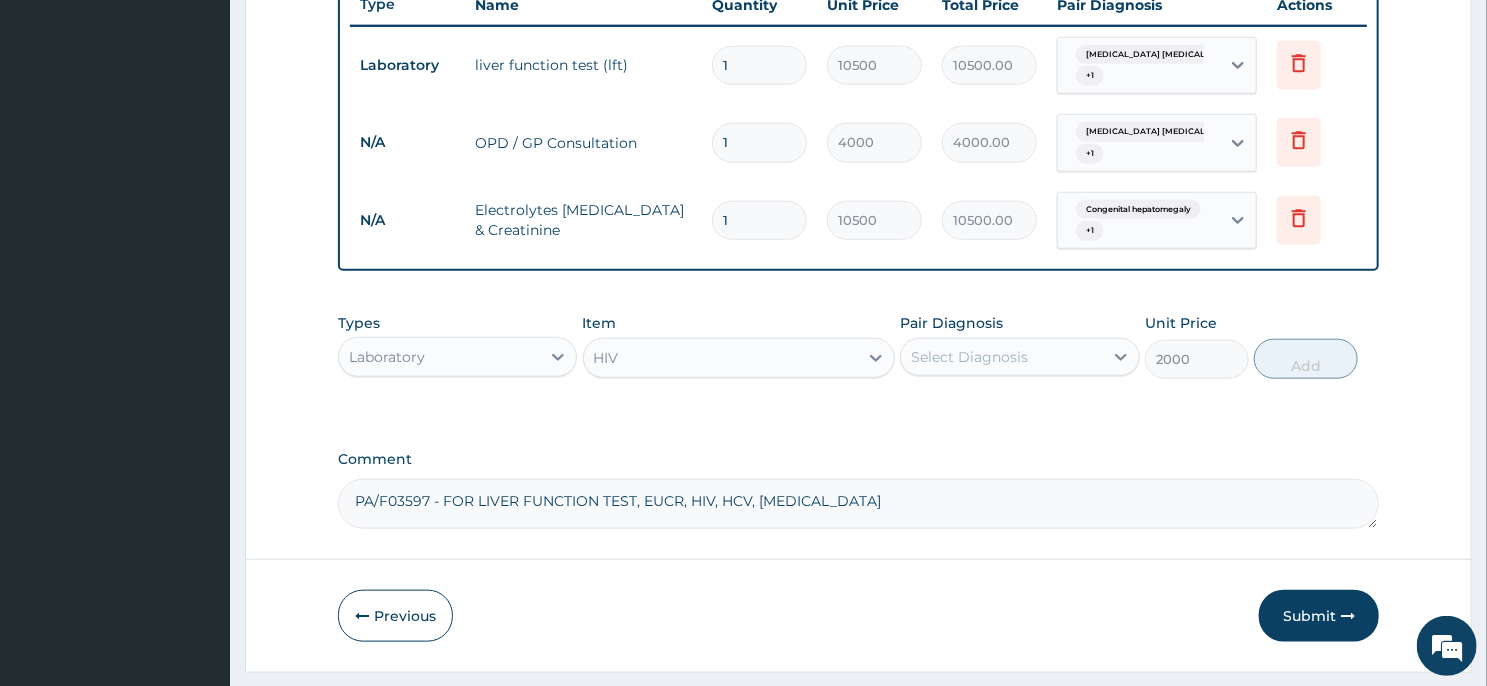 scroll, scrollTop: 824, scrollLeft: 0, axis: vertical 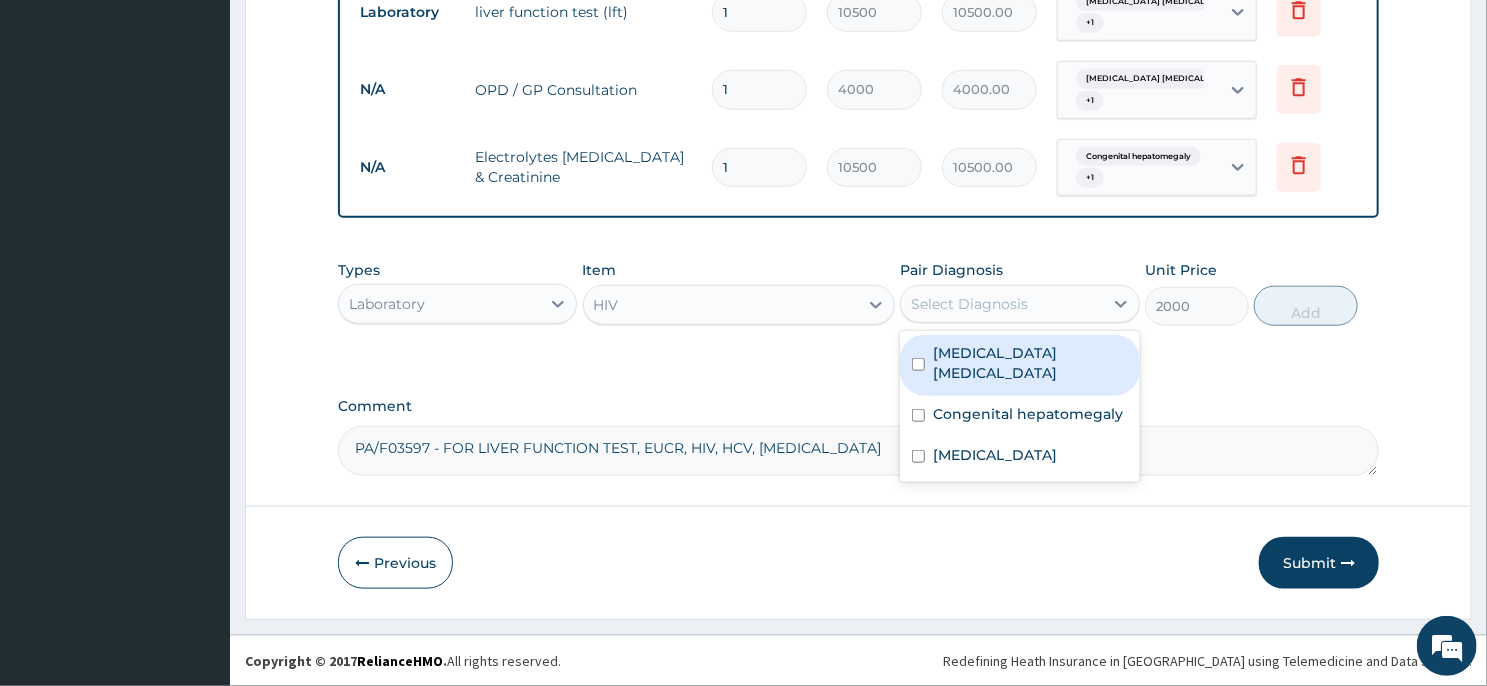 click on "Select Diagnosis" at bounding box center [969, 304] 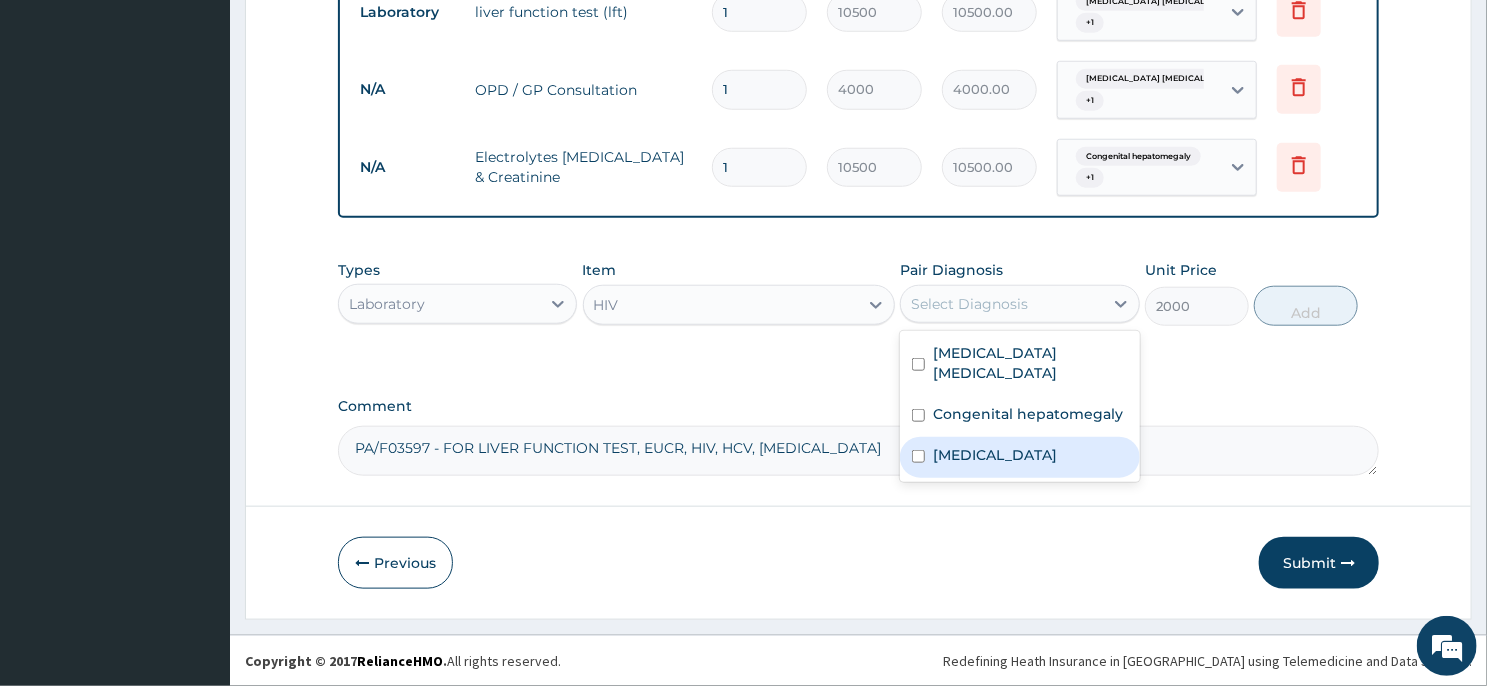 click on "[MEDICAL_DATA]" at bounding box center [995, 455] 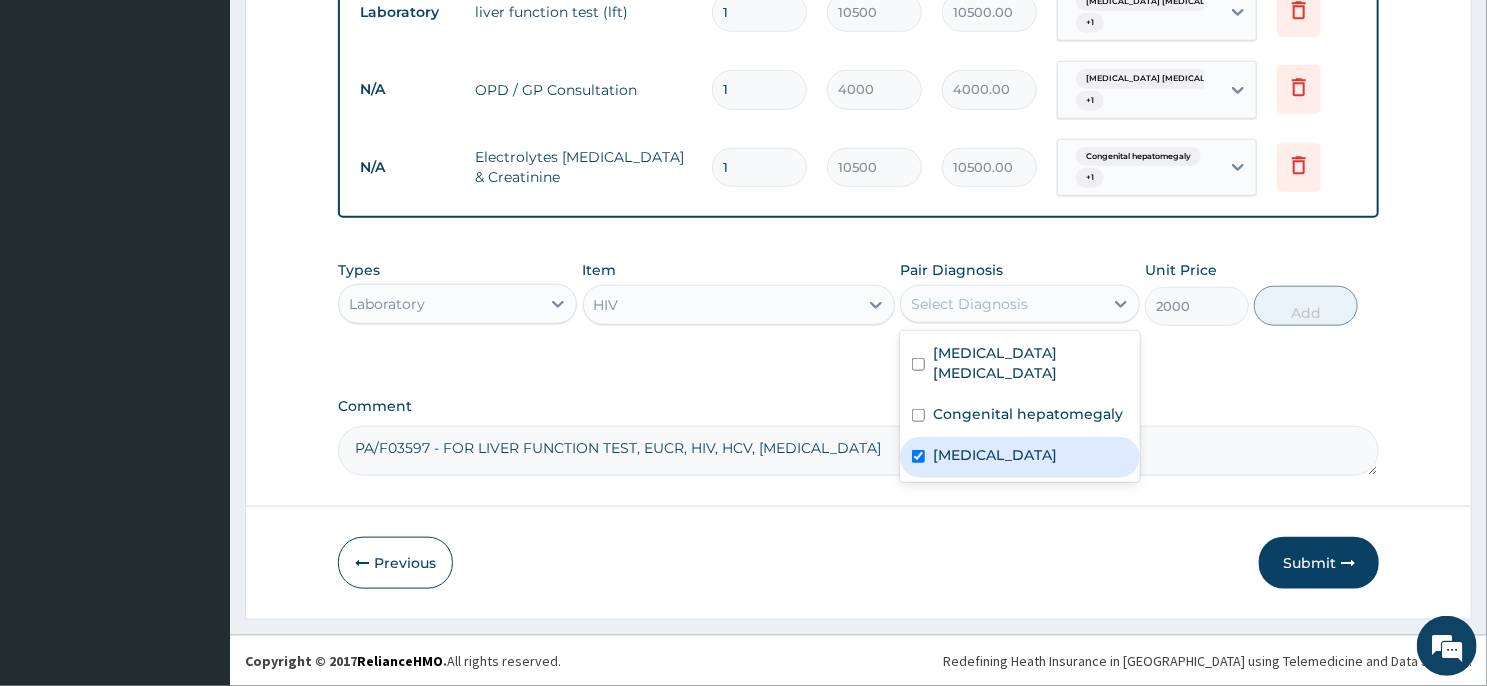 checkbox on "true" 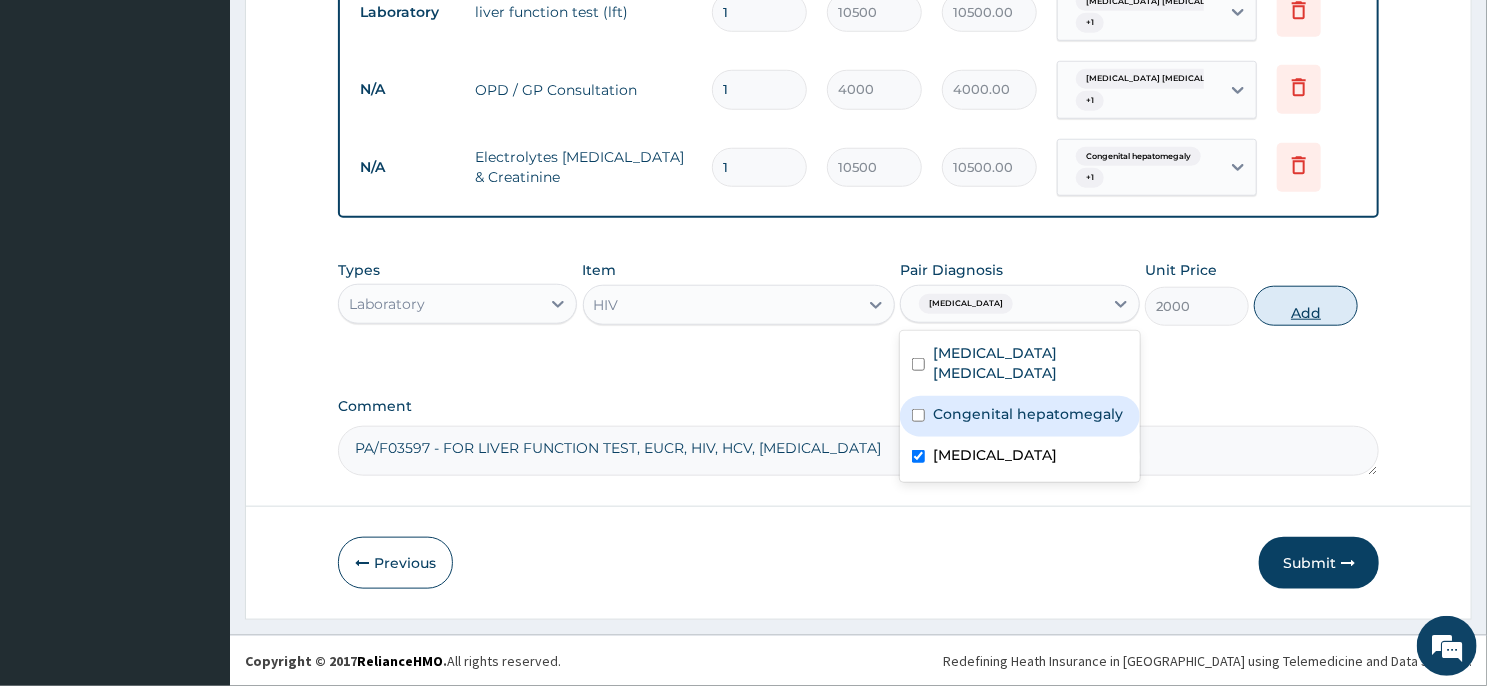 click on "Add" at bounding box center (1306, 306) 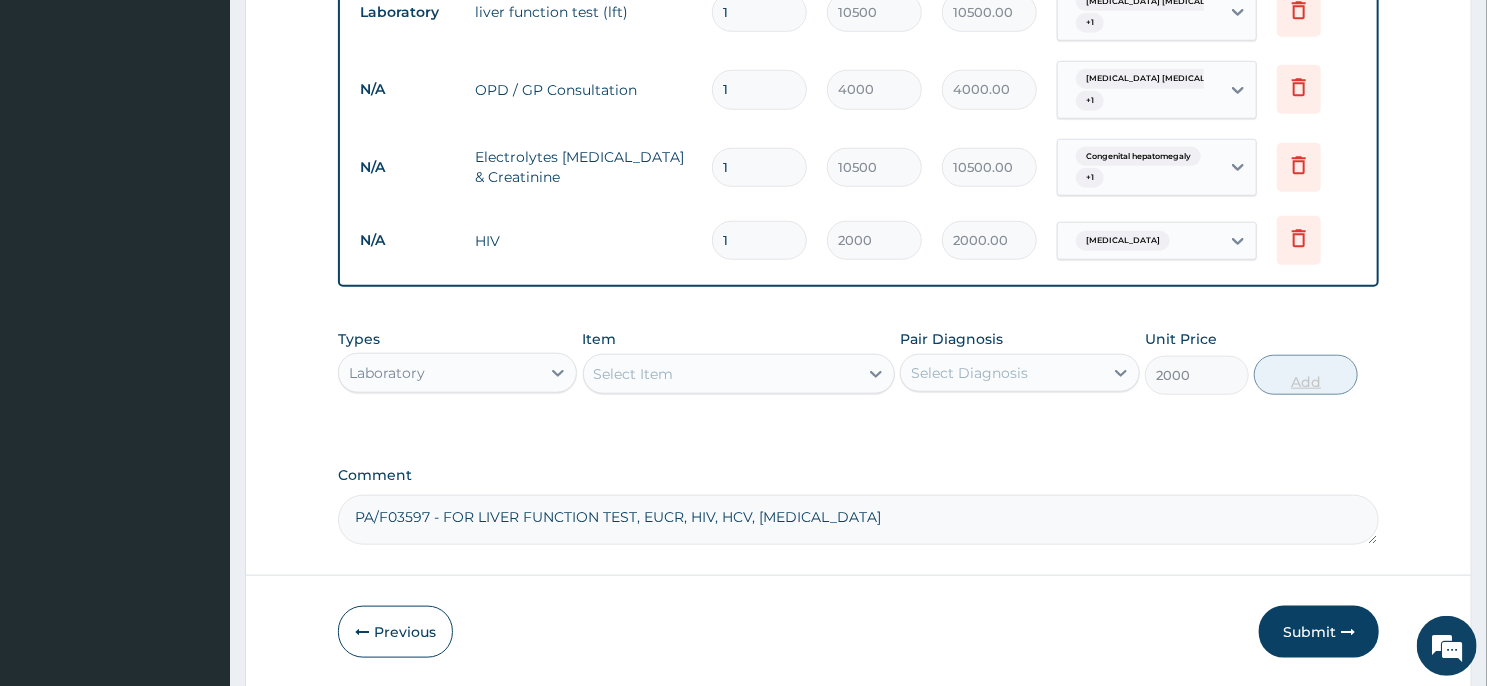 type on "0" 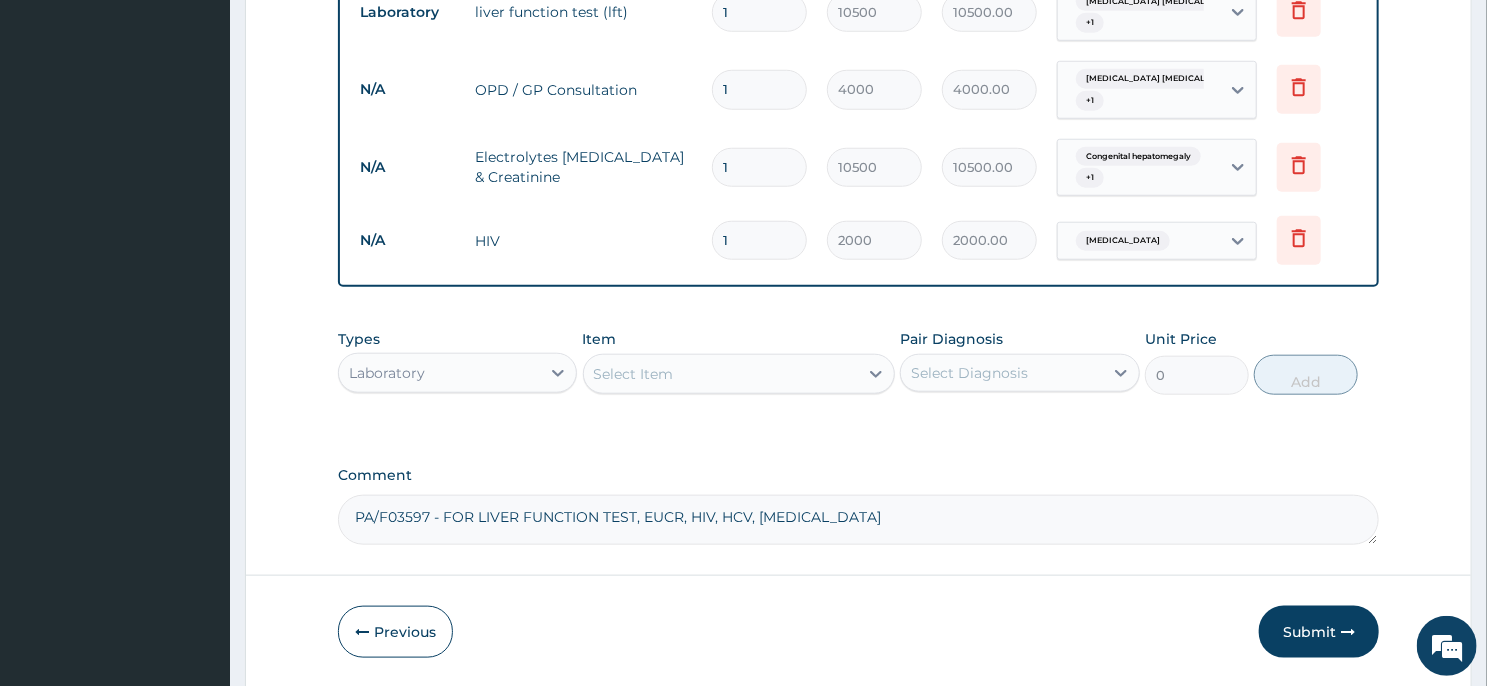 click on "Select Item" at bounding box center (721, 374) 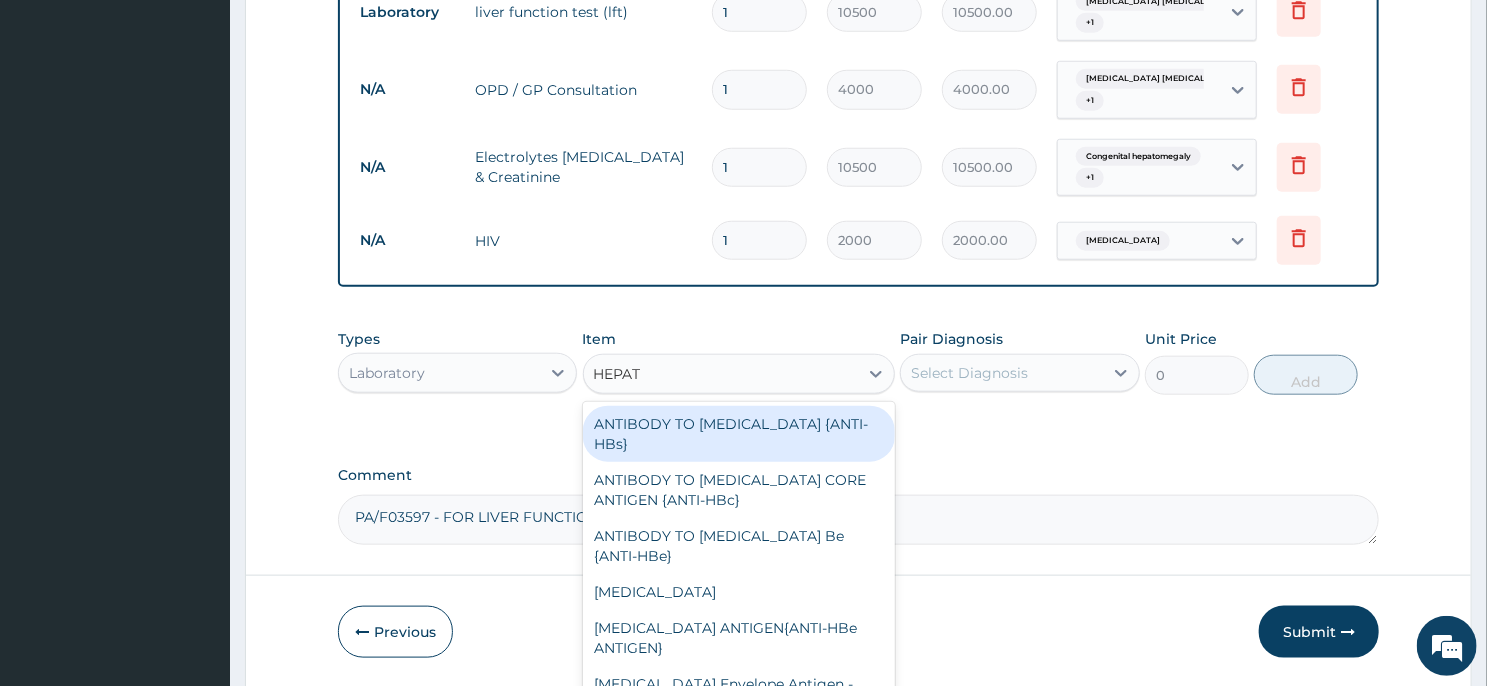 type on "HEPATI" 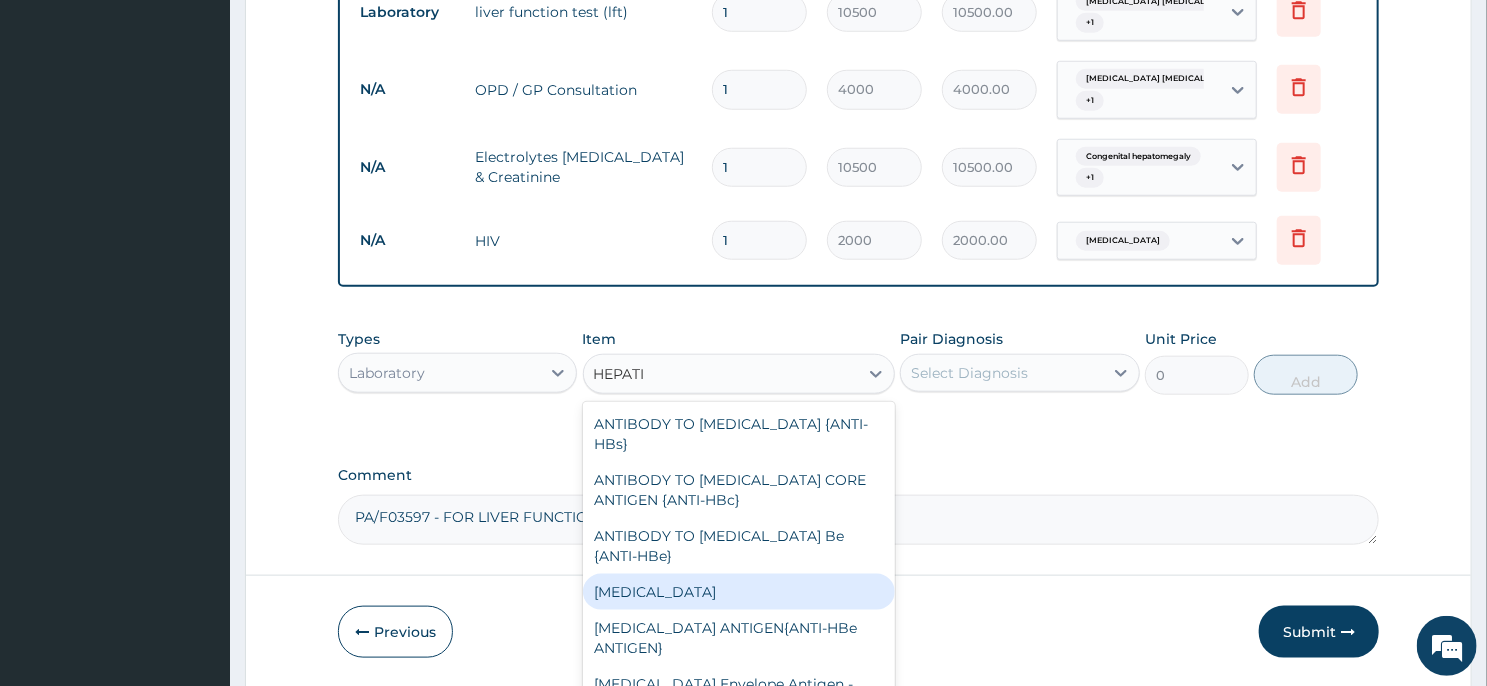click on "[MEDICAL_DATA]" at bounding box center (739, 592) 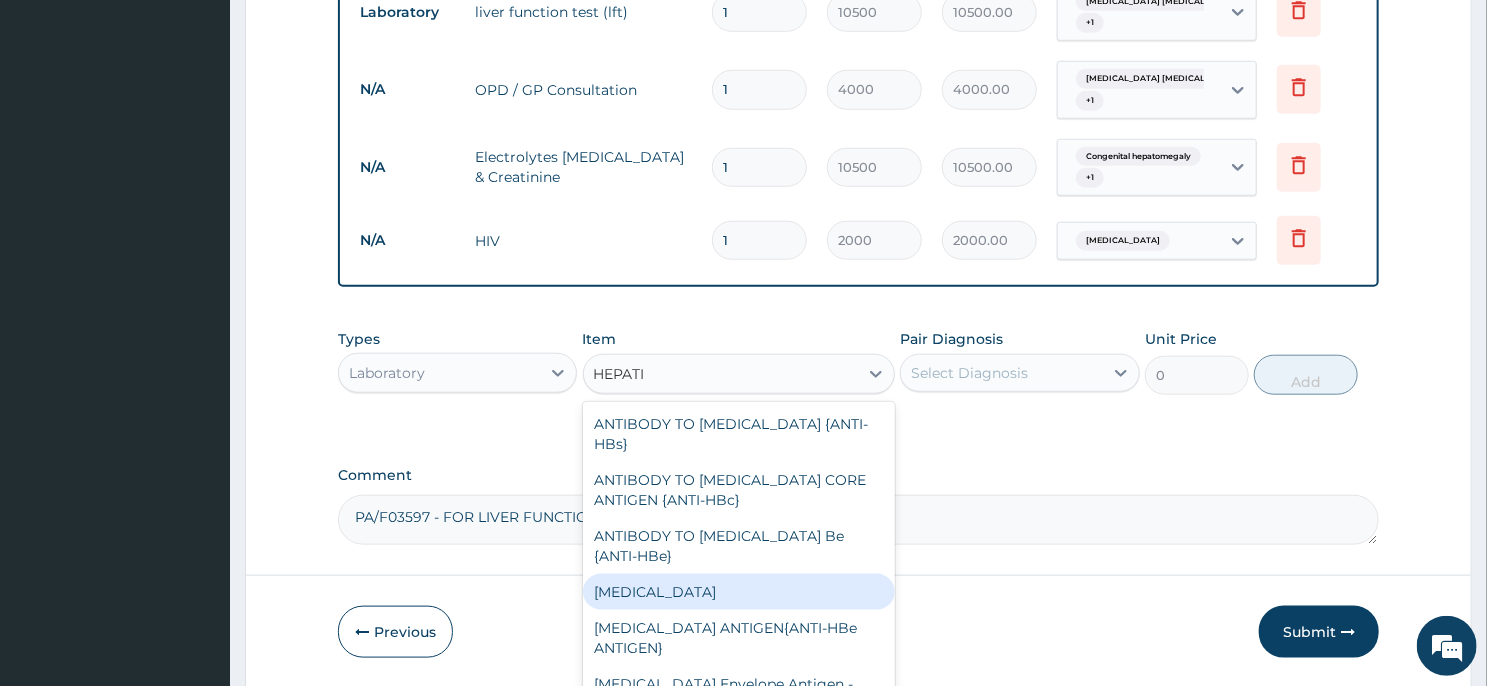 type 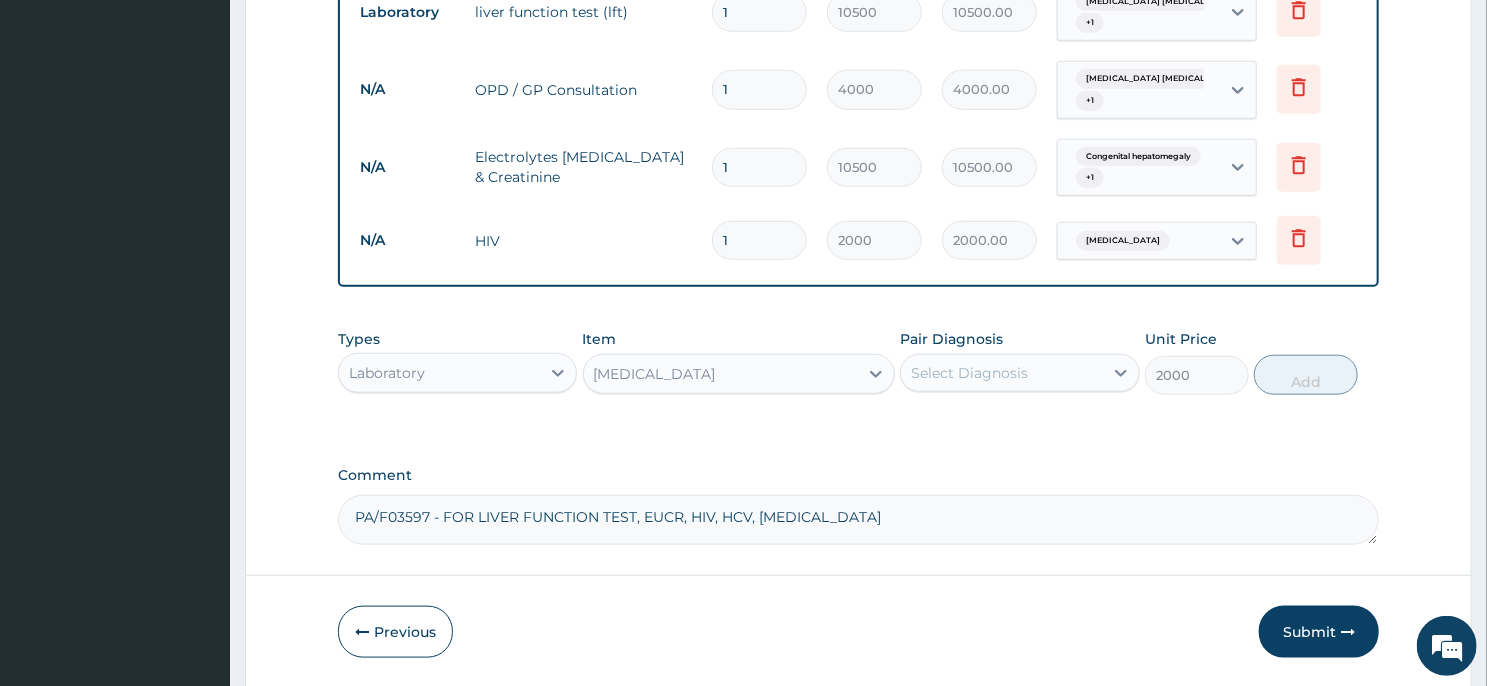 click on "Select Diagnosis" at bounding box center [1001, 373] 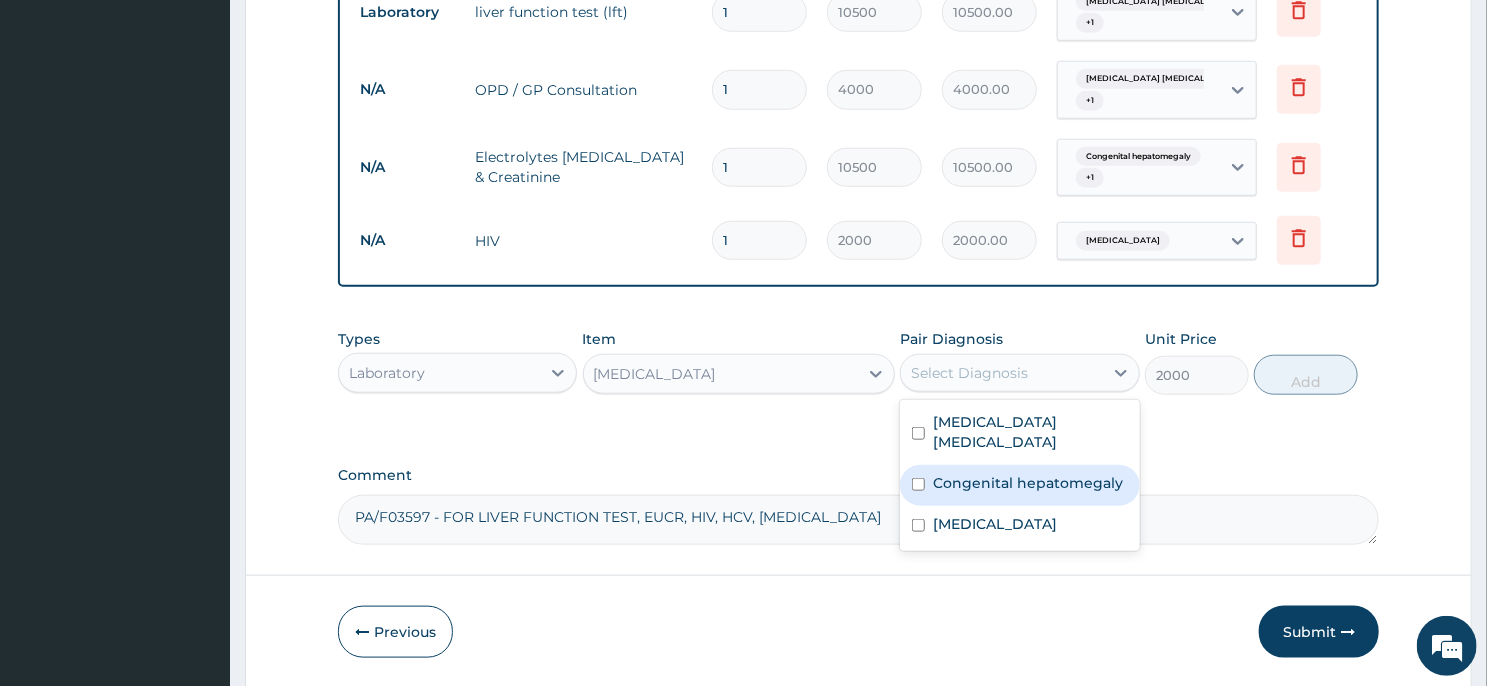 click on "Congenital hepatomegaly" at bounding box center [1019, 485] 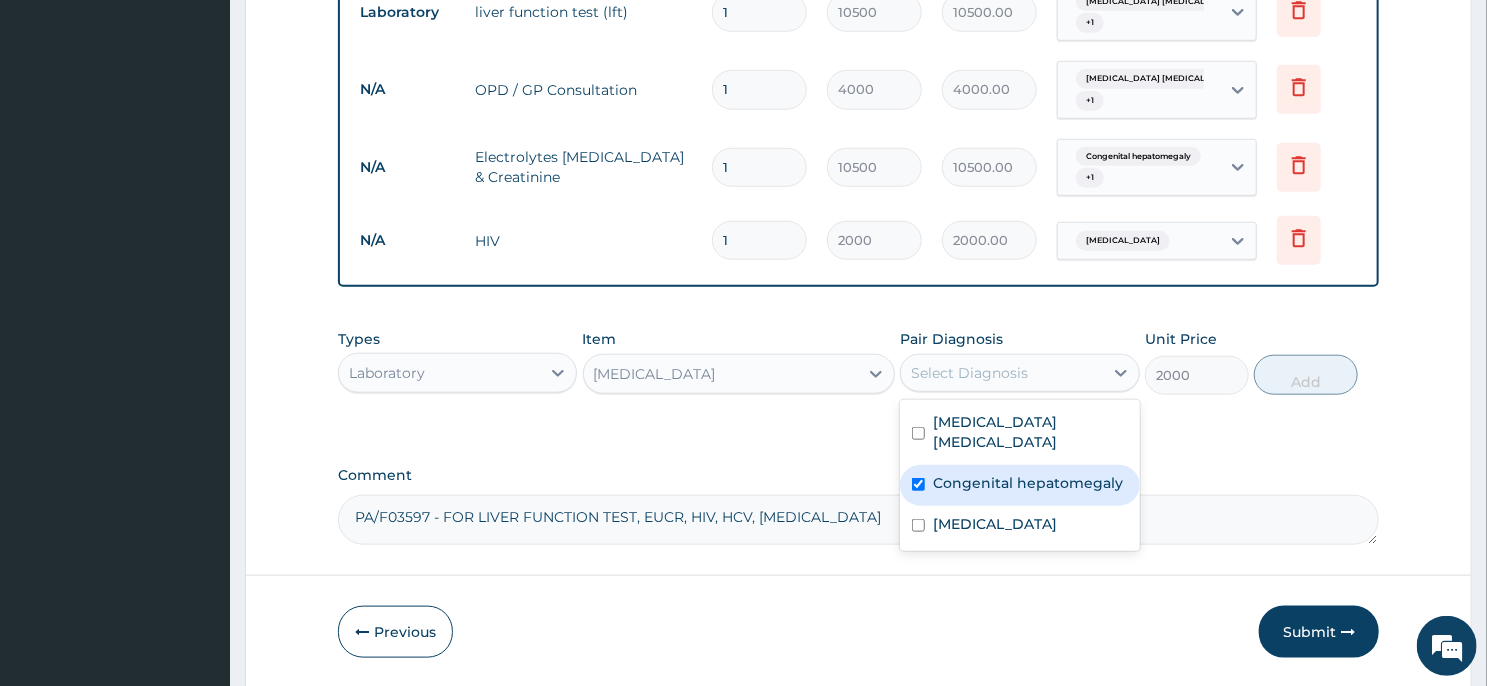 checkbox on "true" 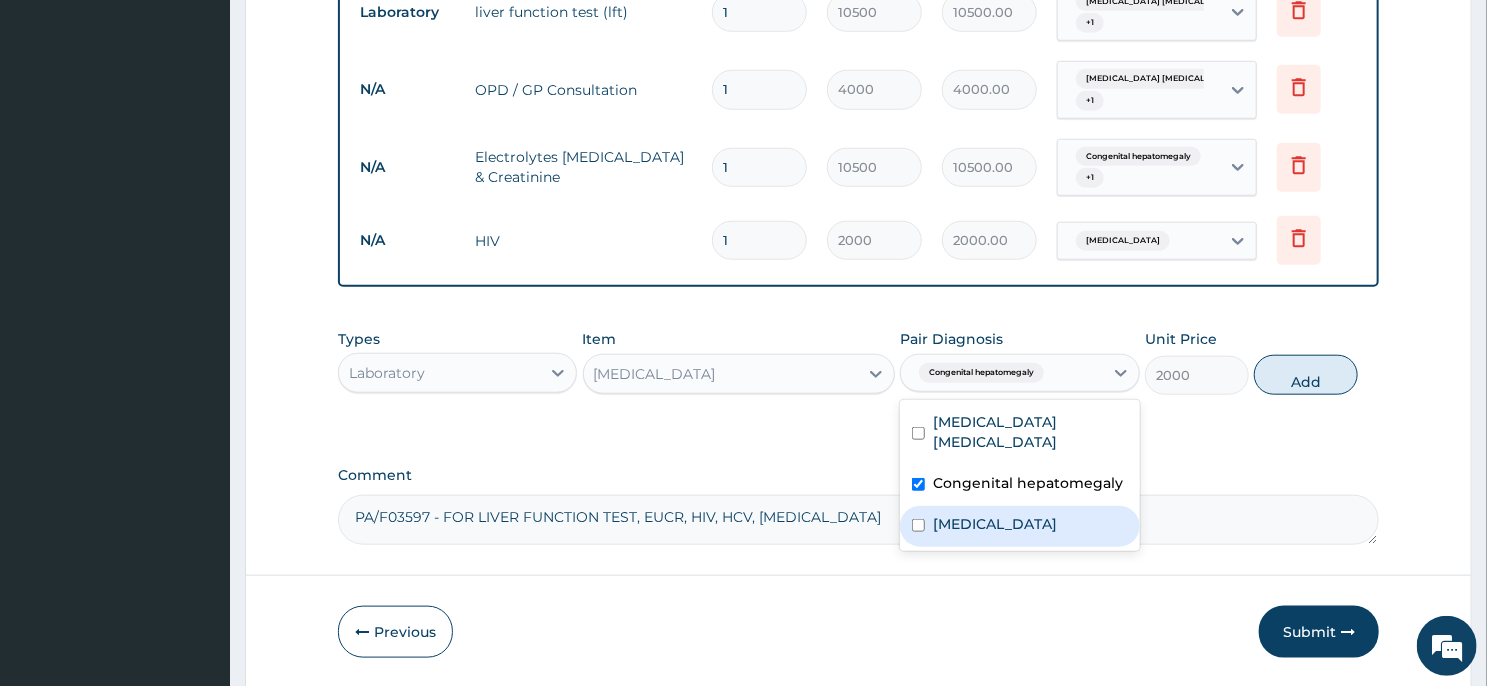 click on "[MEDICAL_DATA]" at bounding box center (995, 524) 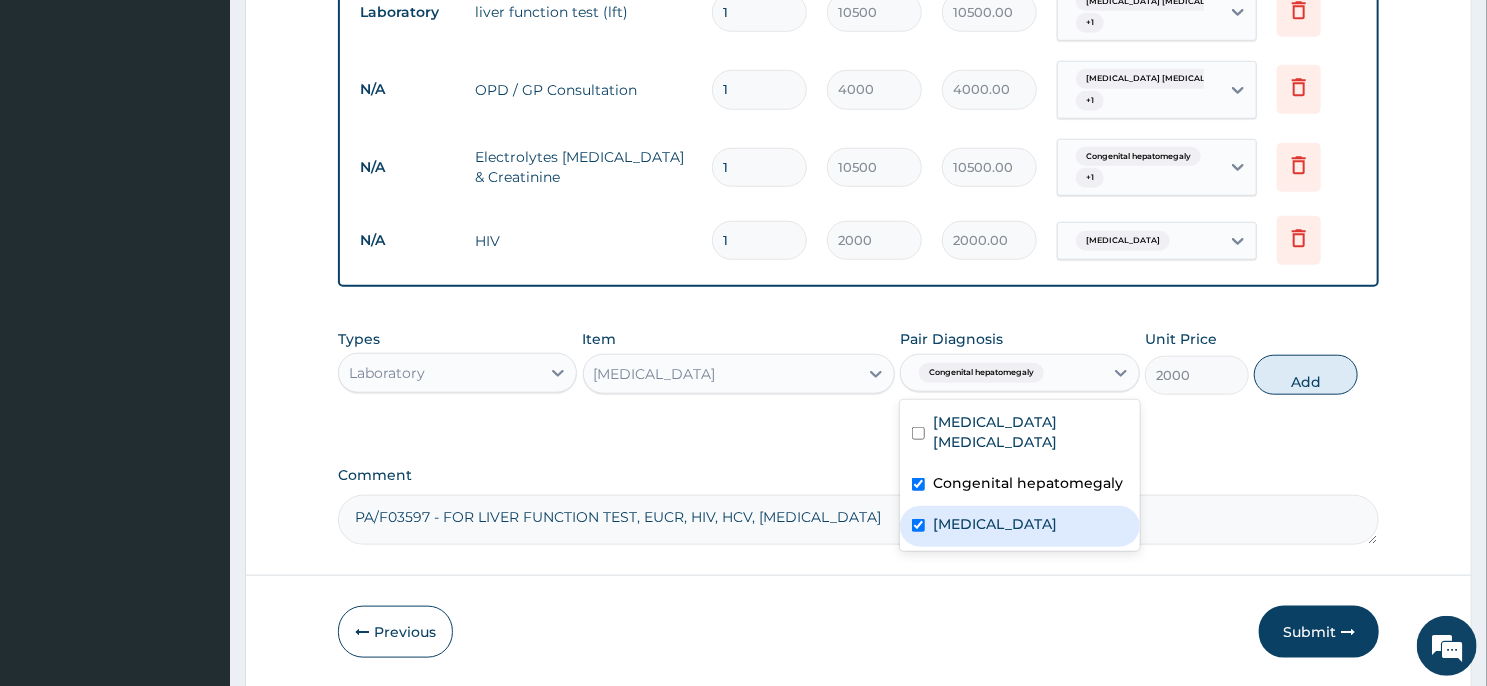 checkbox on "true" 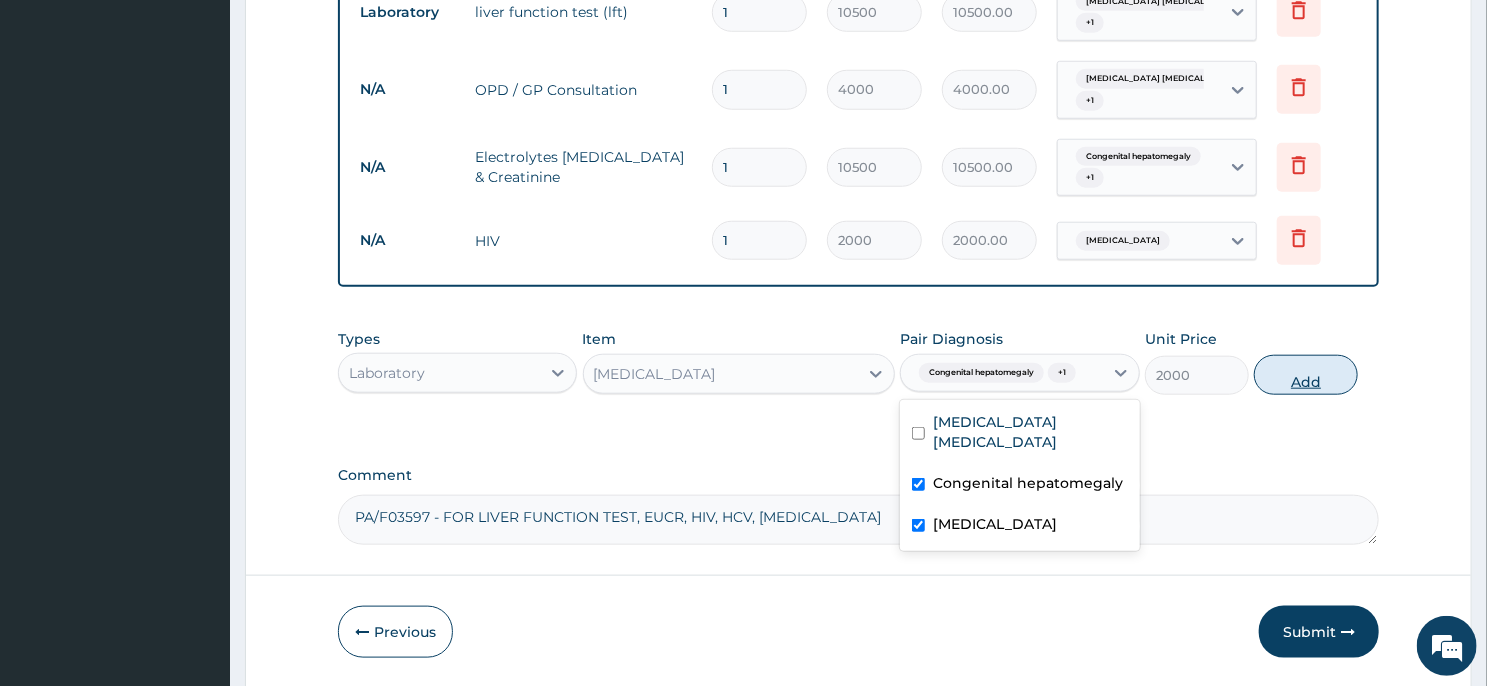 click on "Add" at bounding box center [1306, 375] 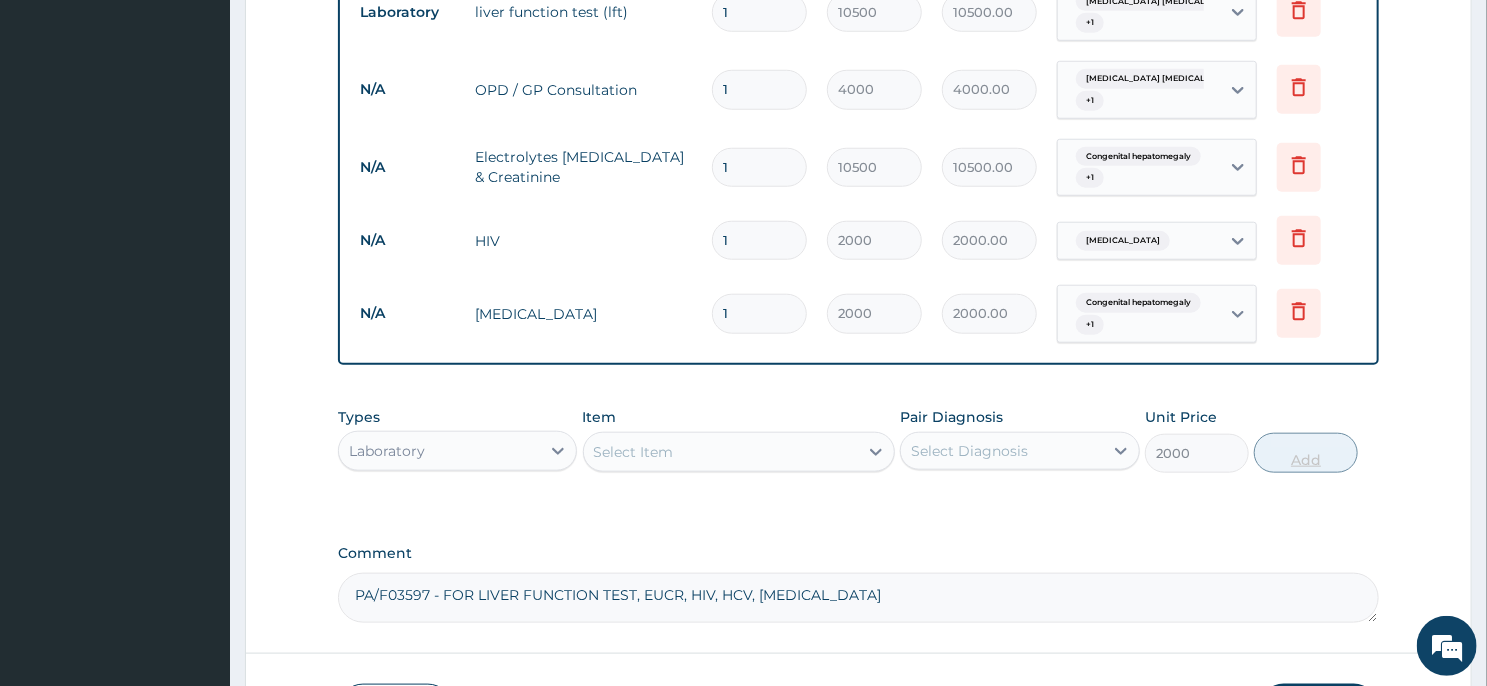 type on "0" 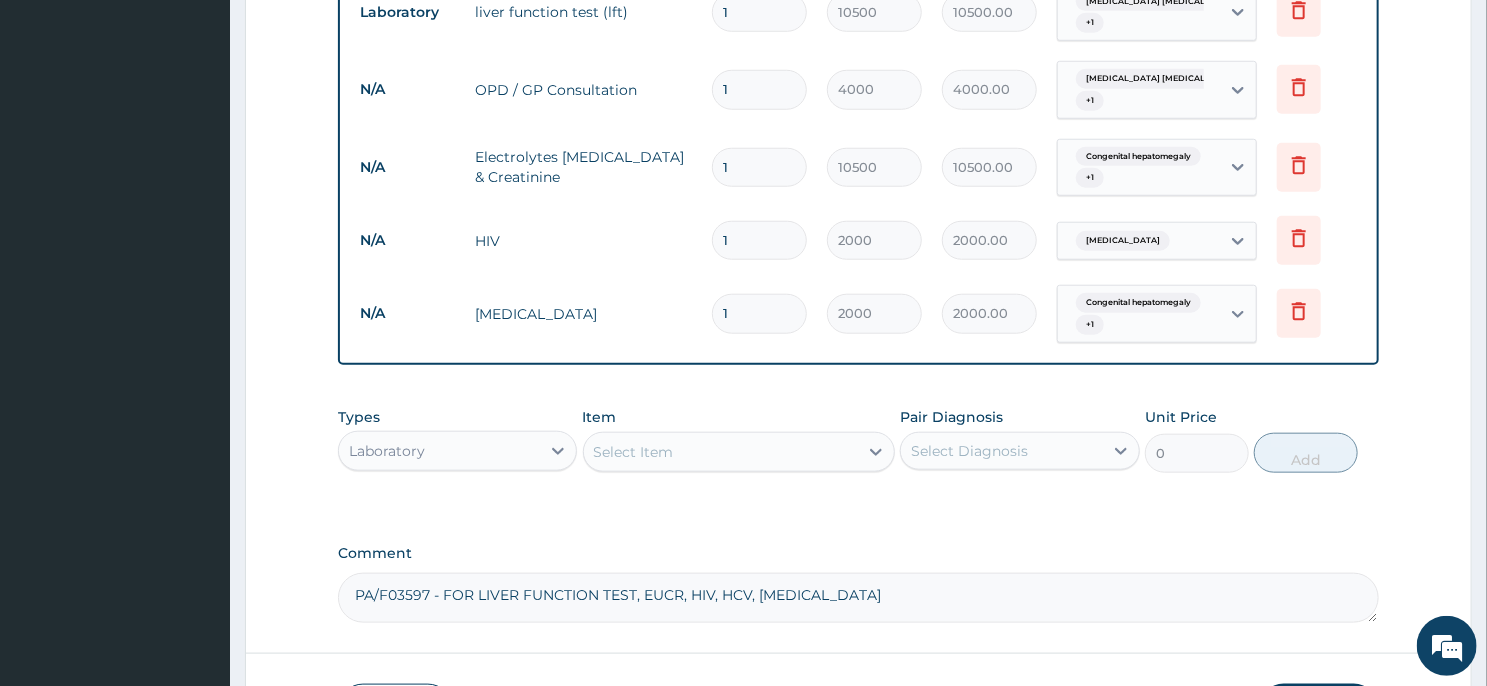 click on "Select Item" at bounding box center [721, 452] 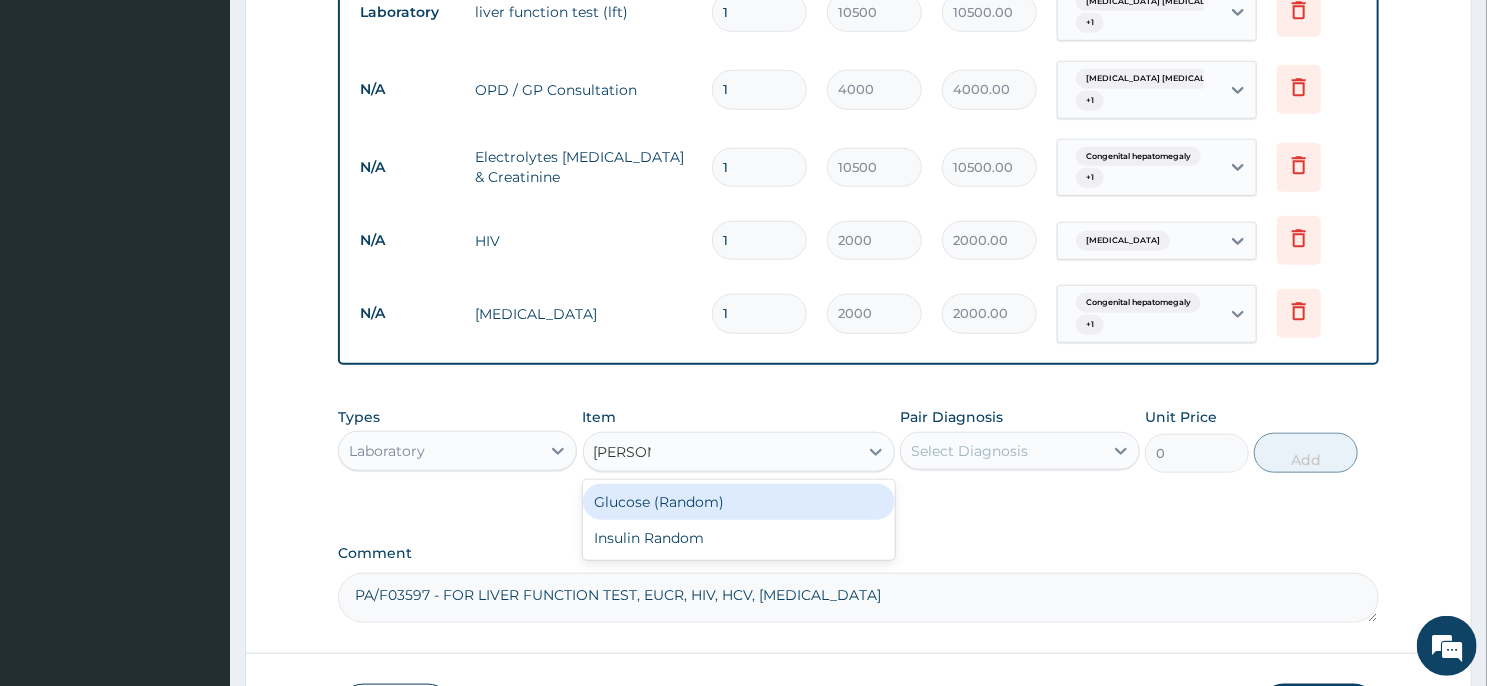 type on "RANDOM" 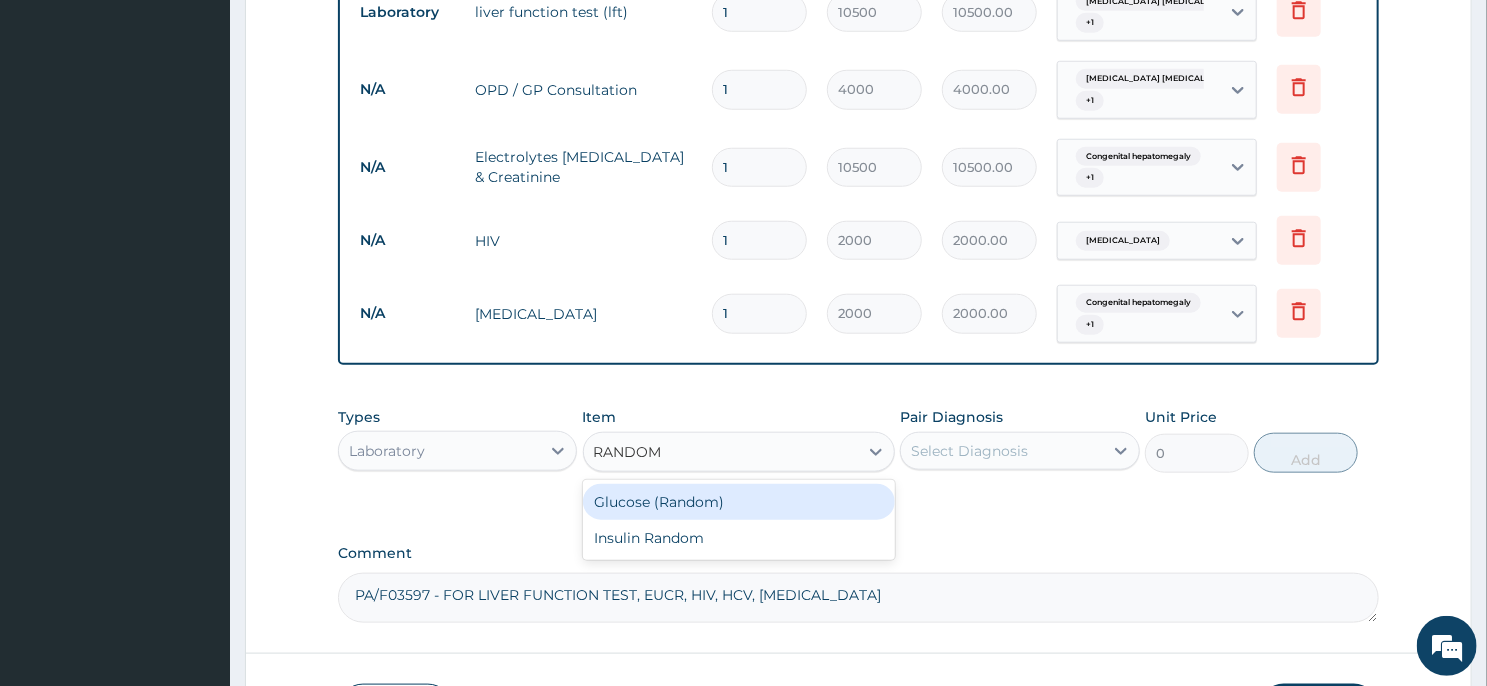 click on "Glucose (Random)" at bounding box center (739, 502) 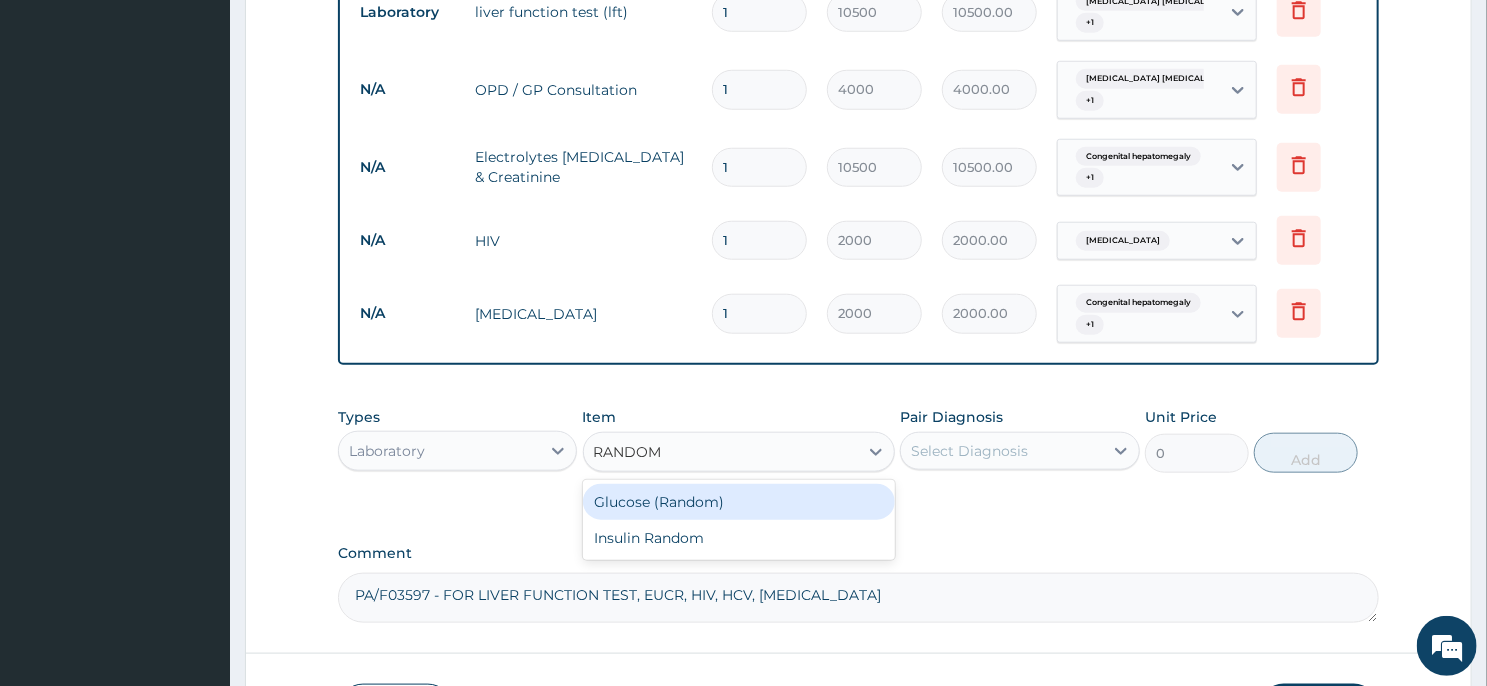 type 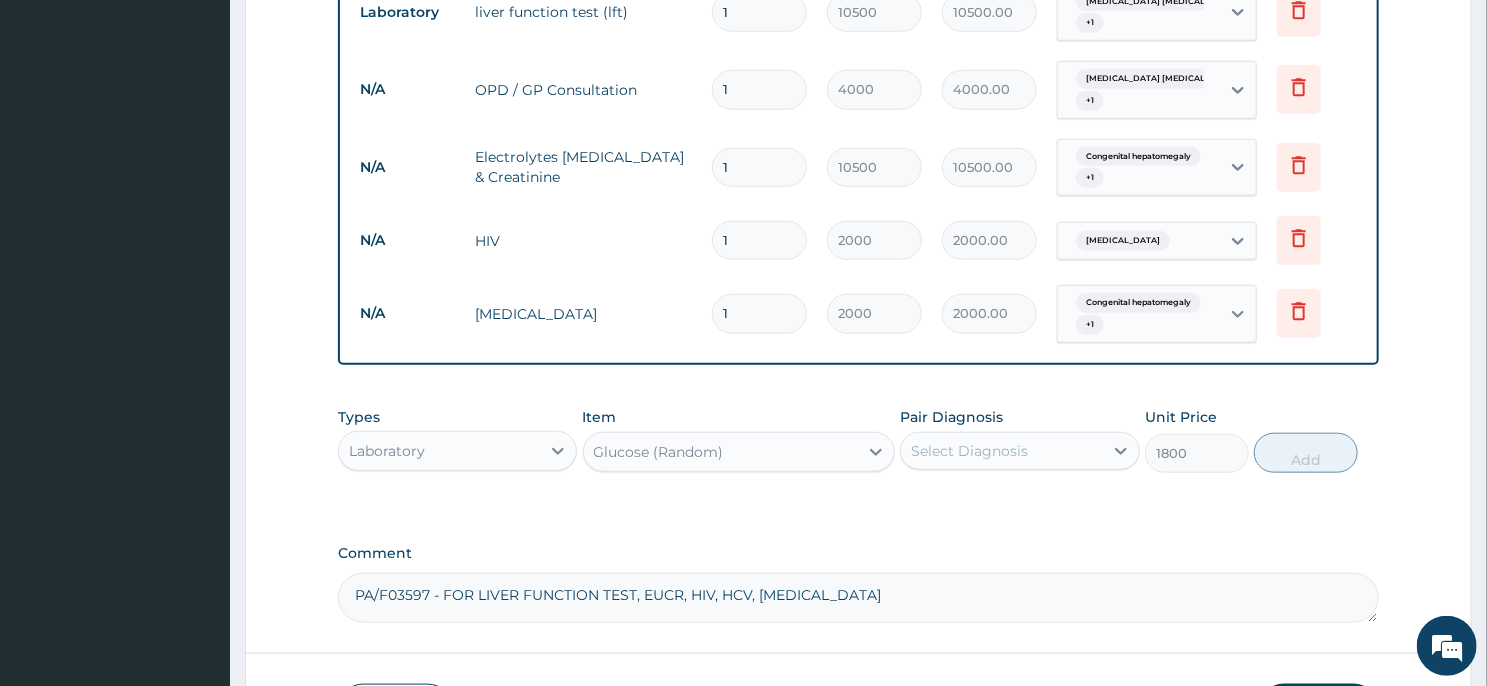 click on "Select Diagnosis" at bounding box center (969, 451) 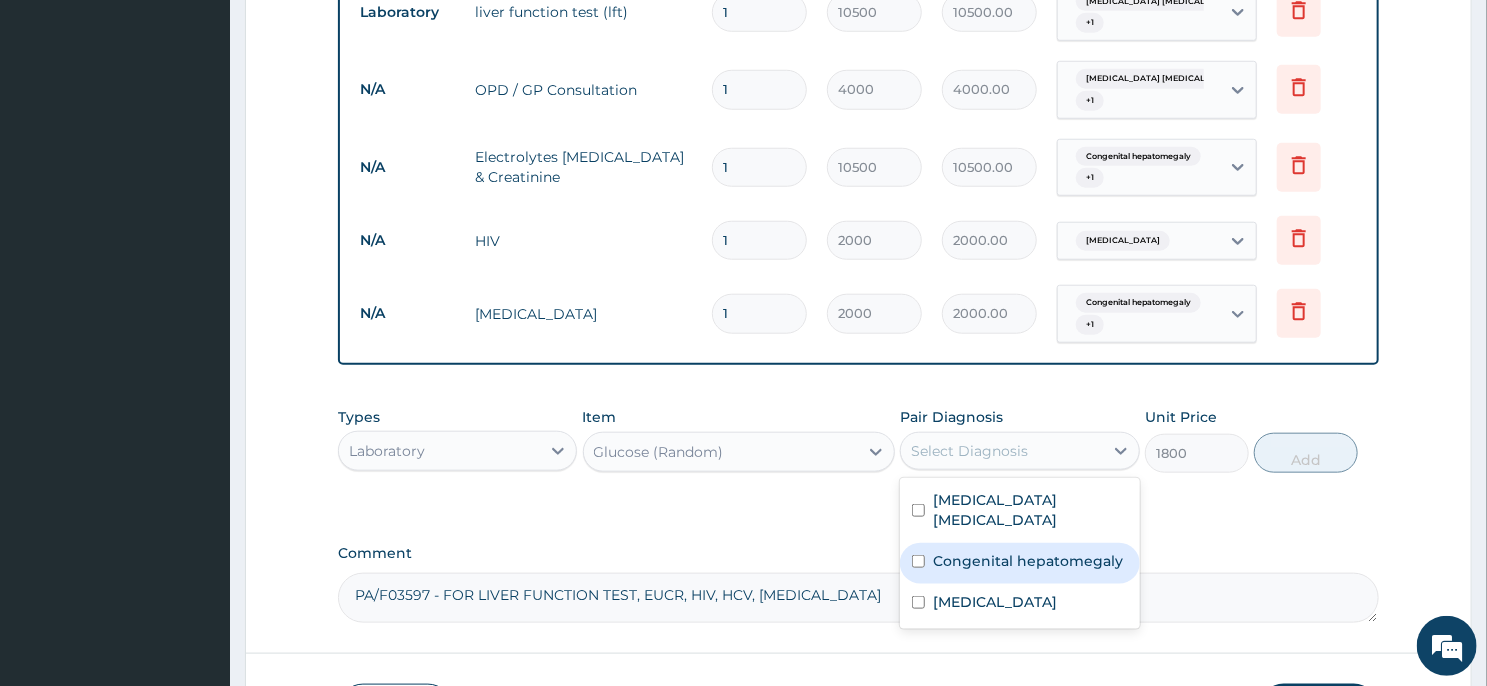 click on "Congenital hepatomegaly" at bounding box center [1028, 561] 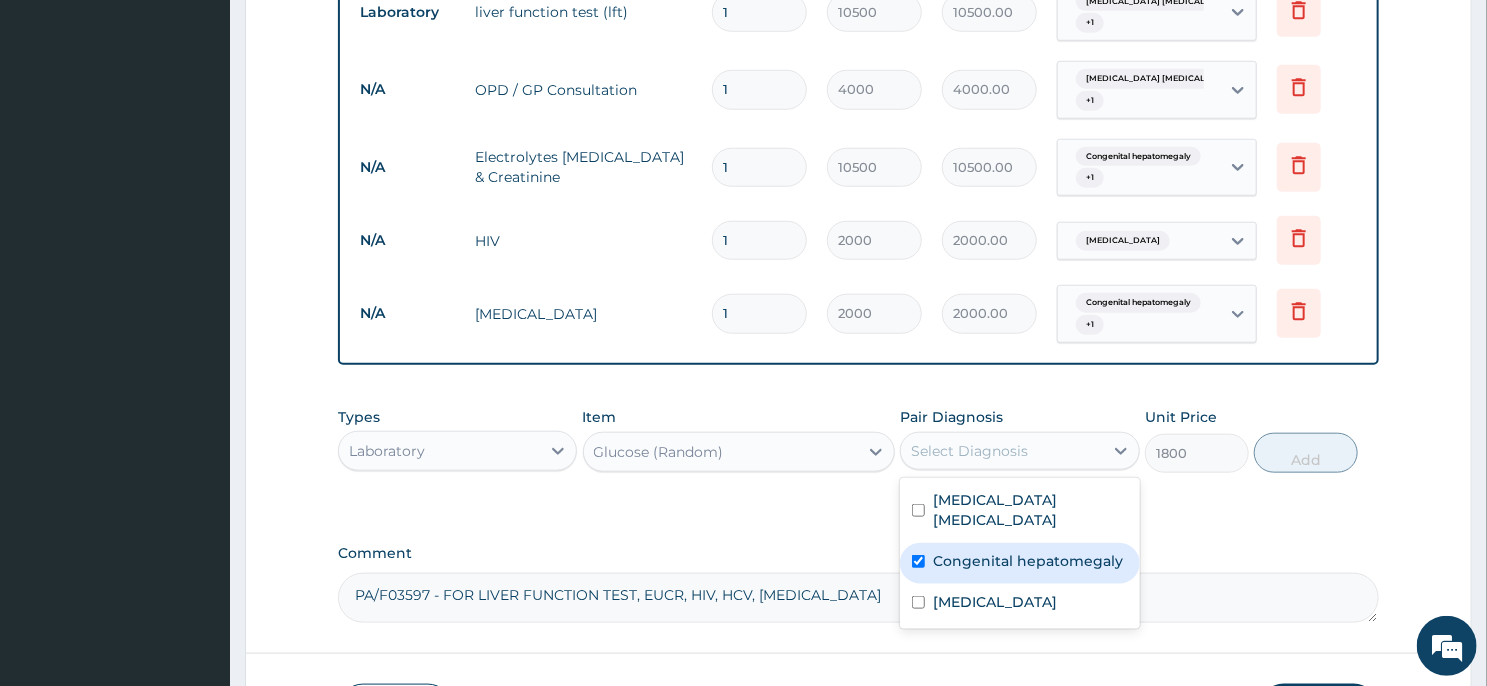 checkbox on "true" 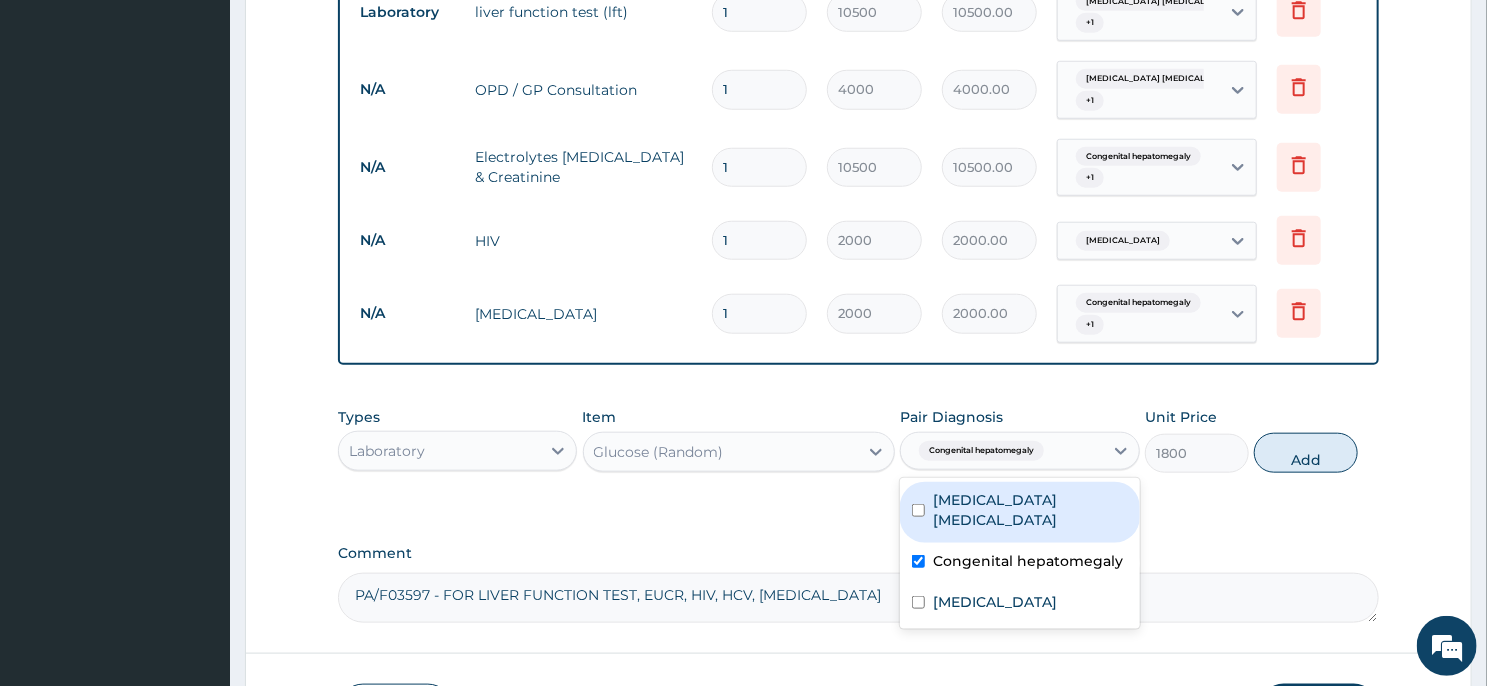 click on "[MEDICAL_DATA] [MEDICAL_DATA]" at bounding box center [1030, 510] 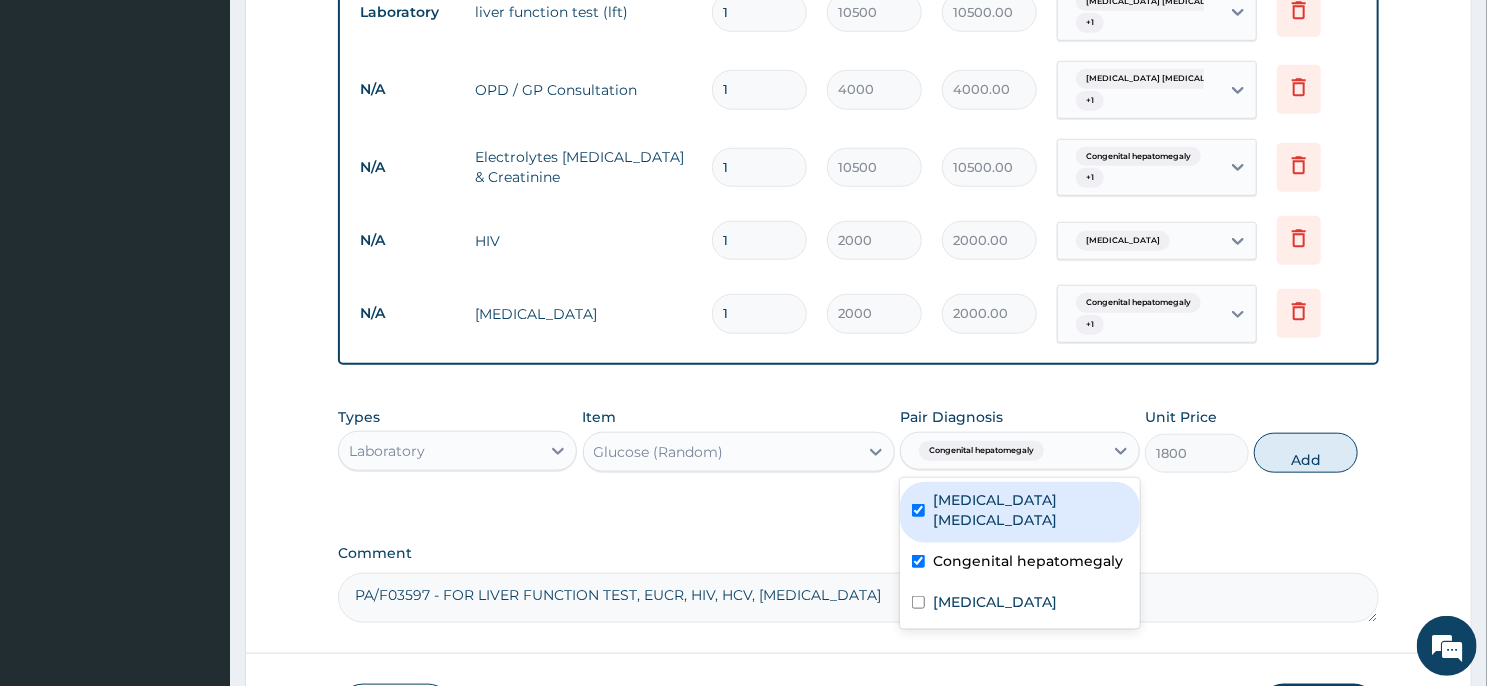 checkbox on "true" 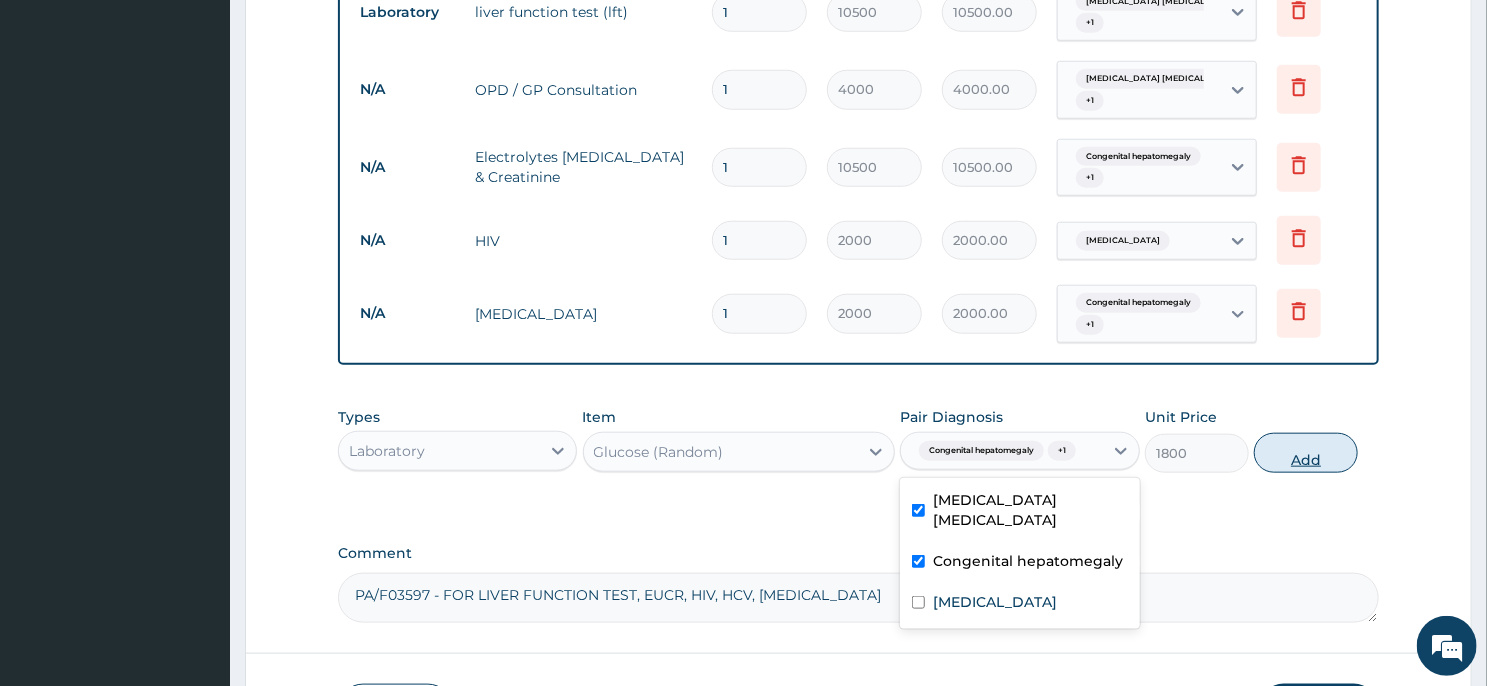 click on "Add" at bounding box center (1306, 453) 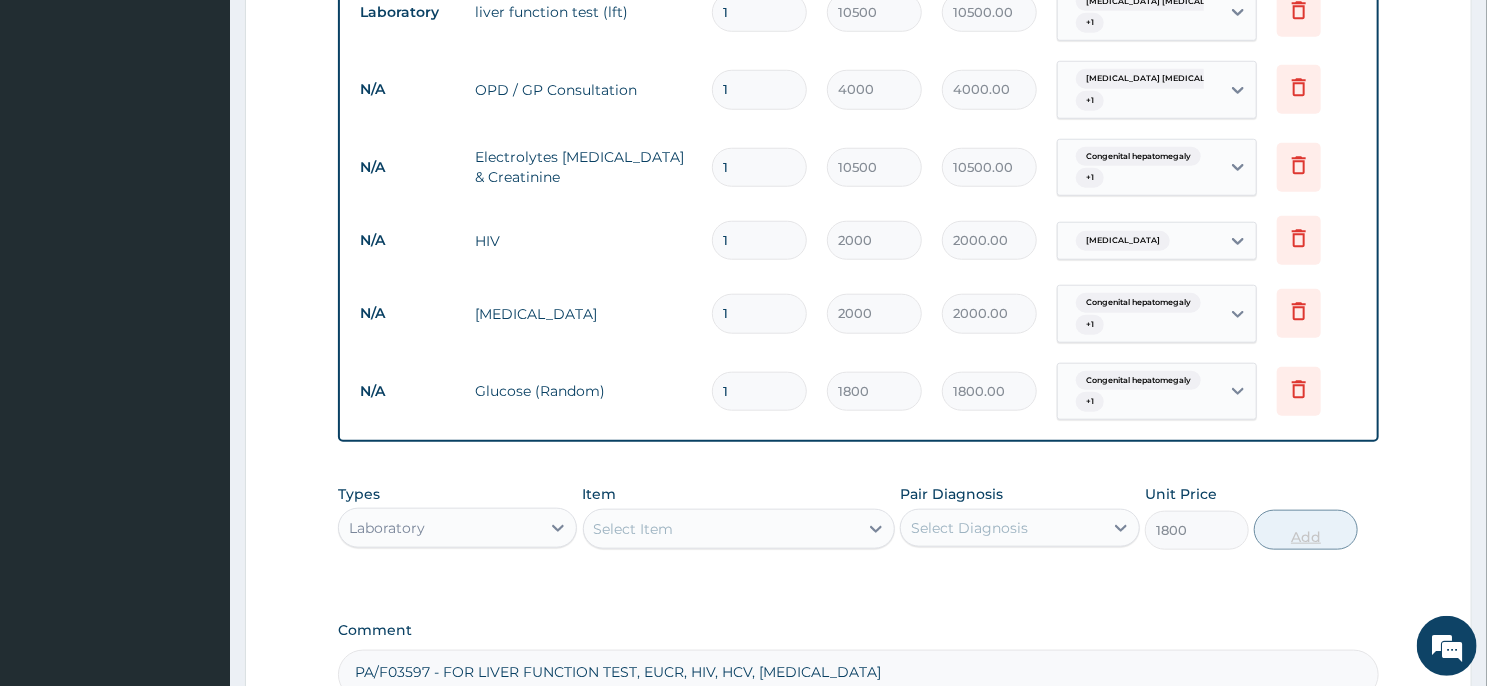 type on "0" 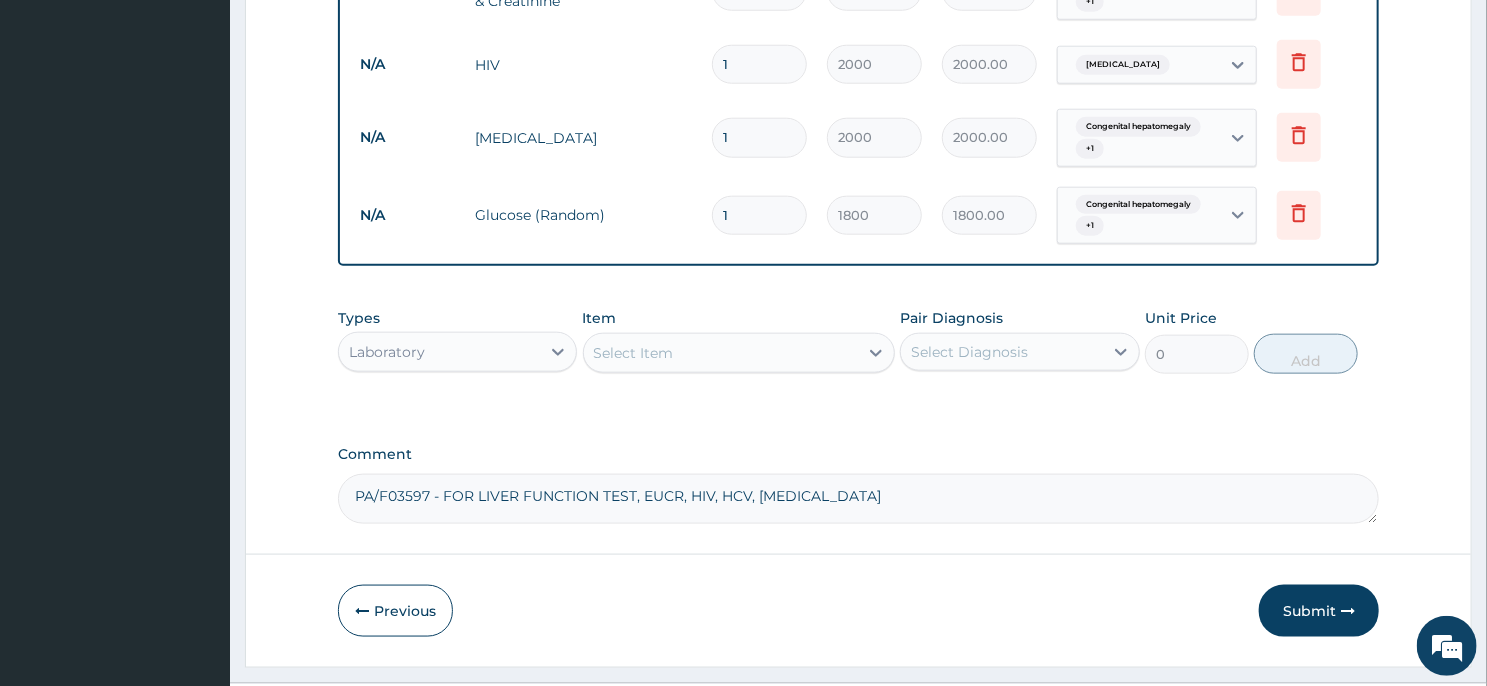 scroll, scrollTop: 1048, scrollLeft: 0, axis: vertical 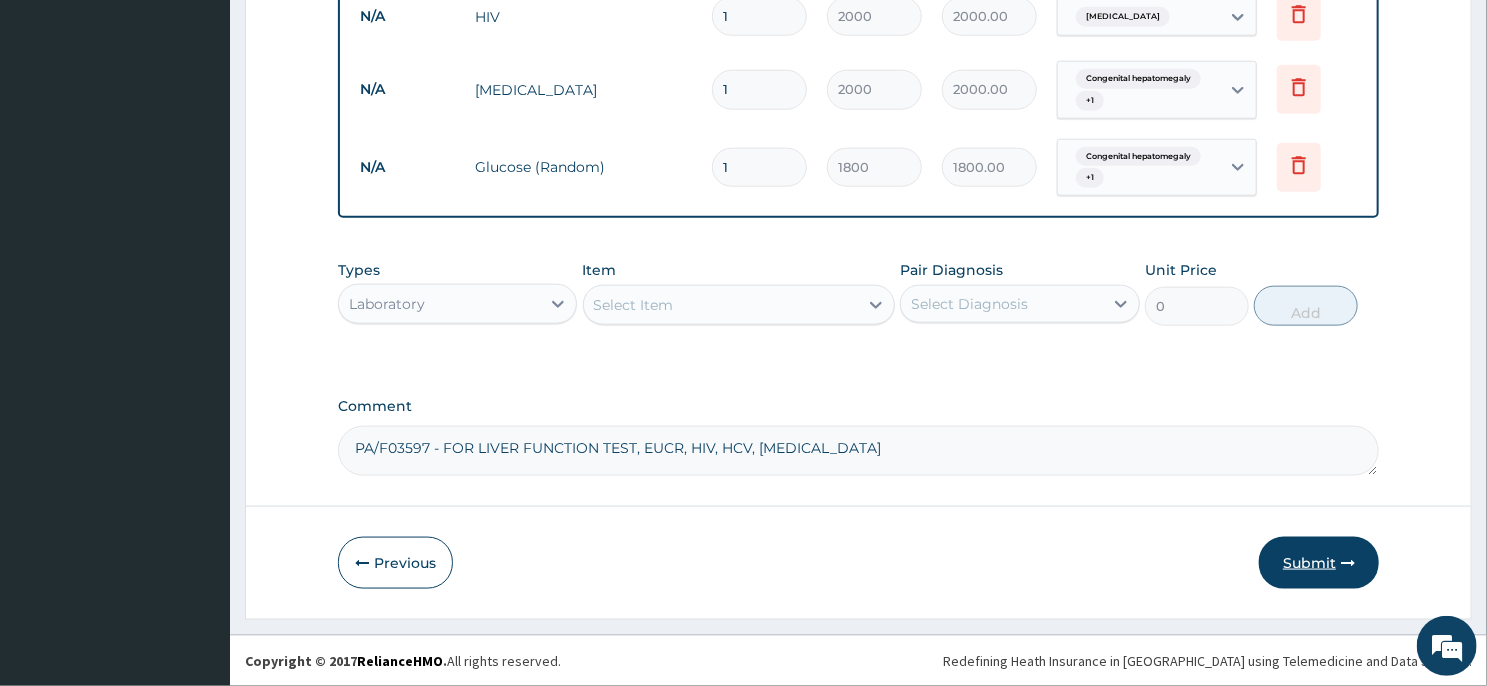 click on "Submit" at bounding box center [1319, 563] 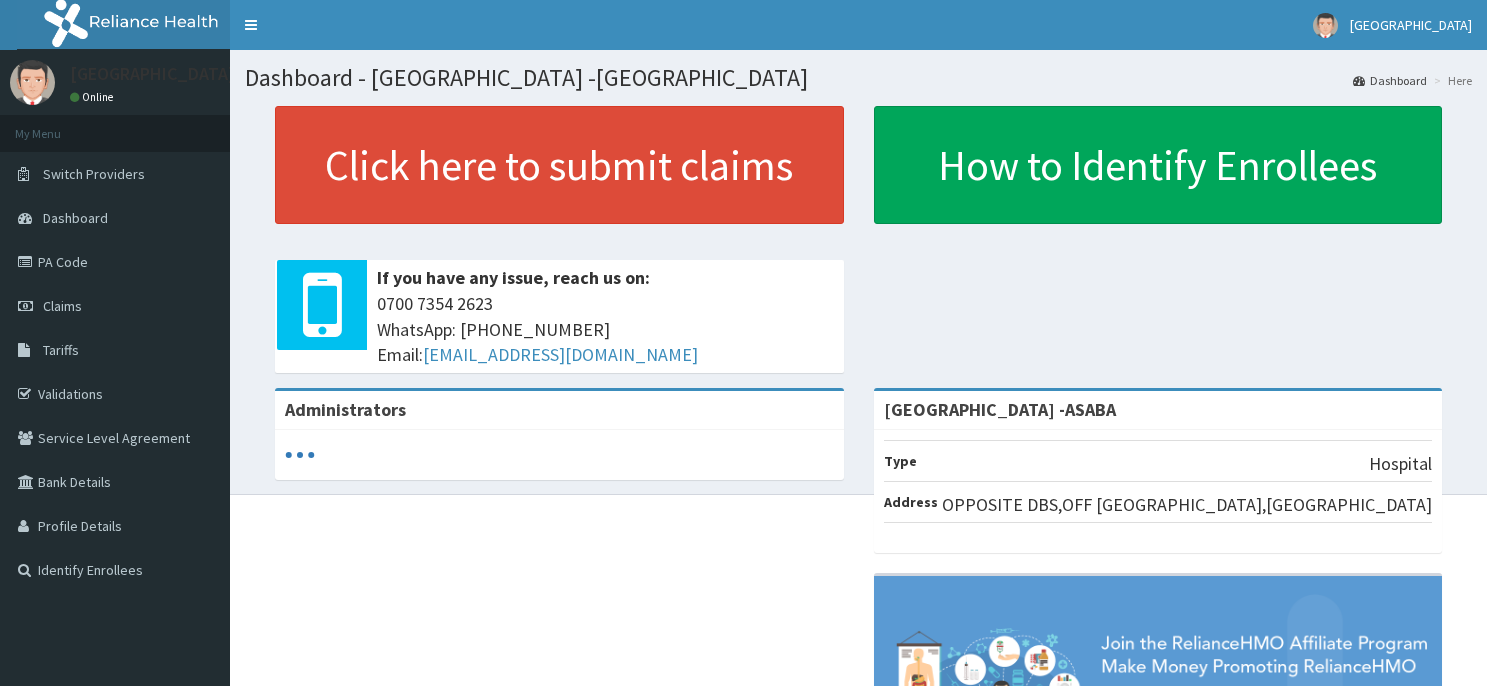scroll, scrollTop: 0, scrollLeft: 0, axis: both 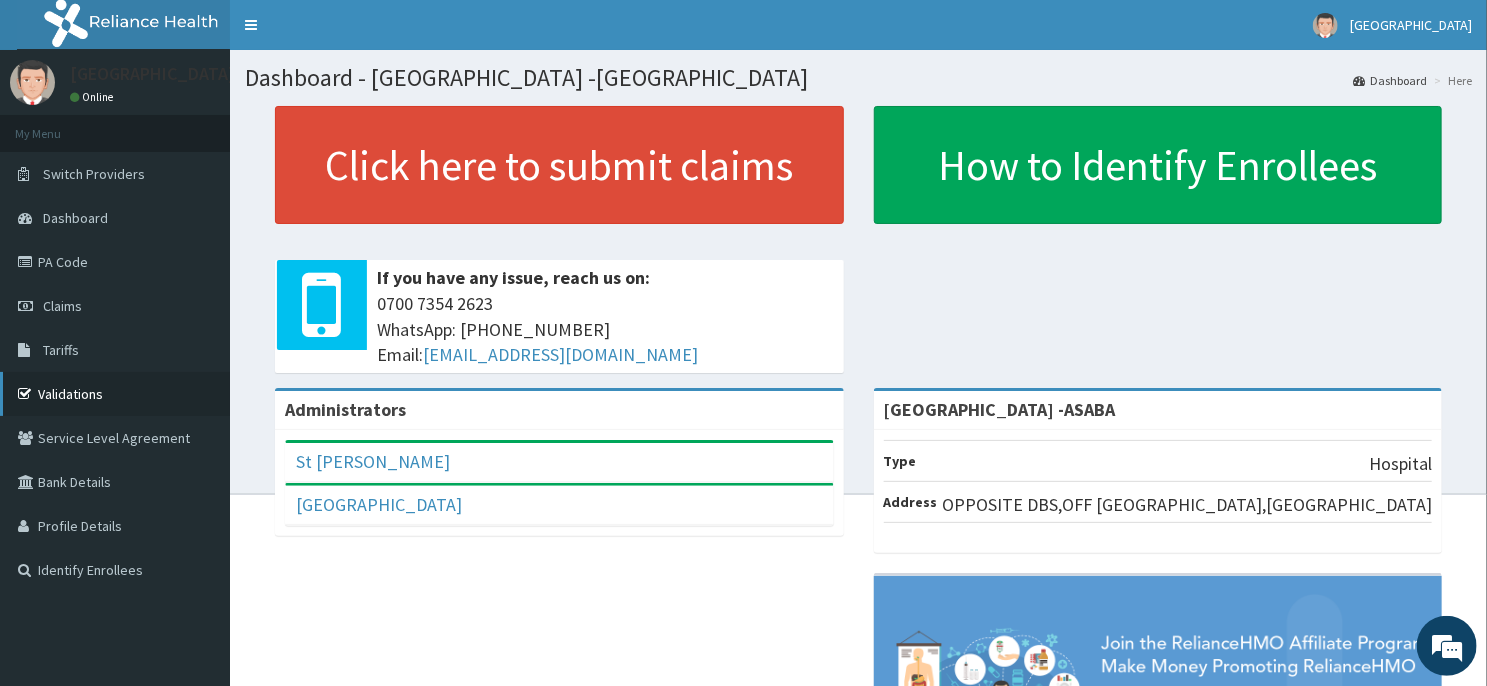 click on "Validations" at bounding box center (115, 394) 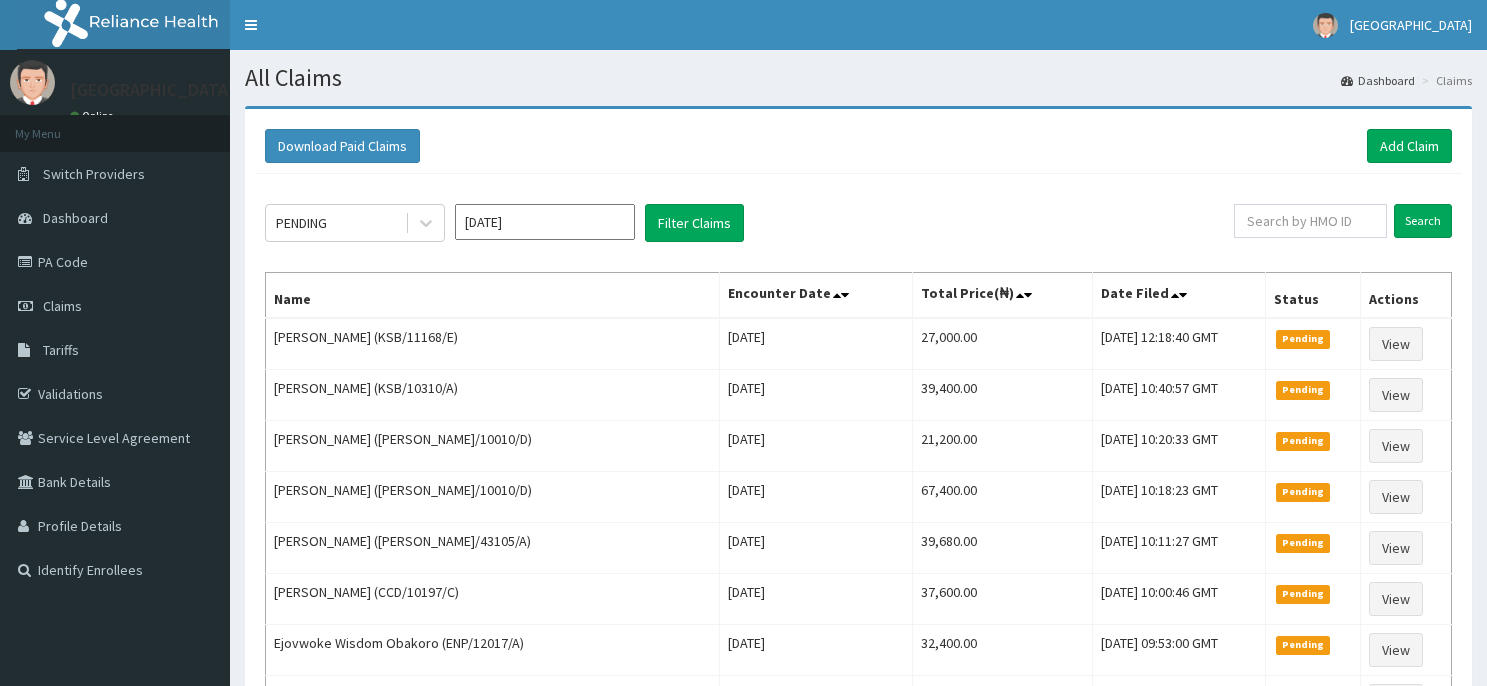 scroll, scrollTop: 0, scrollLeft: 0, axis: both 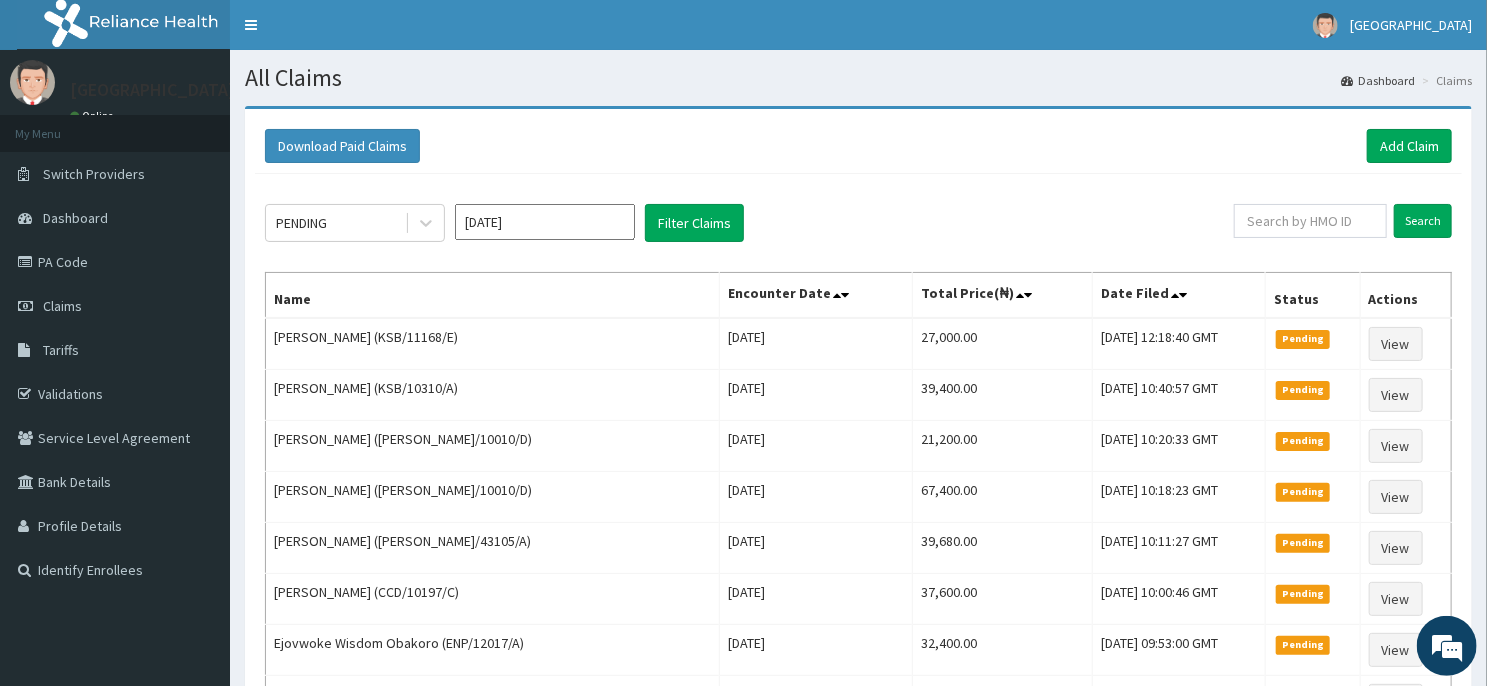 click on "Jul 2025" at bounding box center (545, 222) 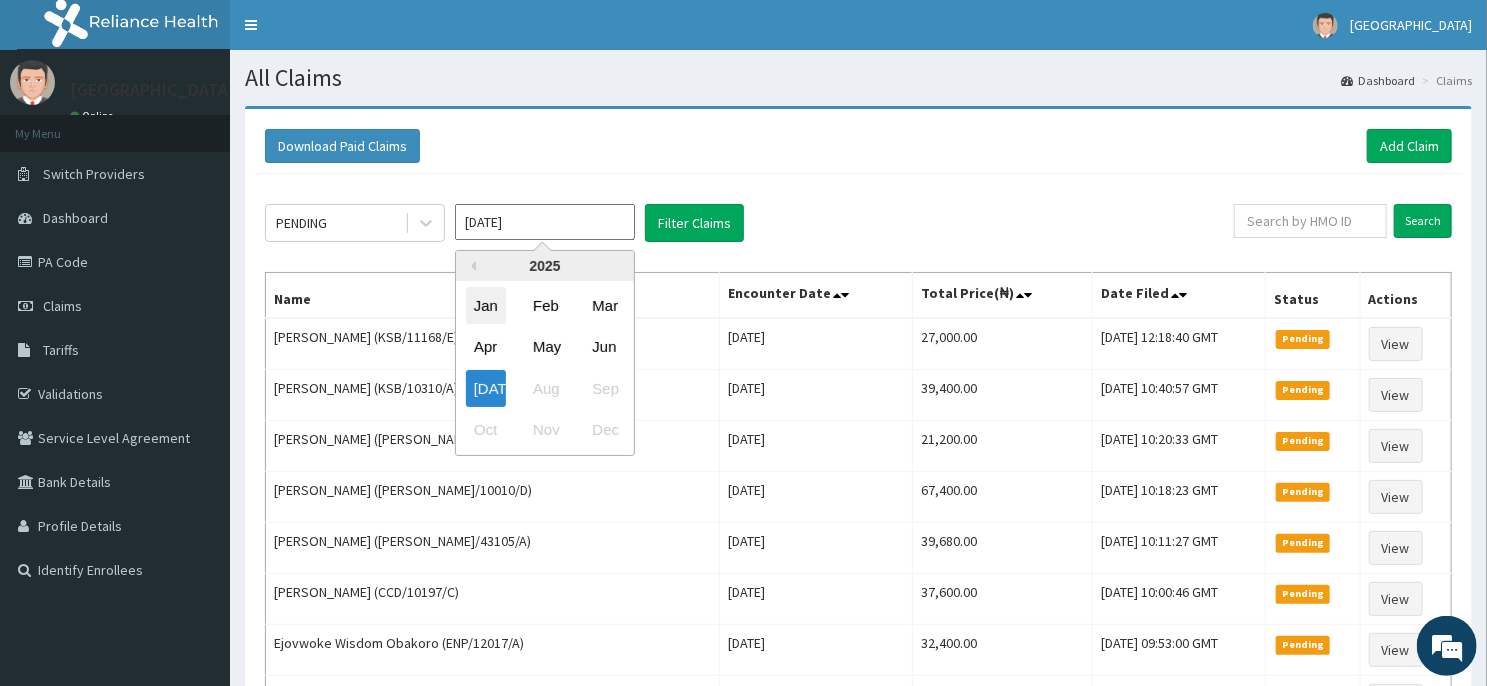 click on "Jan" at bounding box center [486, 305] 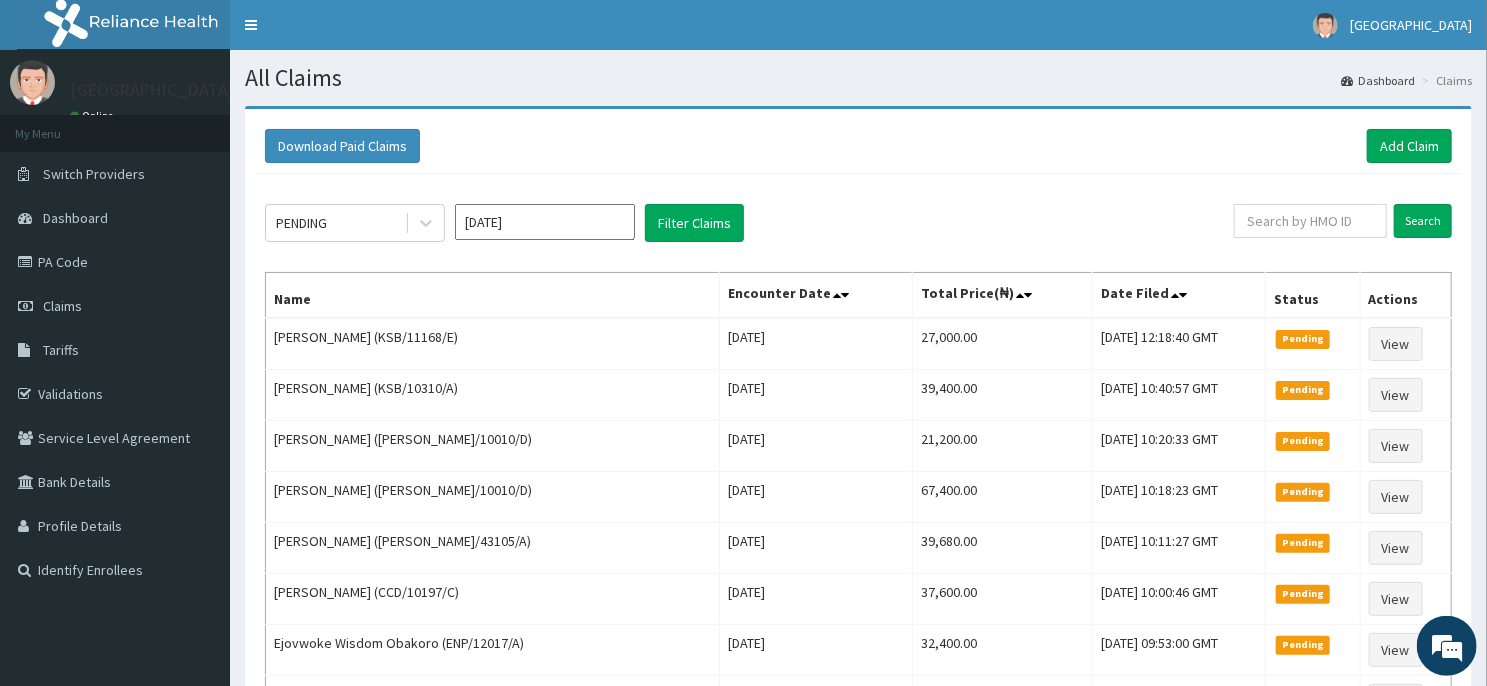 click on "PENDING Jan 2025 Filter Claims Search Name Encounter Date Total Price(₦) Date Filed Status Actions Emmanuella Abuah (KSB/11168/E) Fri Jul 04 2025 27,000.00 Fri, 11 Jul 2025 12:18:40 GMT Pending View Fidelia Andy-Nwanze (KSB/10310/A) Tue Jul 08 2025 39,400.00 Fri, 11 Jul 2025 10:40:57 GMT Pending View Kemi Emina (ARD/10010/D) Tue Jul 08 2025 21,200.00 Fri, 11 Jul 2025 10:20:33 GMT Pending View Kemi Emina (ARD/10010/D) Mon Jul 07 2025 67,400.00 Fri, 11 Jul 2025 10:18:23 GMT Pending View Chinyere Mary Nkemjika (RET/43105/A) Mon Jul 07 2025 39,680.00 Fri, 11 Jul 2025 10:11:27 GMT Pending View Peniel Odili (CCD/10197/C) Thu Jul 03 2025 37,600.00 Fri, 11 Jul 2025 10:00:46 GMT Pending View Ejovwoke Wisdom Obakoro (ENP/12017/A) Wed Jul 02 2025 32,400.00 Fri, 11 Jul 2025 09:53:00 GMT Pending View SUN10625 Nwanchor Uzoamaka Marvelous (SFA/15495/A) Thu Jul 10 2025 73,350.00 Fri, 11 Jul 2025 09:29:07 GMT Pending View MERCY UHUNAMURE (ENP/10087/C) Thu Jul 10 2025 34,850.00 Fri, 11 Jul 2025 09:09:34 GMT Pending View View" 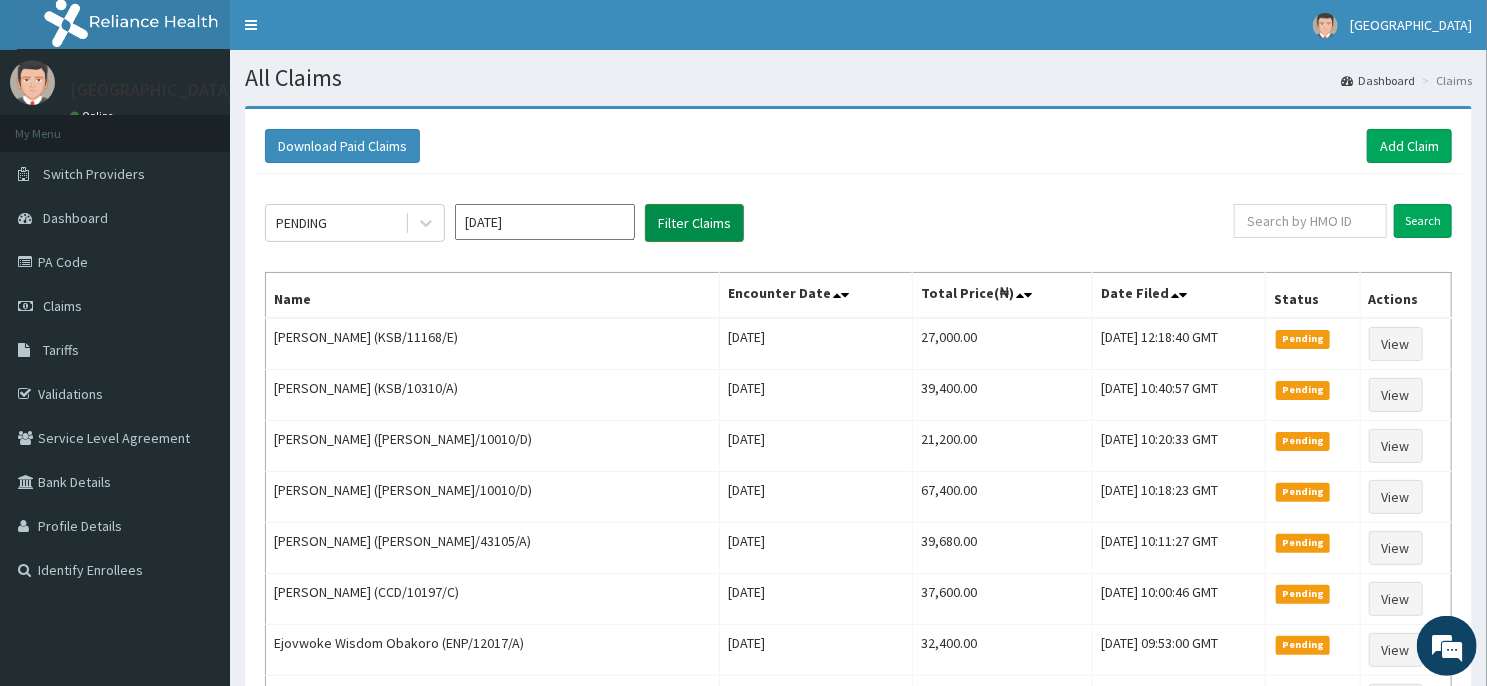 click on "Filter Claims" at bounding box center (694, 223) 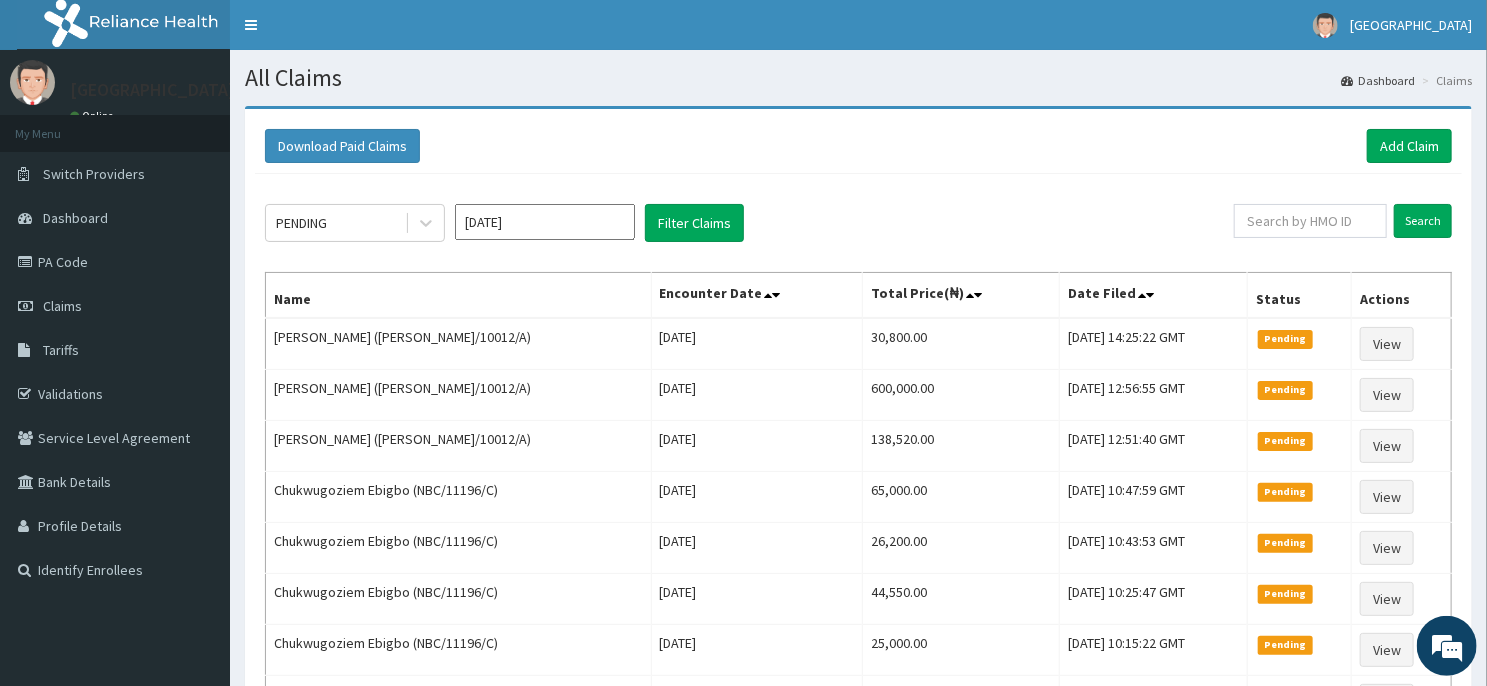 click on "PENDING Jan 2025 Filter Claims Search Name Encounter Date Total Price(₦) Date Filed Status Actions Juwah Victoria Kanebi (BUZ/10012/A) Mon Jan 27 2025 30,800.00 Fri, 11 Jul 2025 14:25:22 GMT Pending View Juwah Victoria Kanebi (BUZ/10012/A) Fri Jan 31 2025 600,000.00 Fri, 11 Jul 2025 12:56:55 GMT Pending View Juwah Victoria Kanebi (BUZ/10012/A) Thu Jan 30 2025 138,520.00 Fri, 11 Jul 2025 12:51:40 GMT Pending View Chukwugoziem Ebigbo (NBC/11196/C) Thu Jan 09 2025 65,000.00 Fri, 11 Jul 2025 10:47:59 GMT Pending View Chukwugoziem Ebigbo (NBC/11196/C) Fri Jan 03 2025 26,200.00 Fri, 11 Jul 2025 10:43:53 GMT Pending View Chukwugoziem Ebigbo (NBC/11196/C) Fri Jan 03 2025 44,550.00 Fri, 11 Jul 2025 10:25:47 GMT Pending View Chukwugoziem Ebigbo (NBC/11196/C) Mon Jan 13 2025 25,000.00 Fri, 11 Jul 2025 10:15:22 GMT Pending View Ifeanyi Nkechi Precious (NBC/10909/B) Thu Jan 23 2025 100,700.00 Fri, 11 Jul 2025 09:58:54 GMT Pending View Rejoice Okizi (WNP/10007/G) Tue Jan 14 2025 40,000.00 Thu, 10 Jul 2025 15:46:20 GMT 1" 